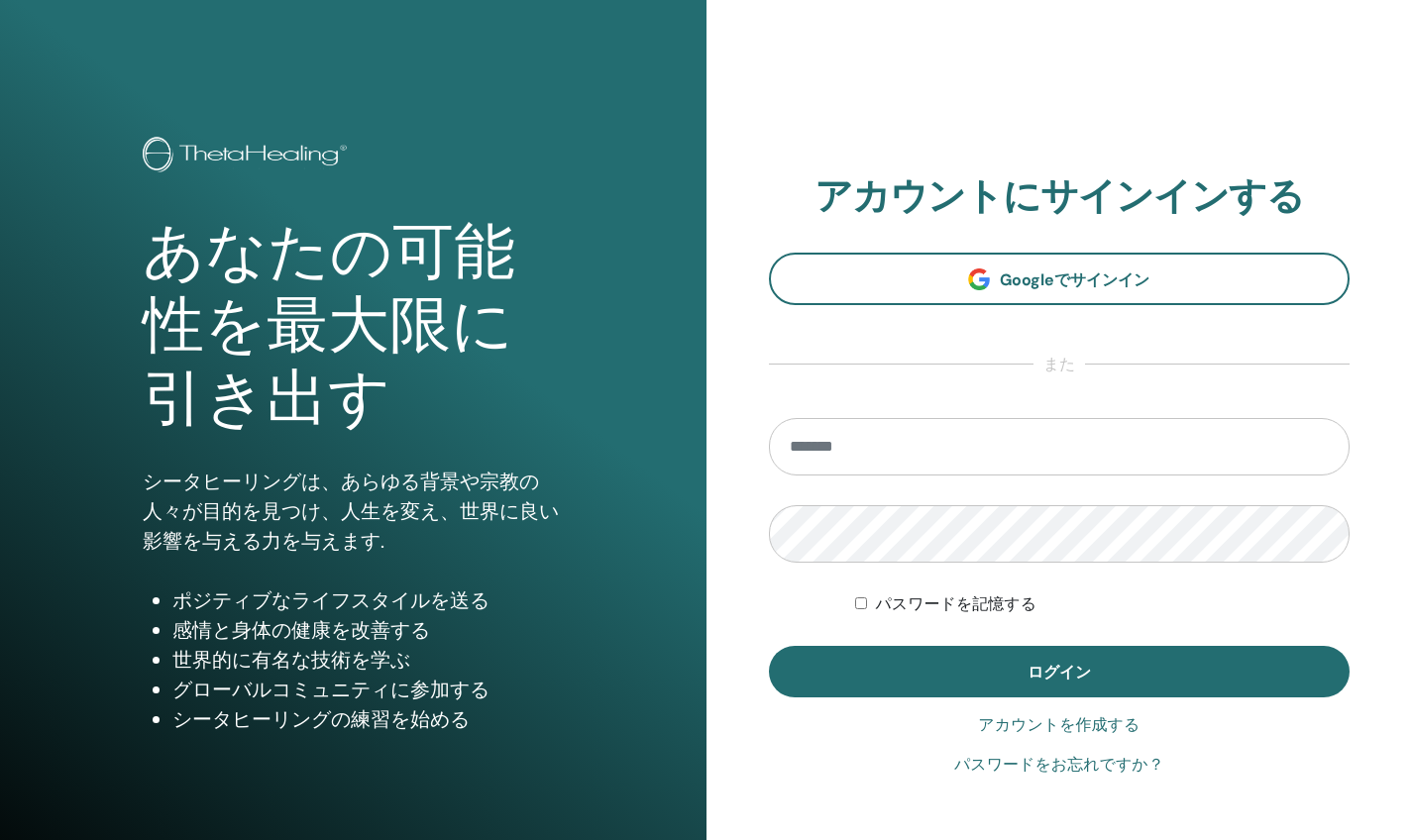scroll, scrollTop: 0, scrollLeft: 0, axis: both 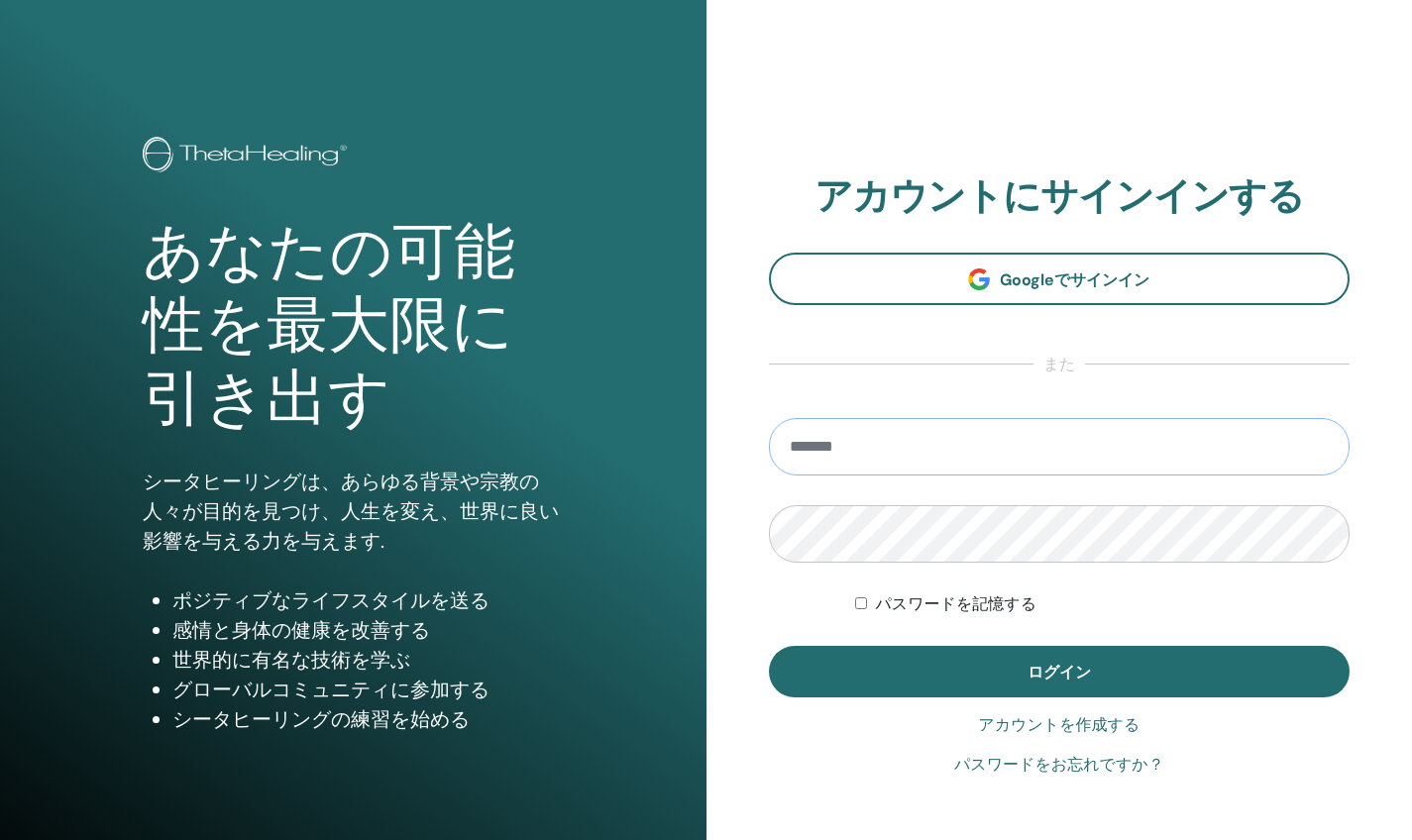 type on "**********" 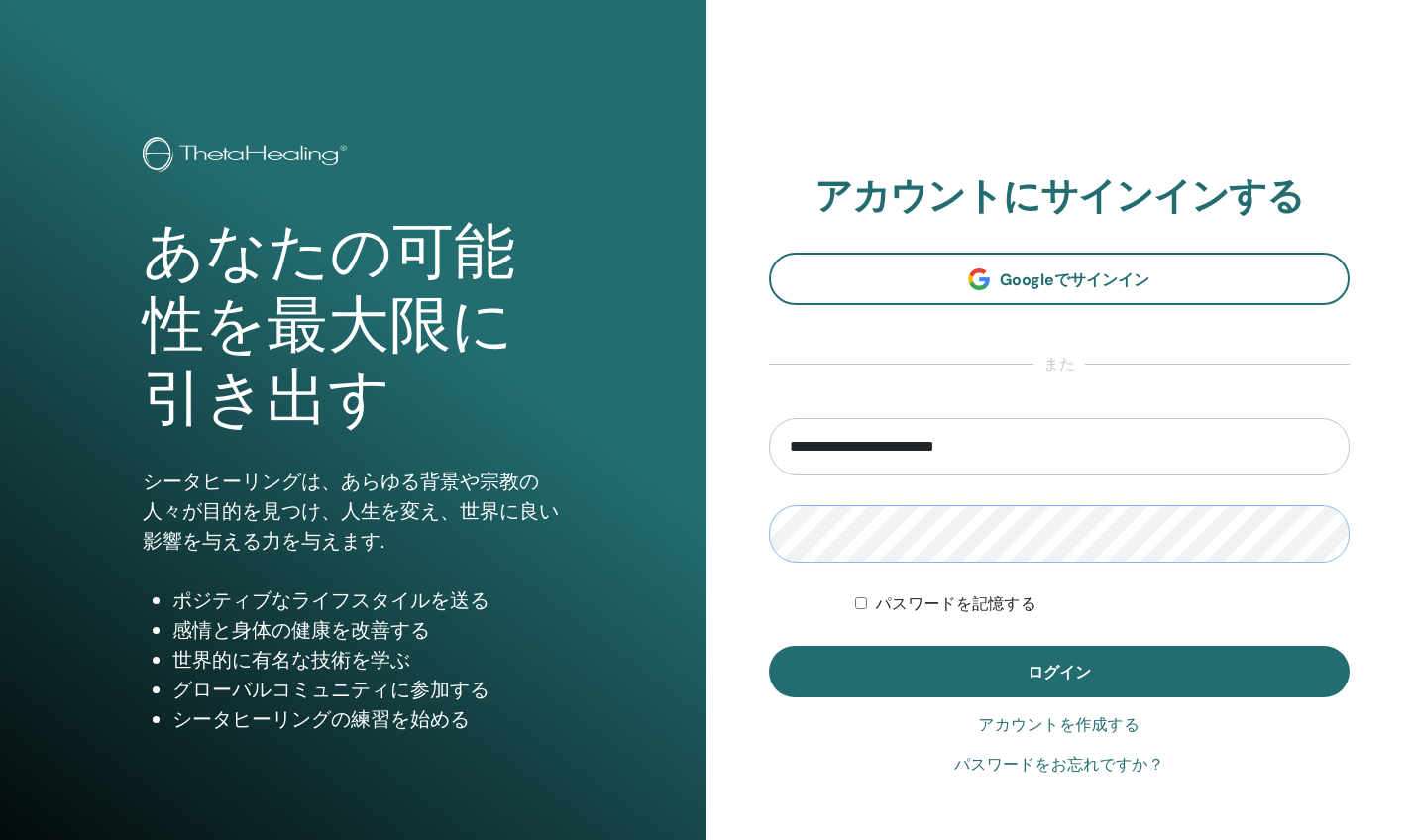 click on "ログイン" at bounding box center [1059, 672] 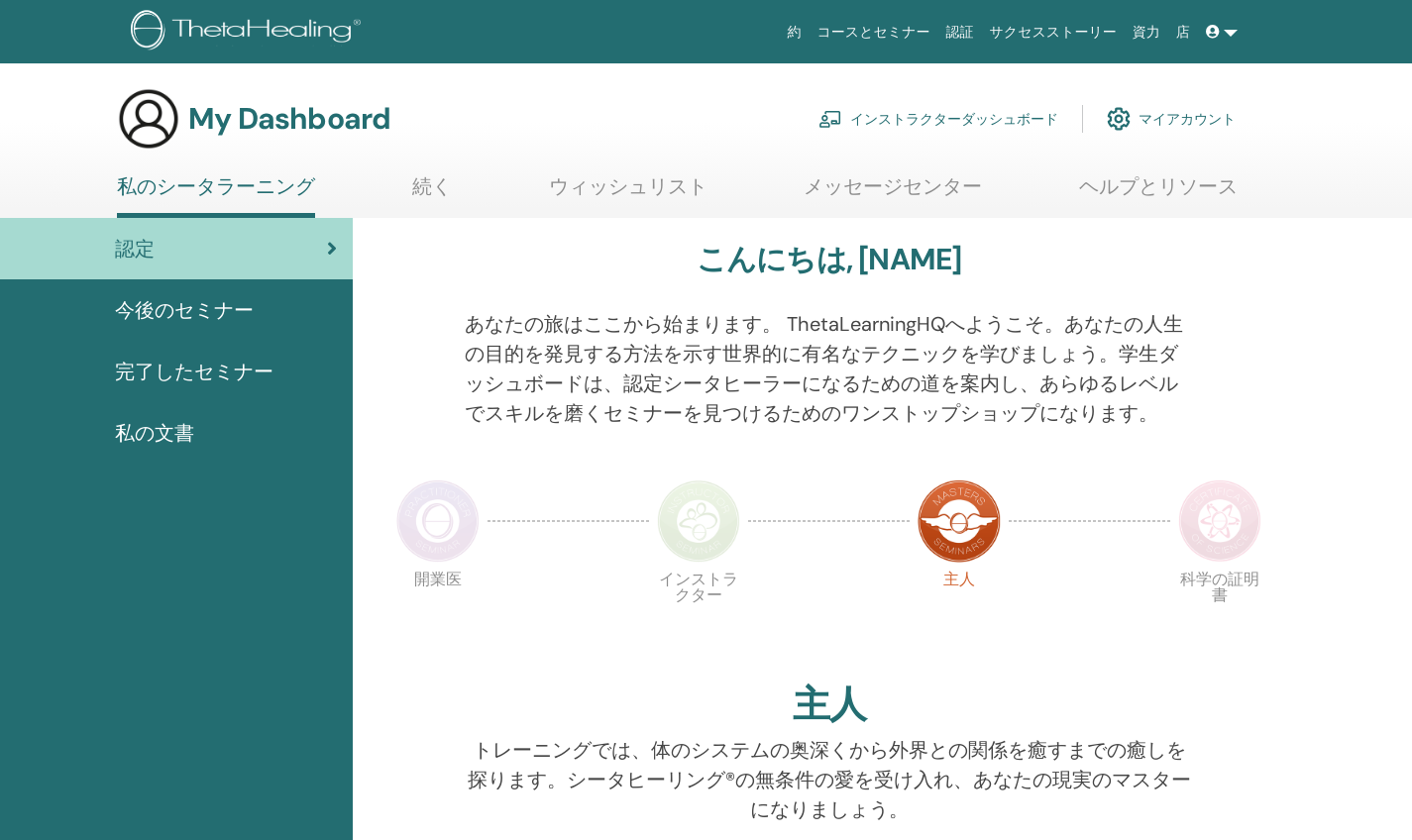 scroll, scrollTop: 0, scrollLeft: 0, axis: both 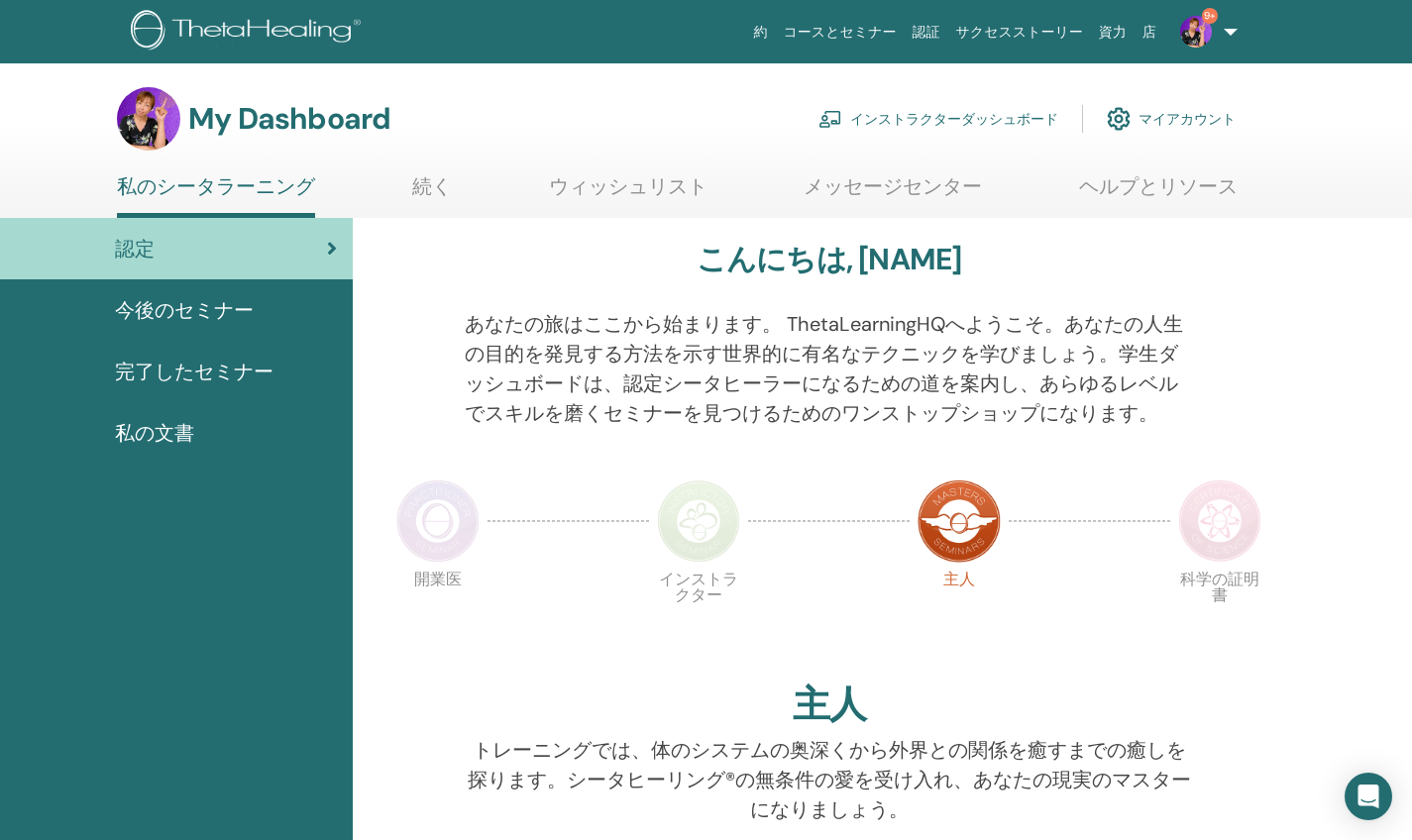 click on "インストラクターダッシュボード" at bounding box center (938, 119) 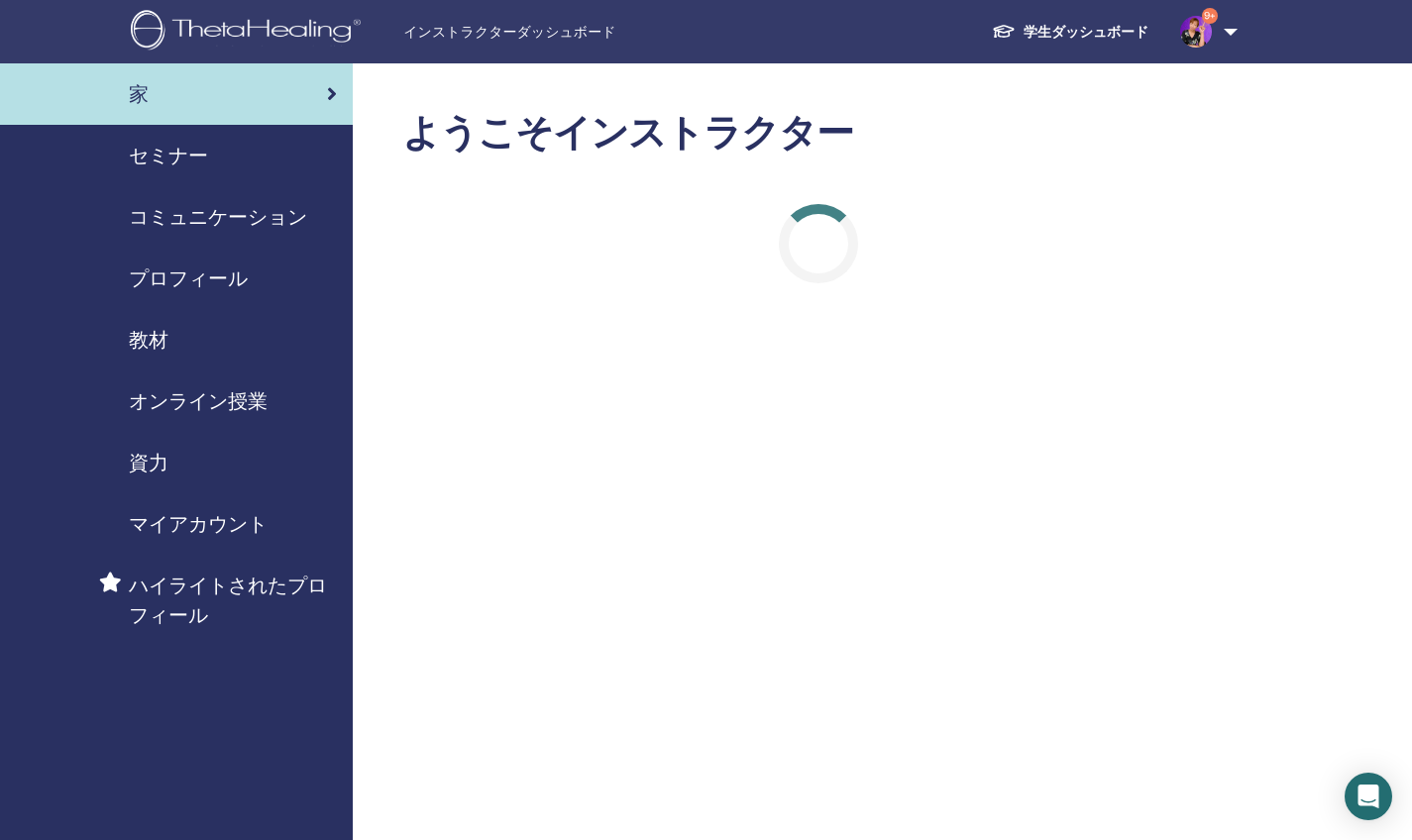 scroll, scrollTop: 0, scrollLeft: 0, axis: both 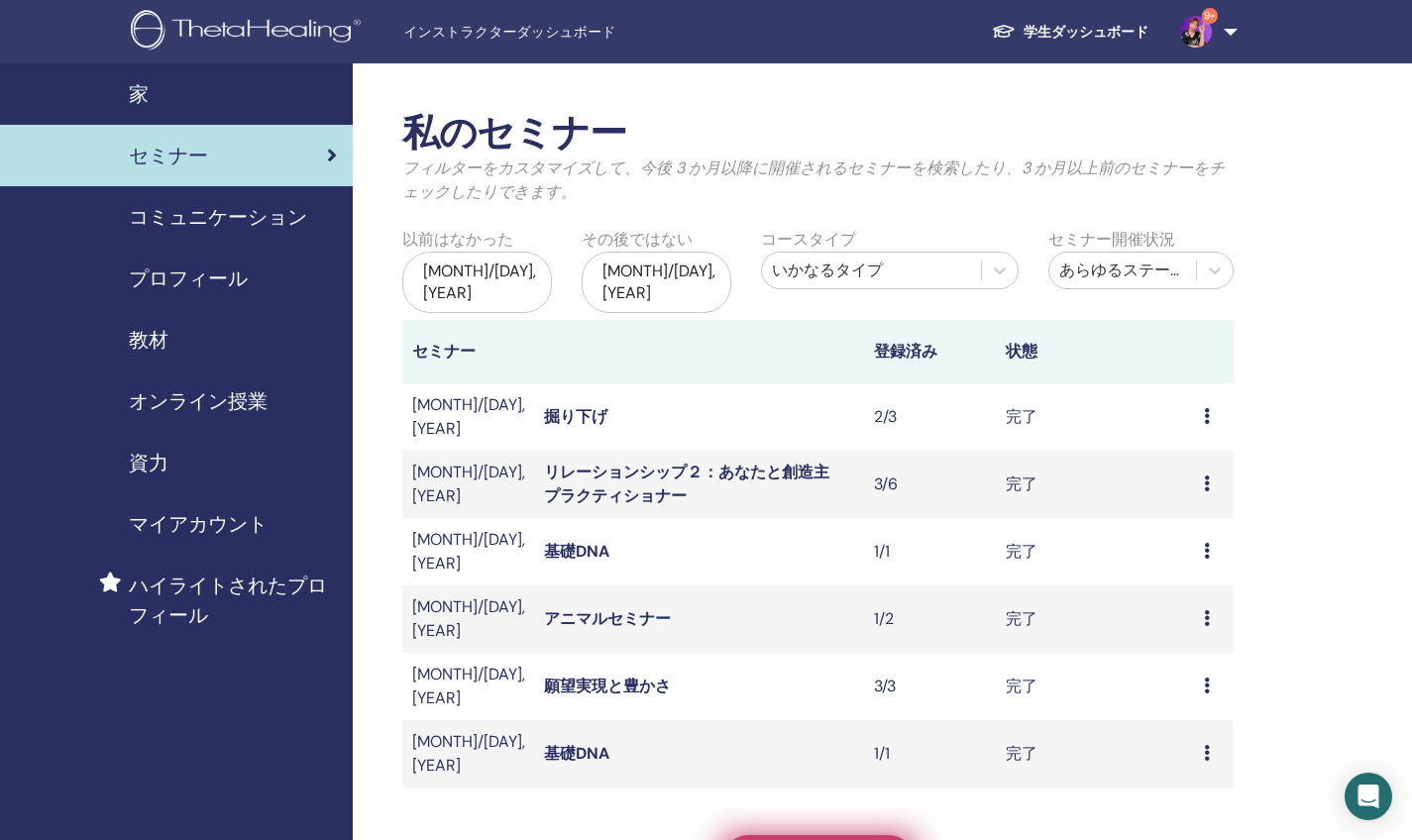 click on "セミナーを作成する" at bounding box center [818, 861] 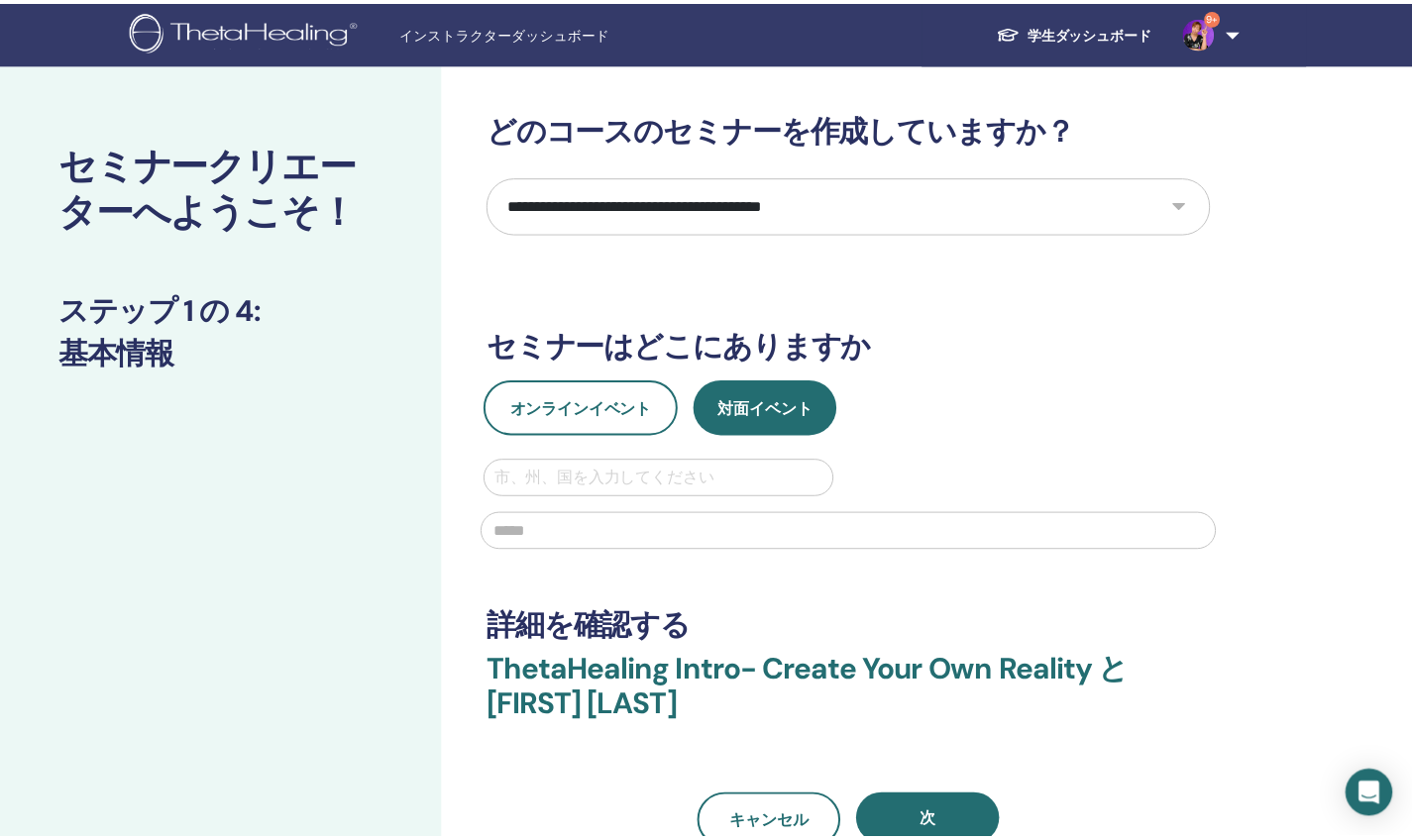 scroll, scrollTop: 0, scrollLeft: 0, axis: both 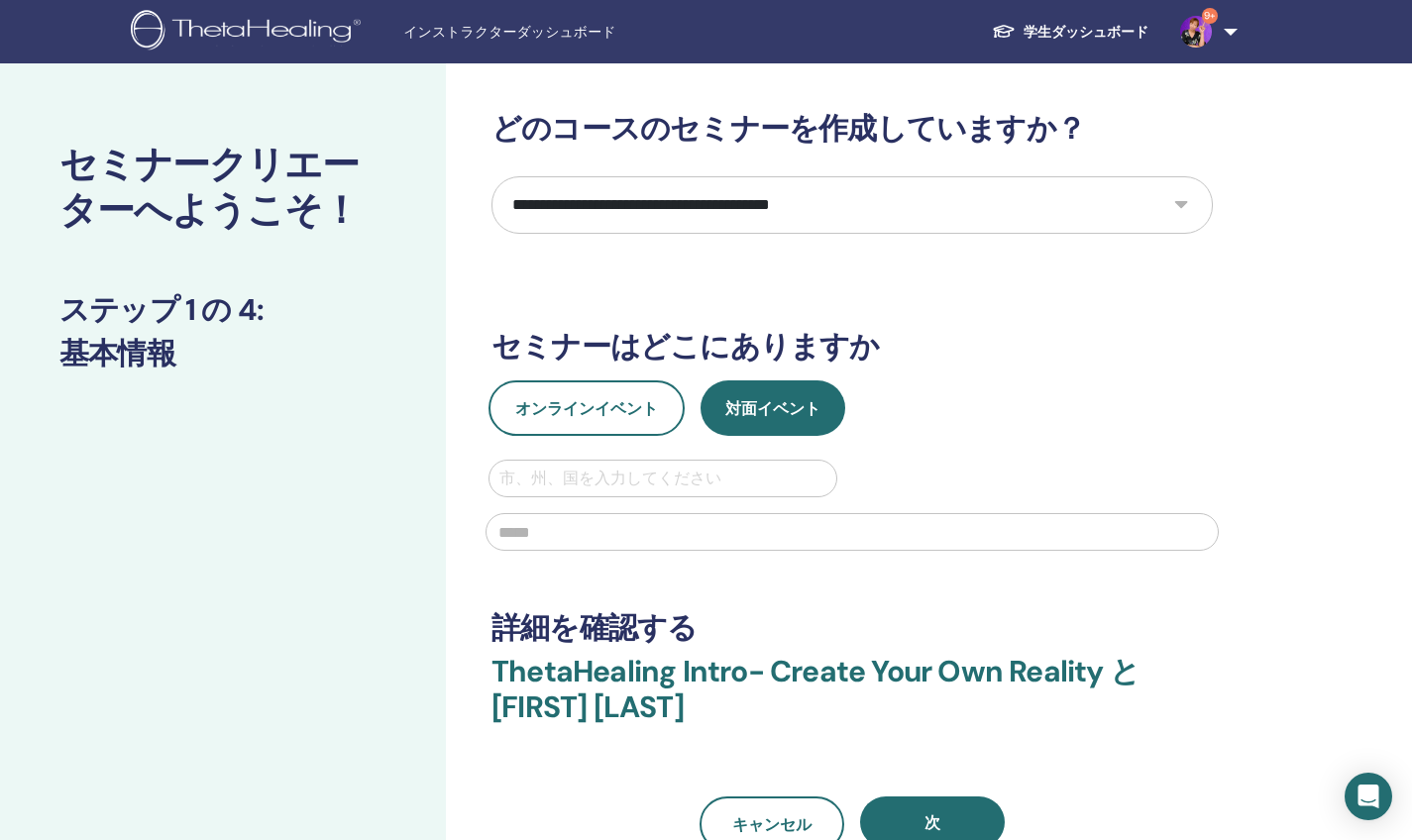 select on "****" 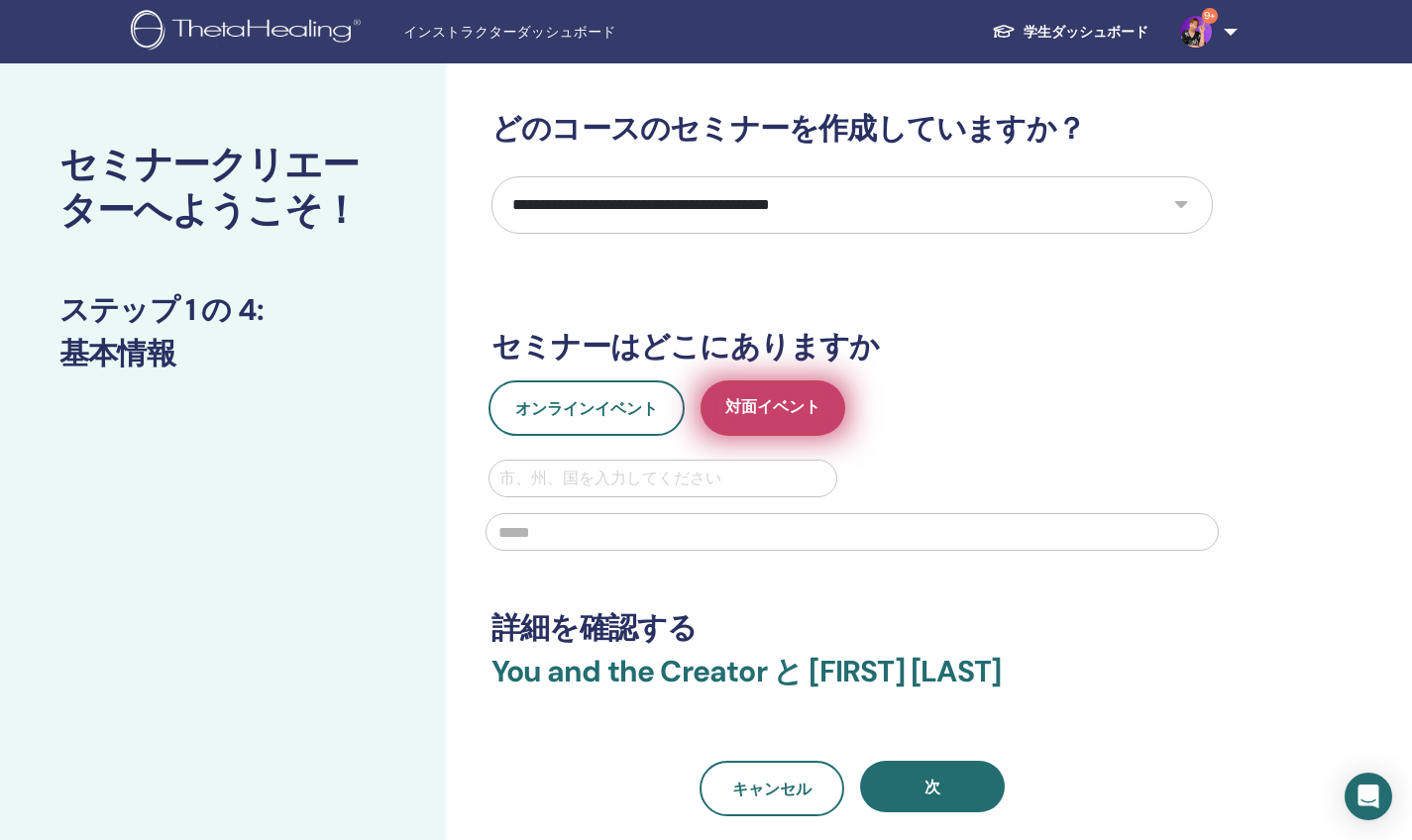 click on "対面イベント" at bounding box center [773, 408] 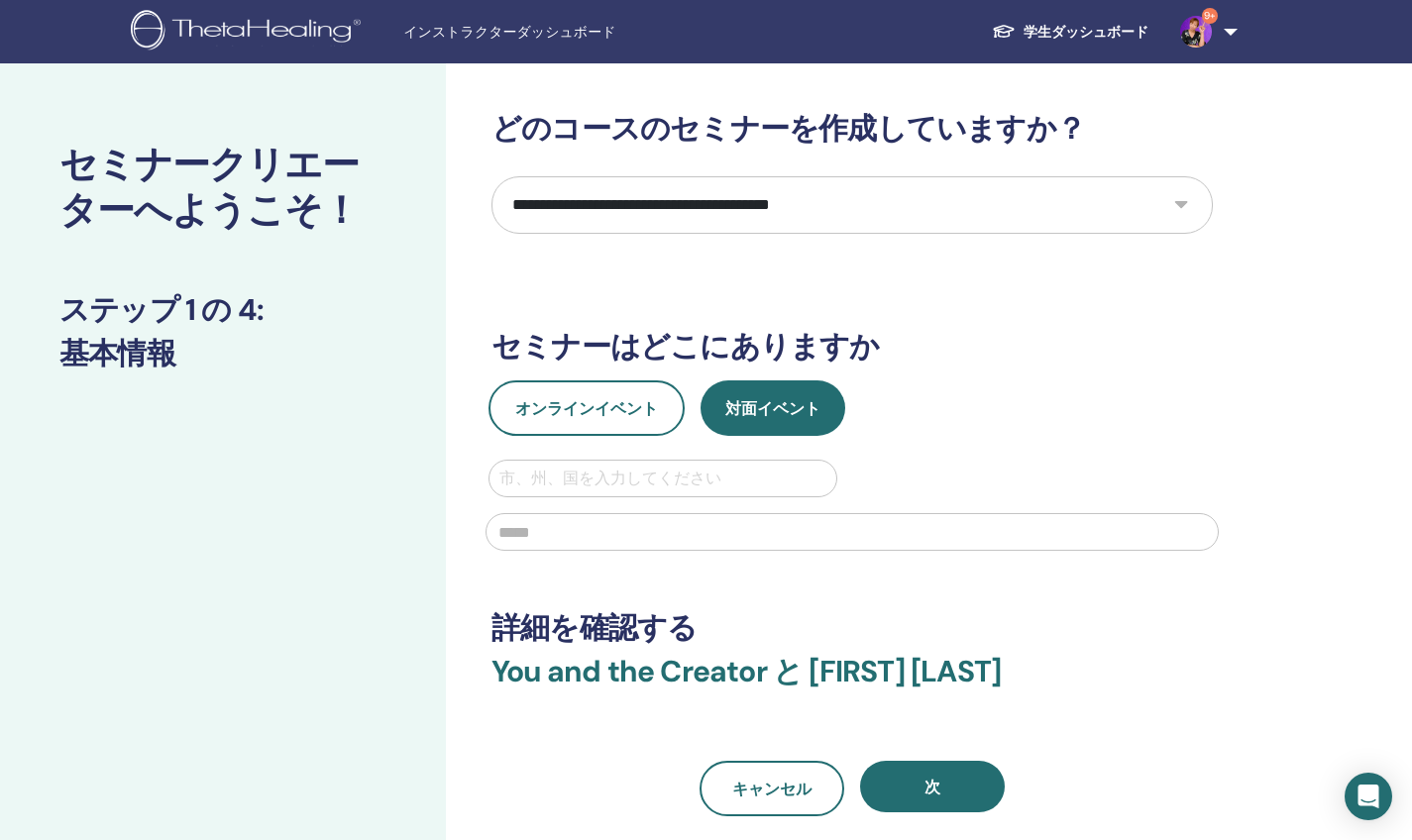 click on "市、州、国を入力してください" at bounding box center (663, 478) 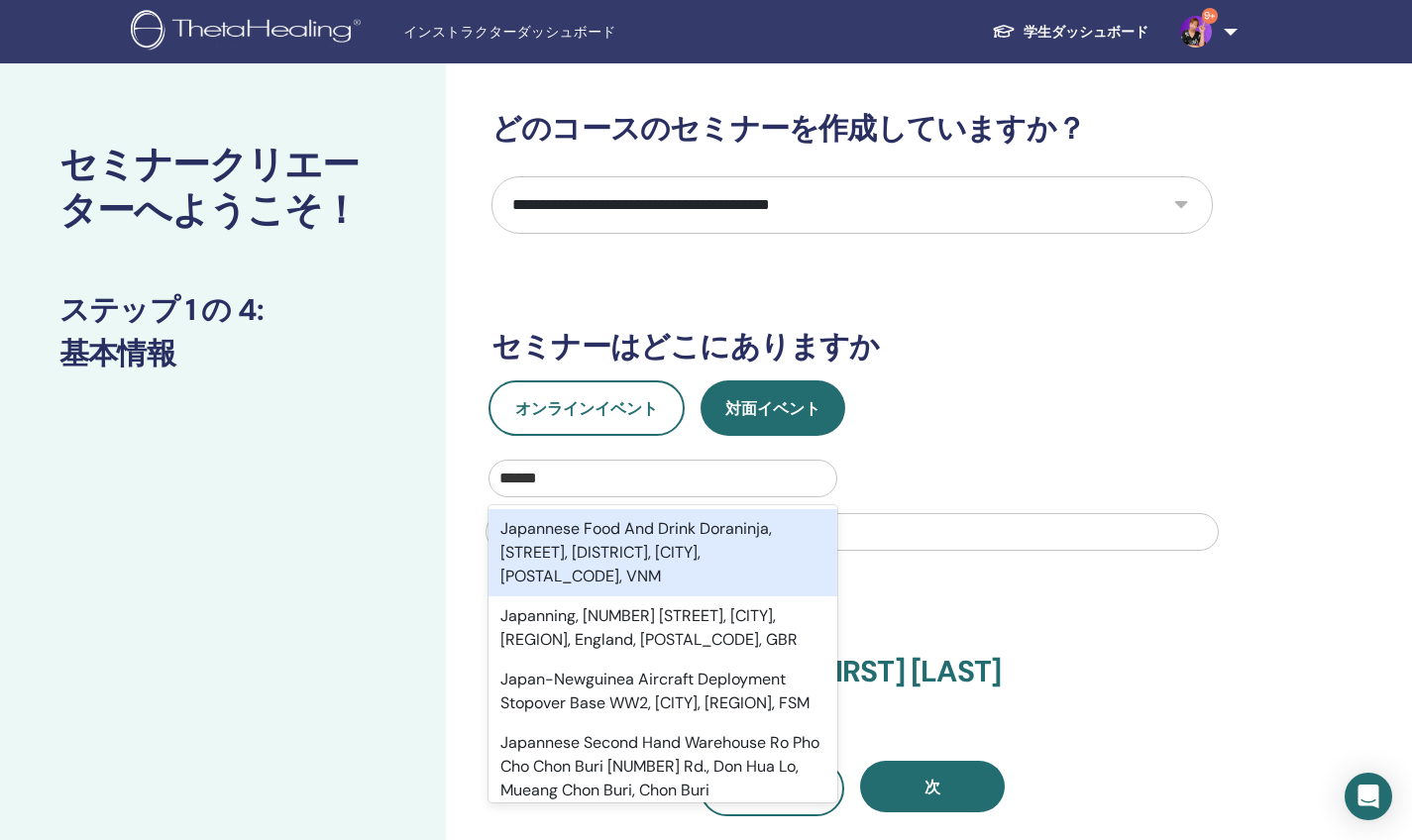 type on "*****" 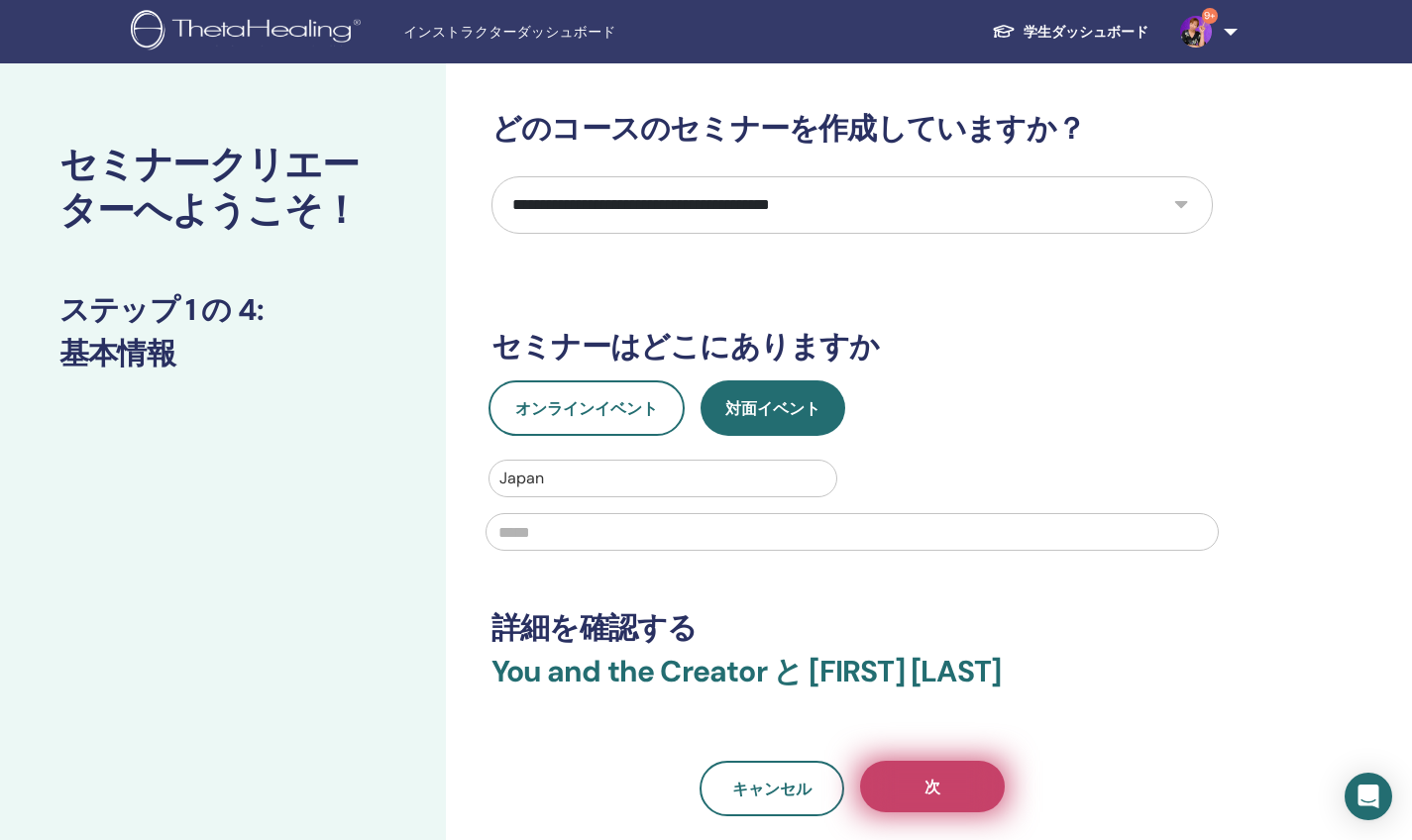 click on "次" at bounding box center (932, 787) 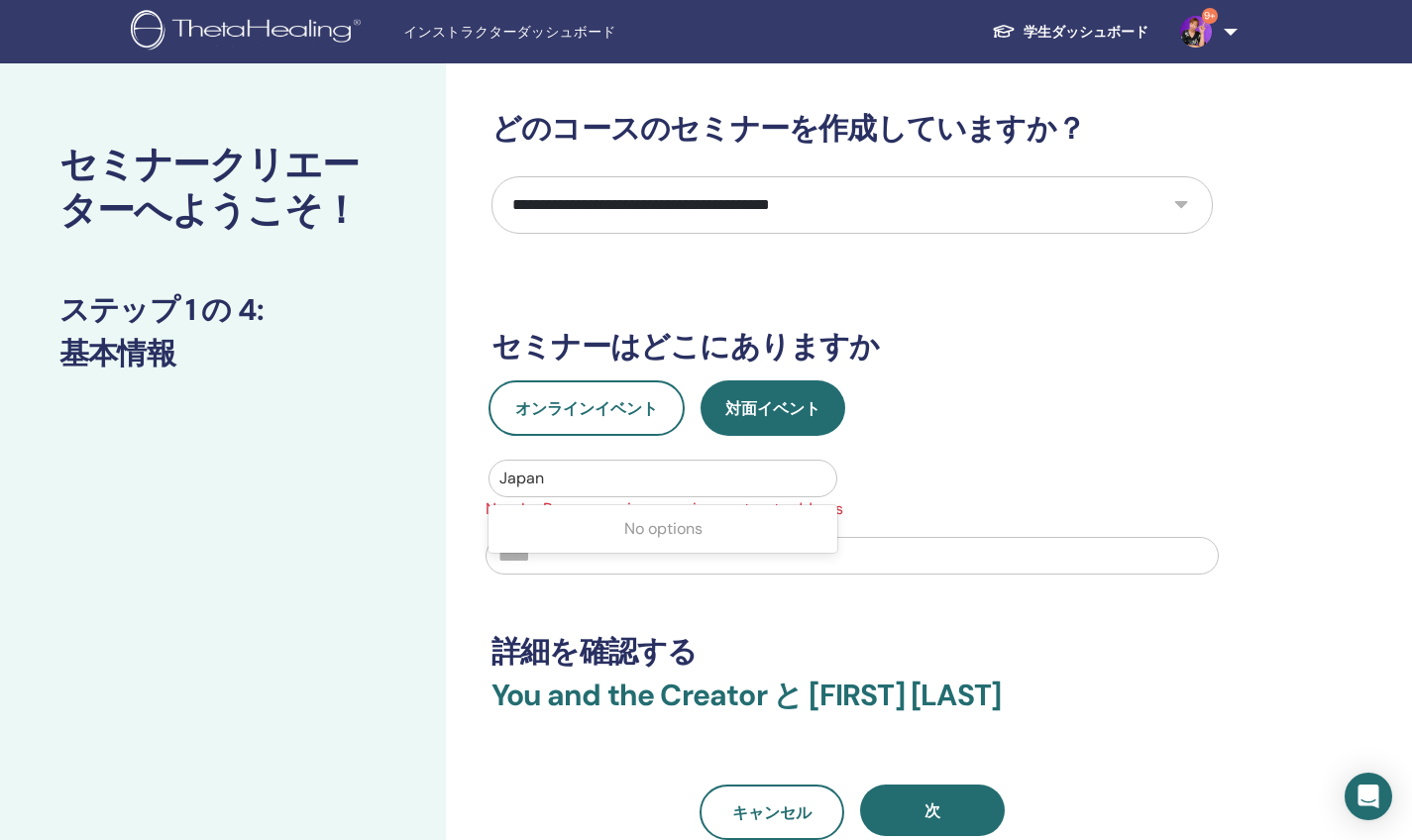 click on "Japan" at bounding box center [663, 478] 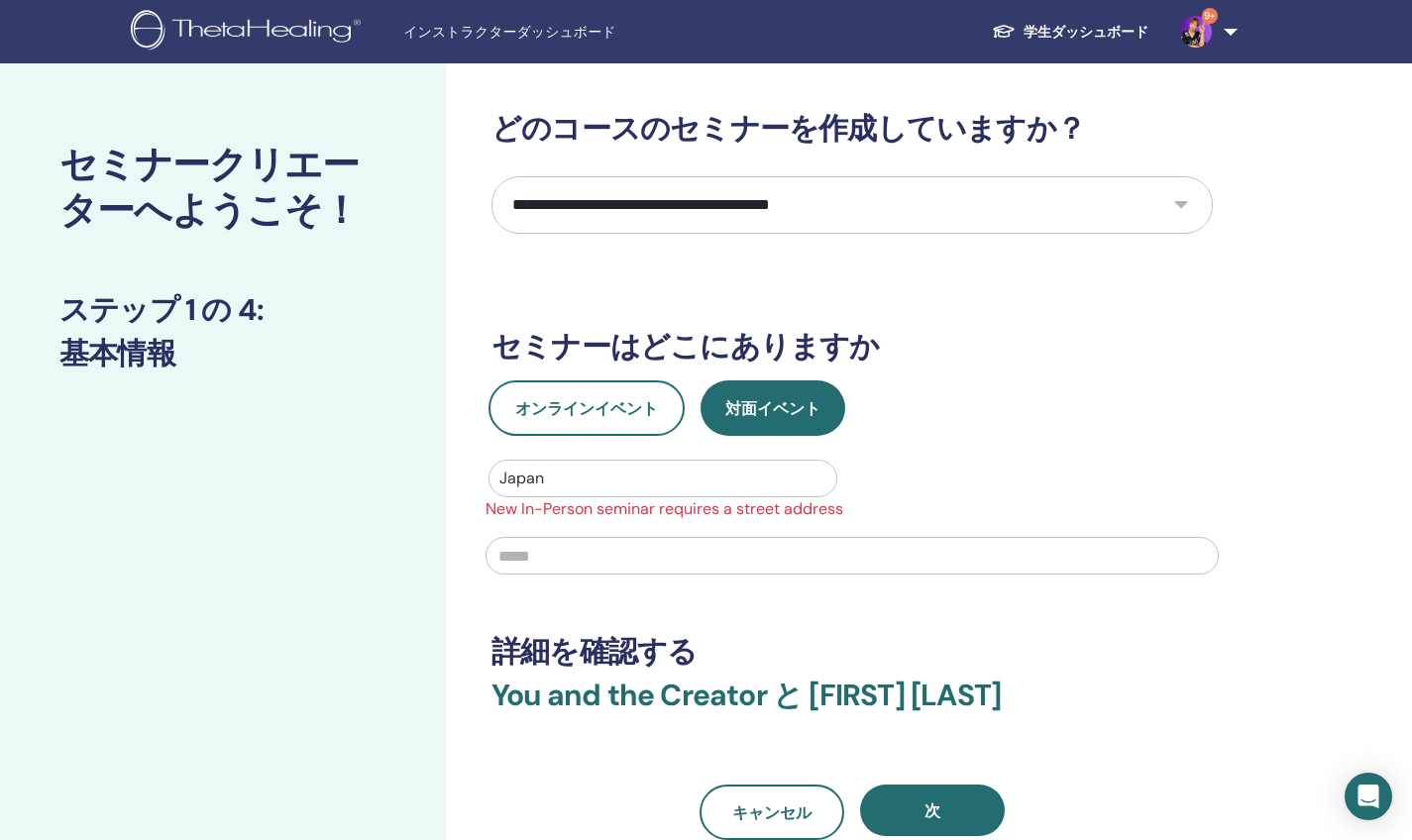 click at bounding box center (663, 478) 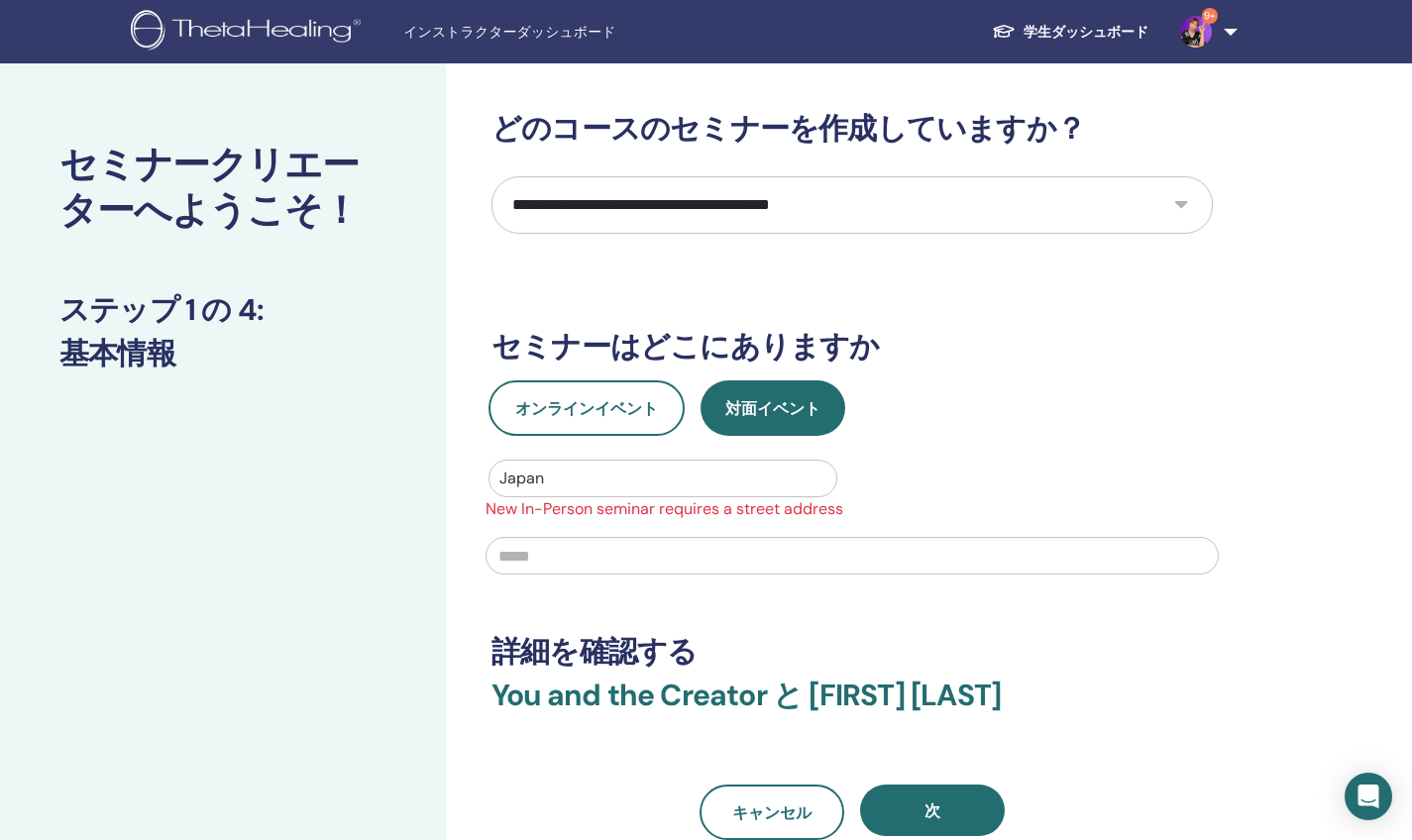 click at bounding box center [663, 478] 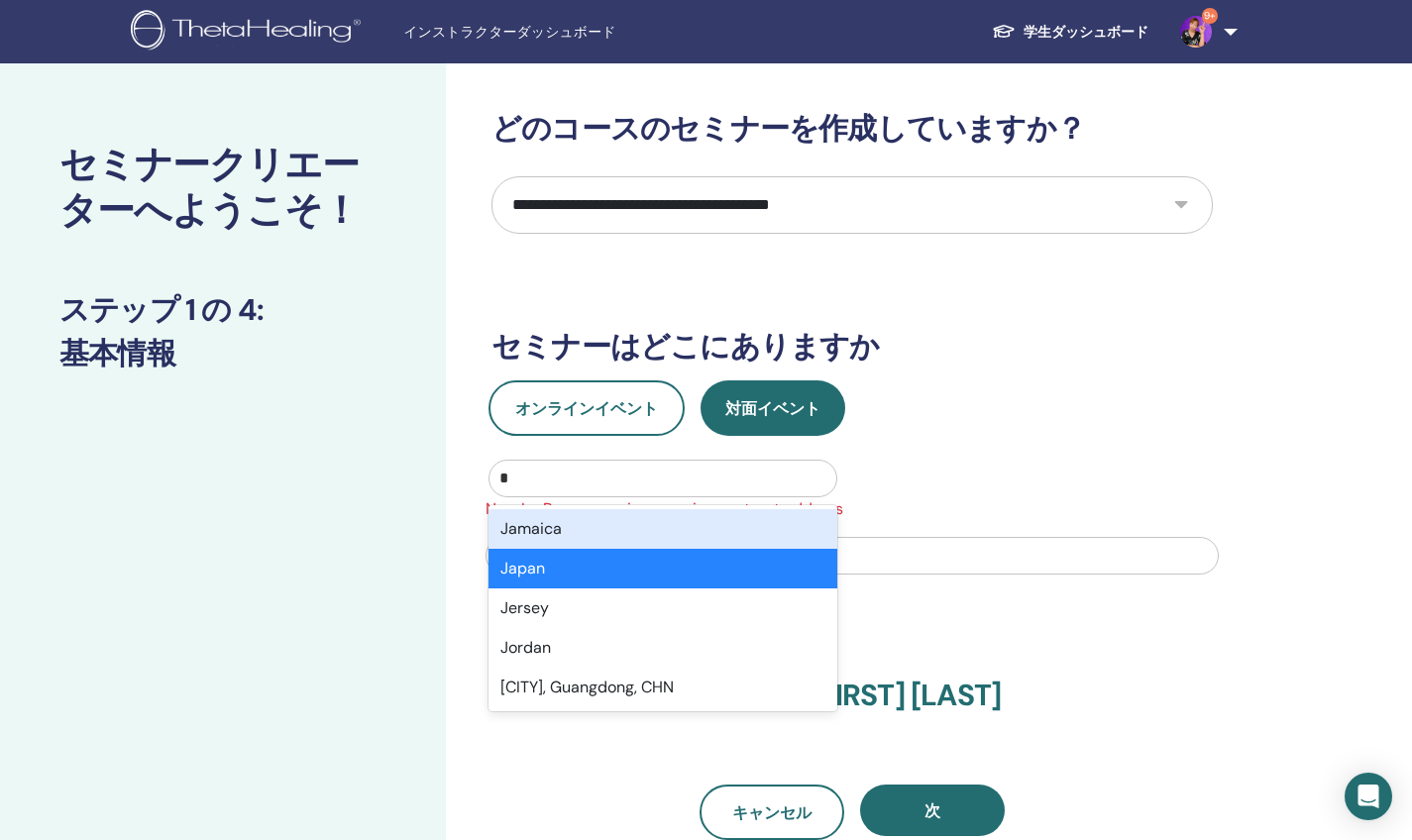 type on "**" 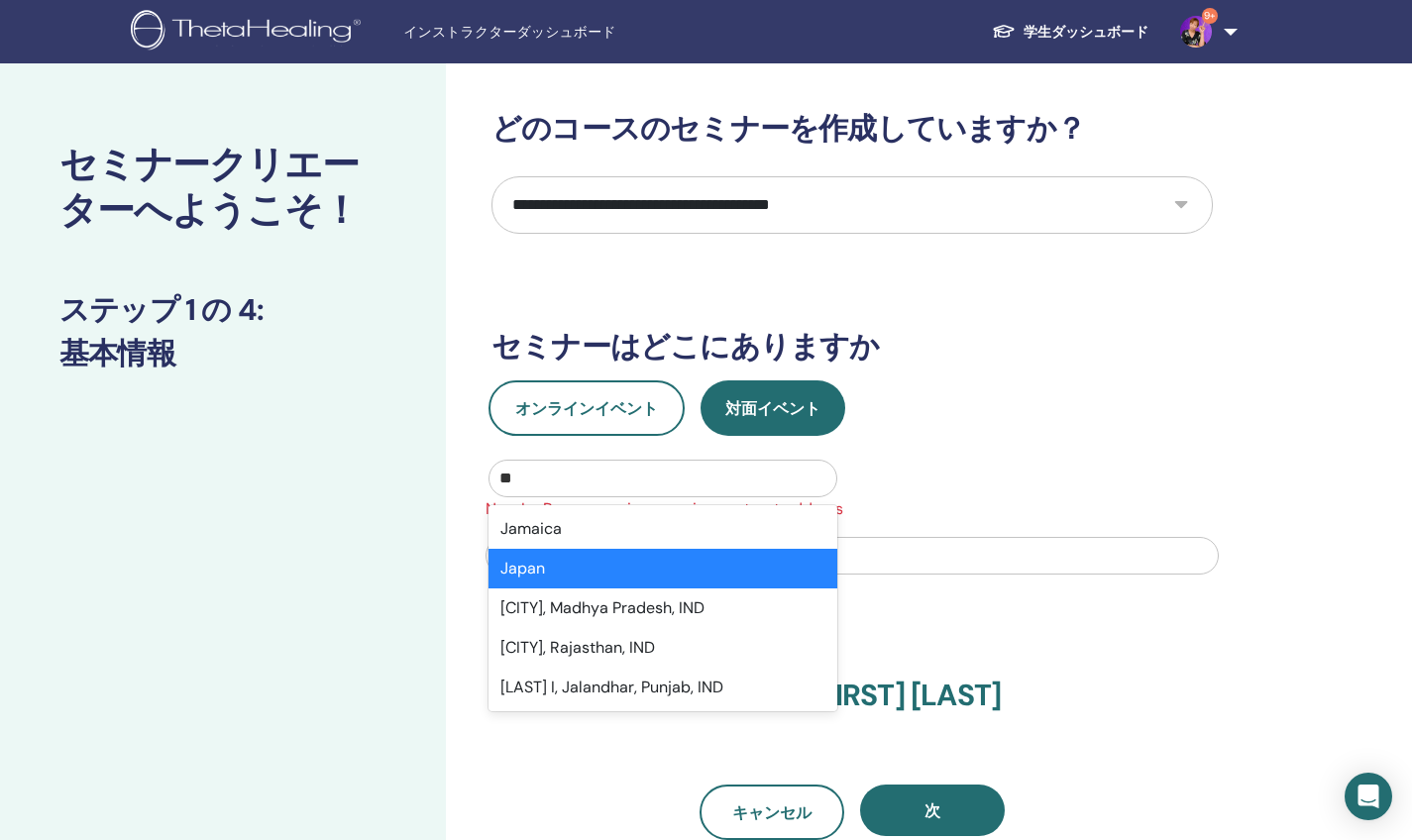 click on "Japan" at bounding box center [663, 569] 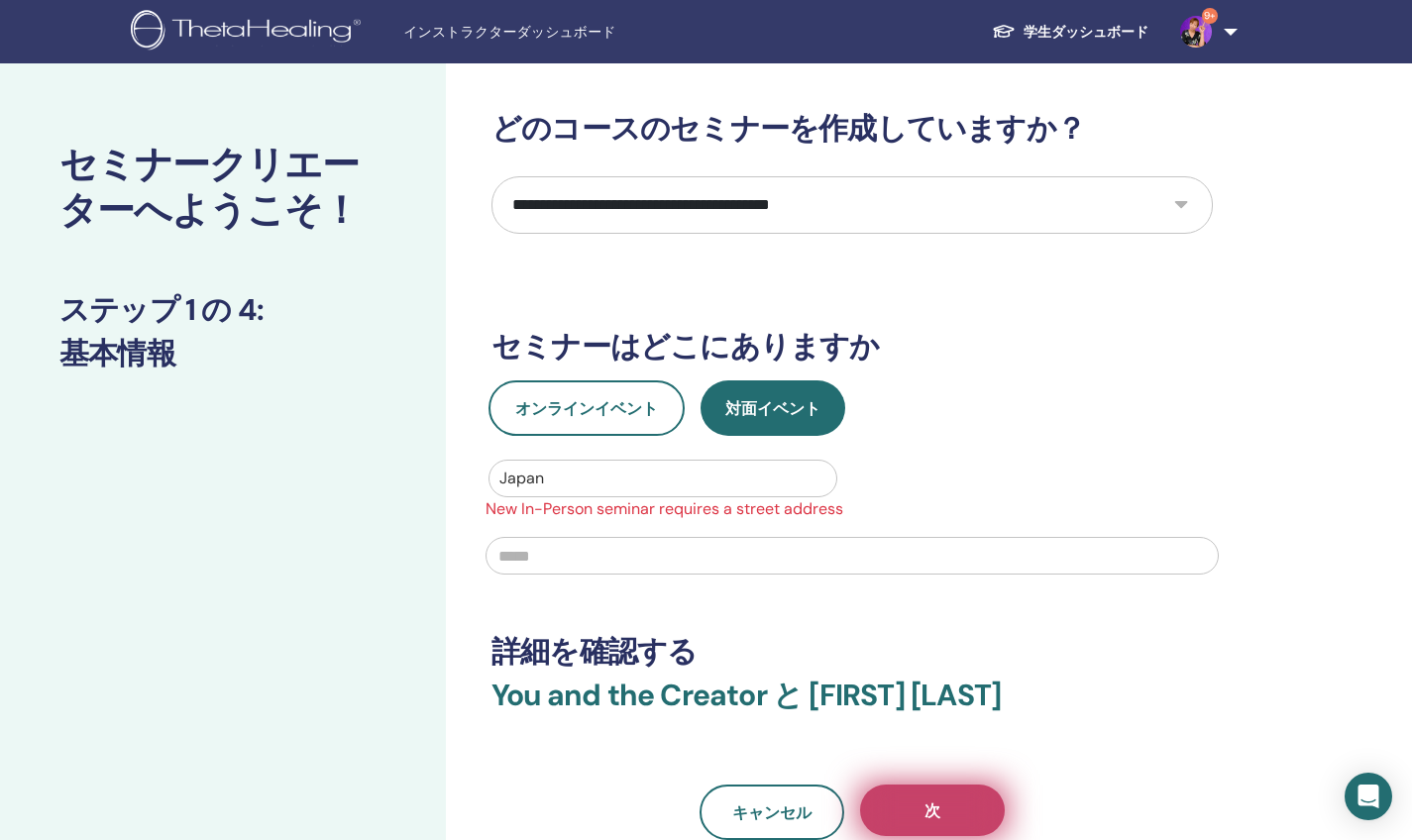 click on "次" at bounding box center (932, 810) 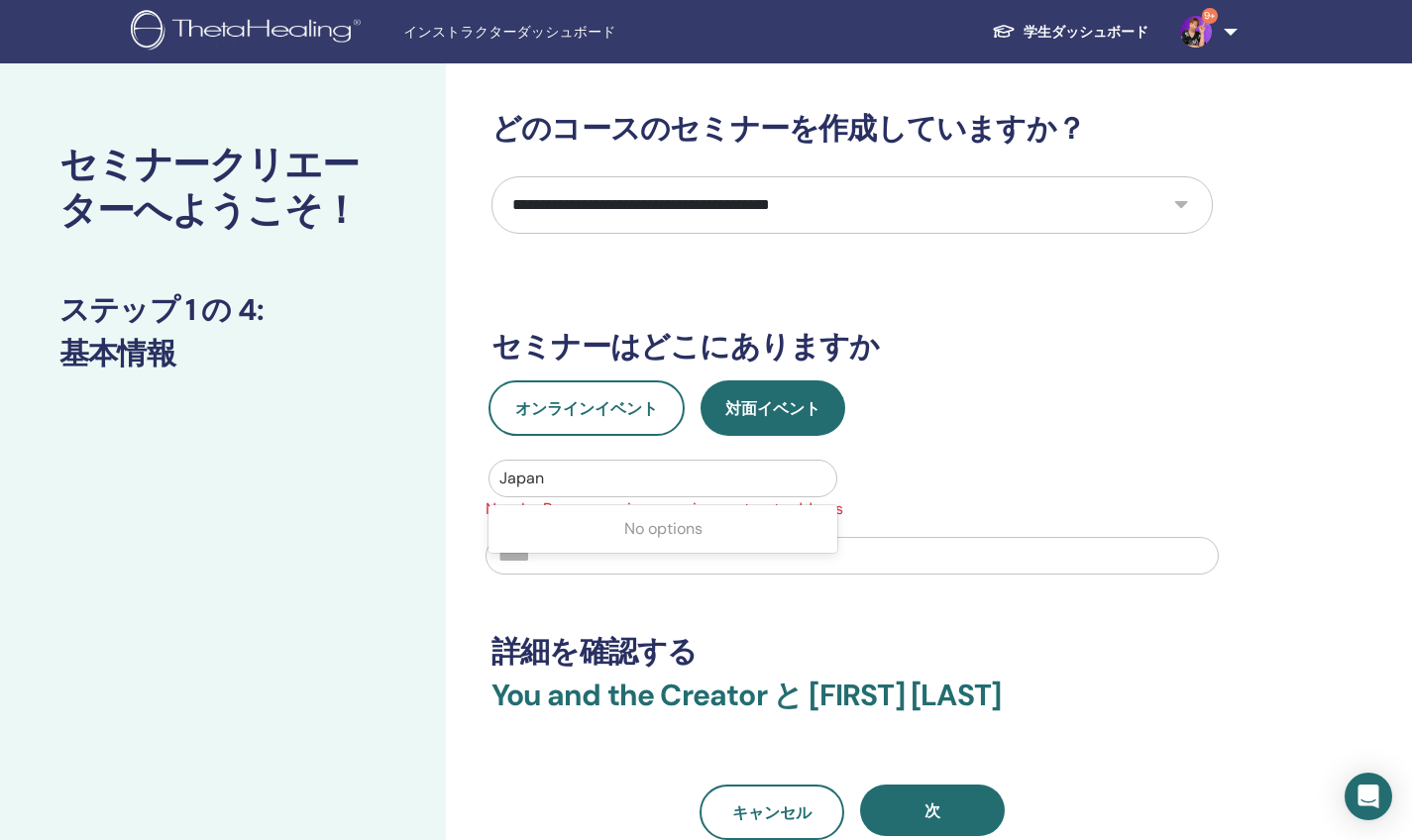 click at bounding box center (663, 478) 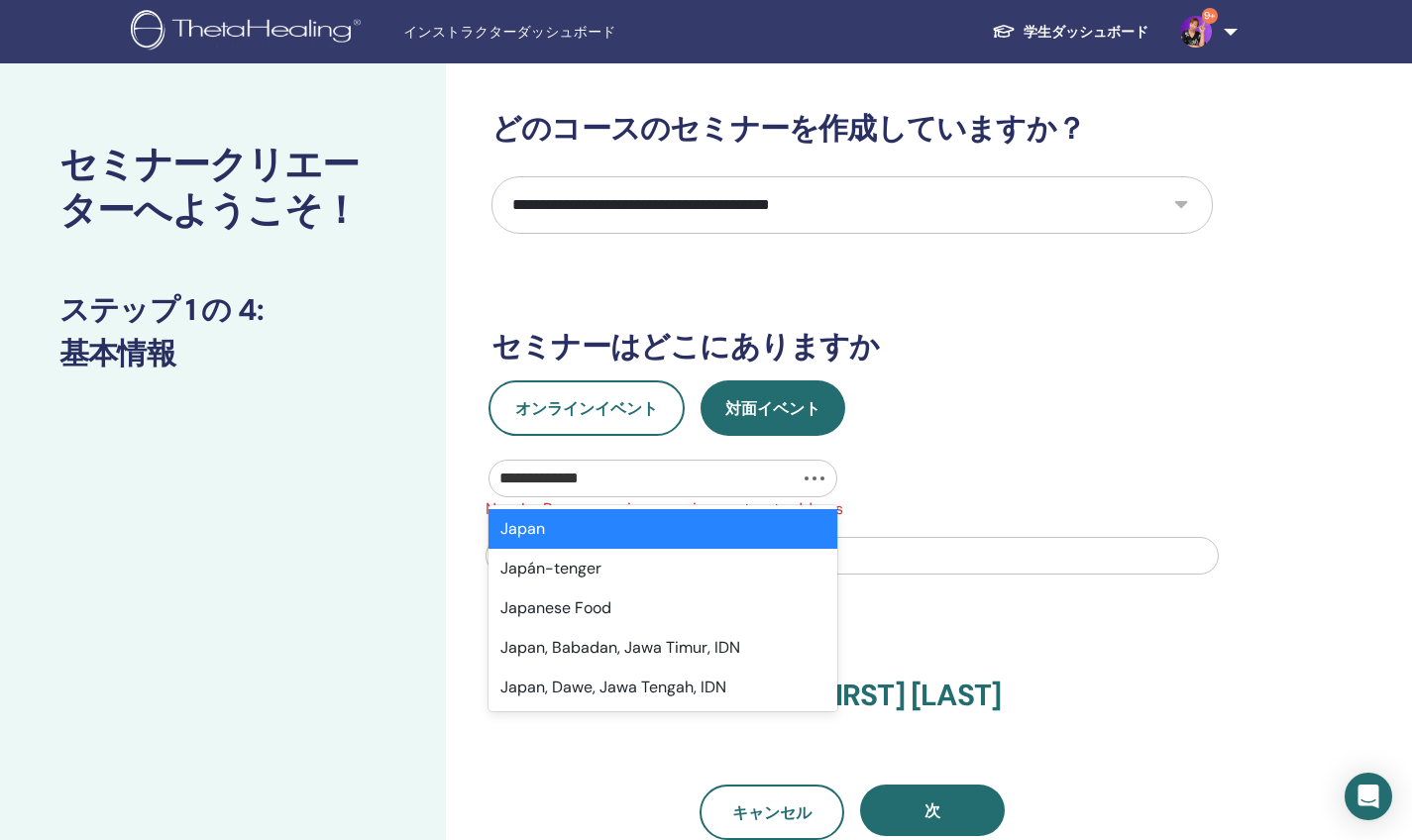 type on "**********" 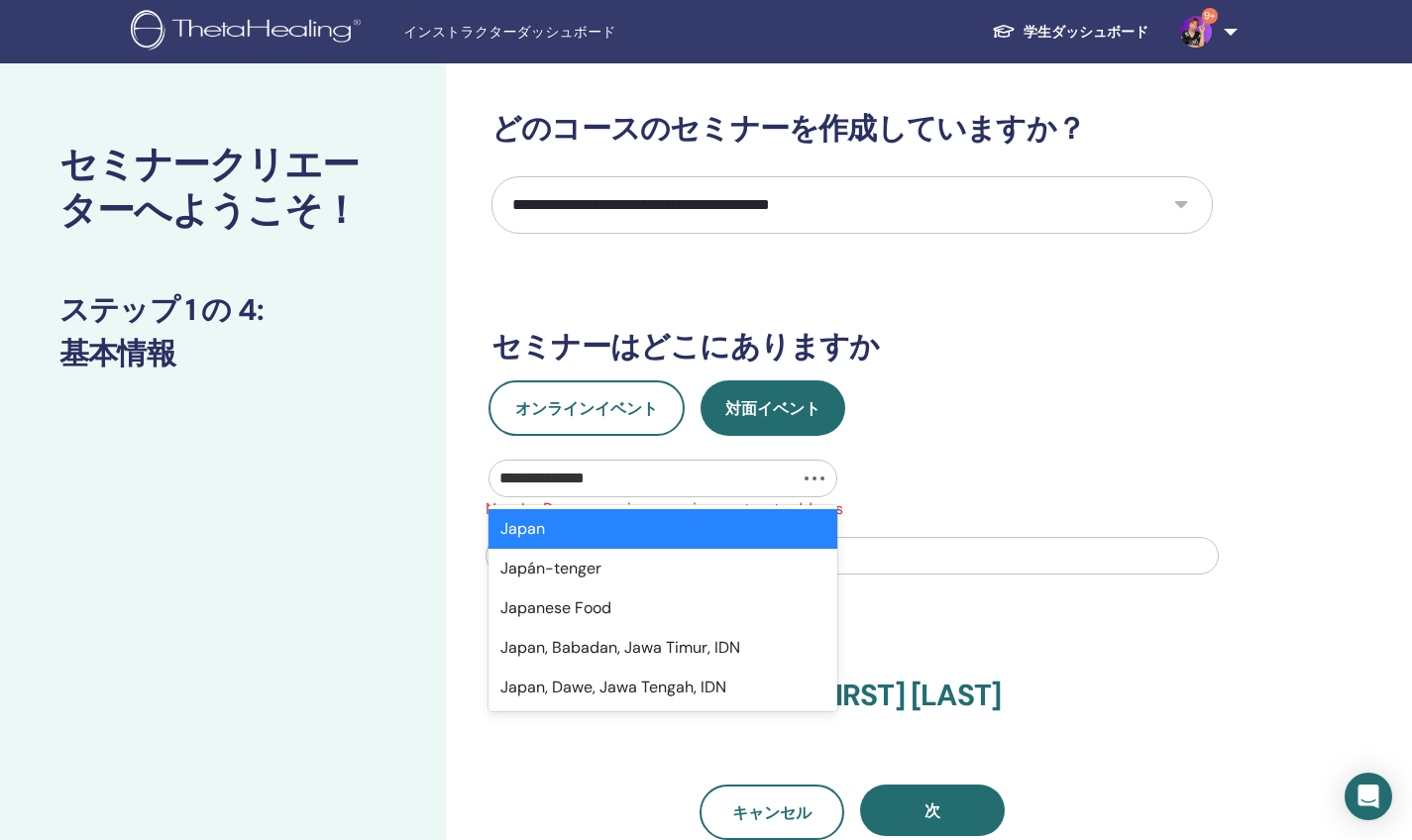 type 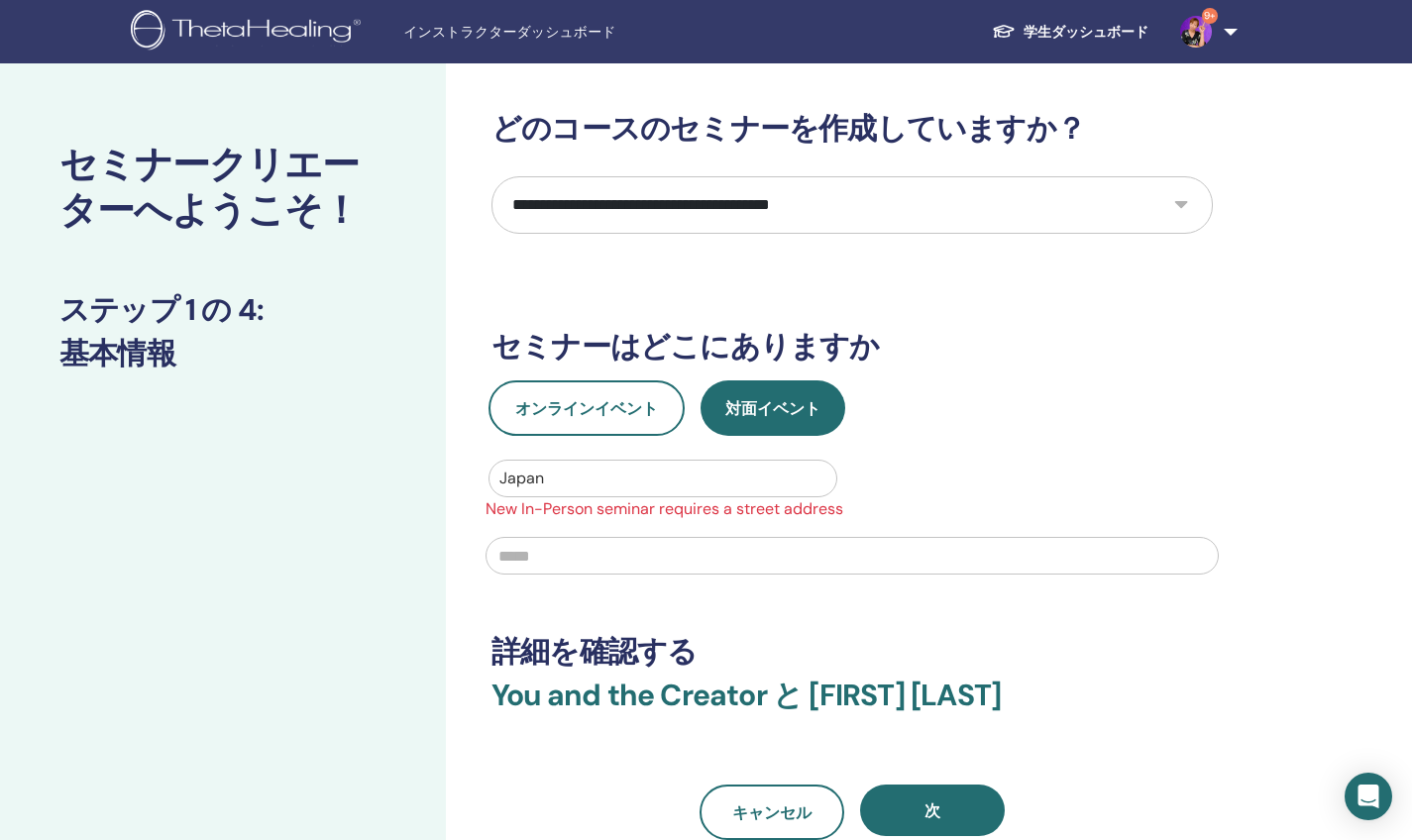click at bounding box center (663, 478) 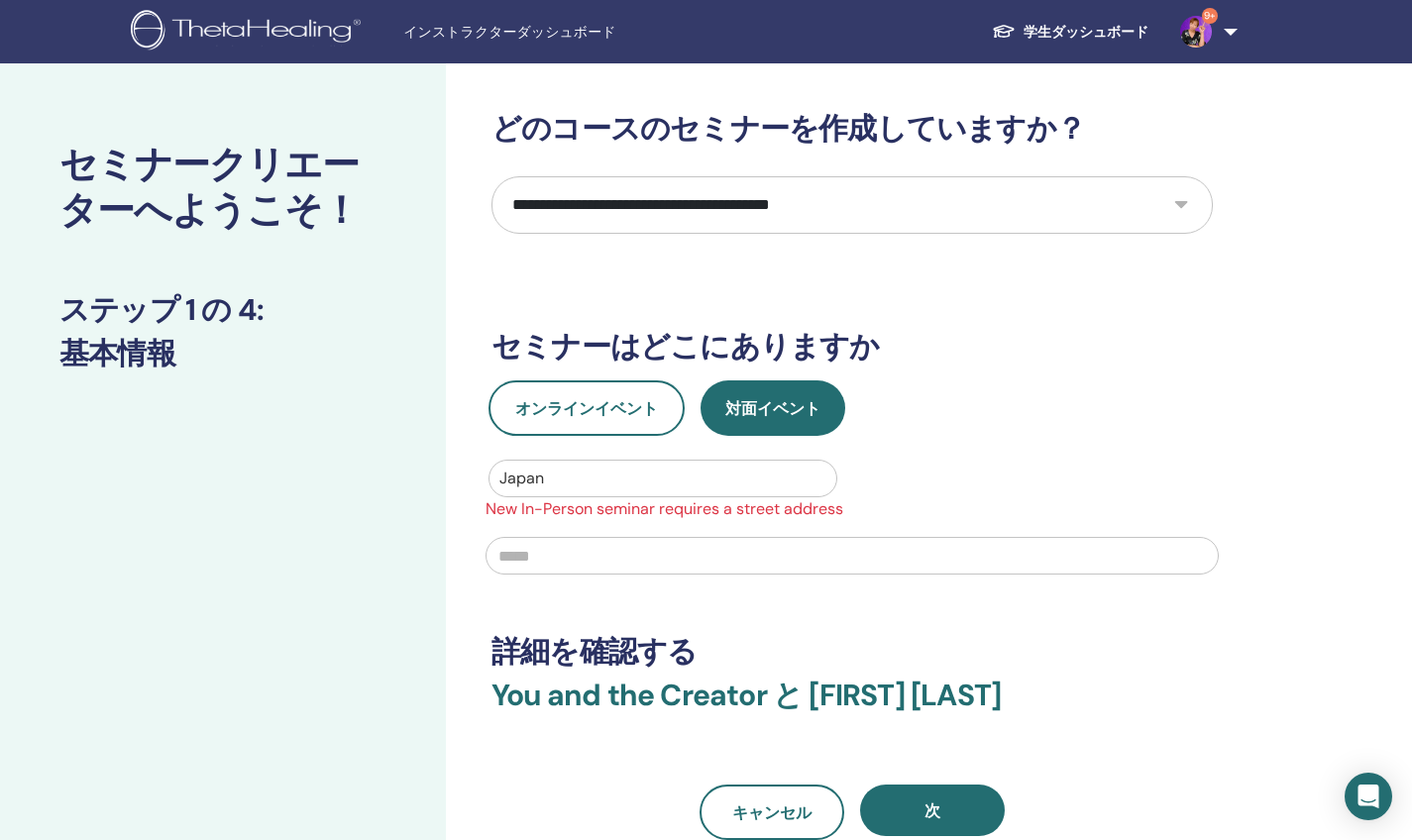 click at bounding box center (663, 478) 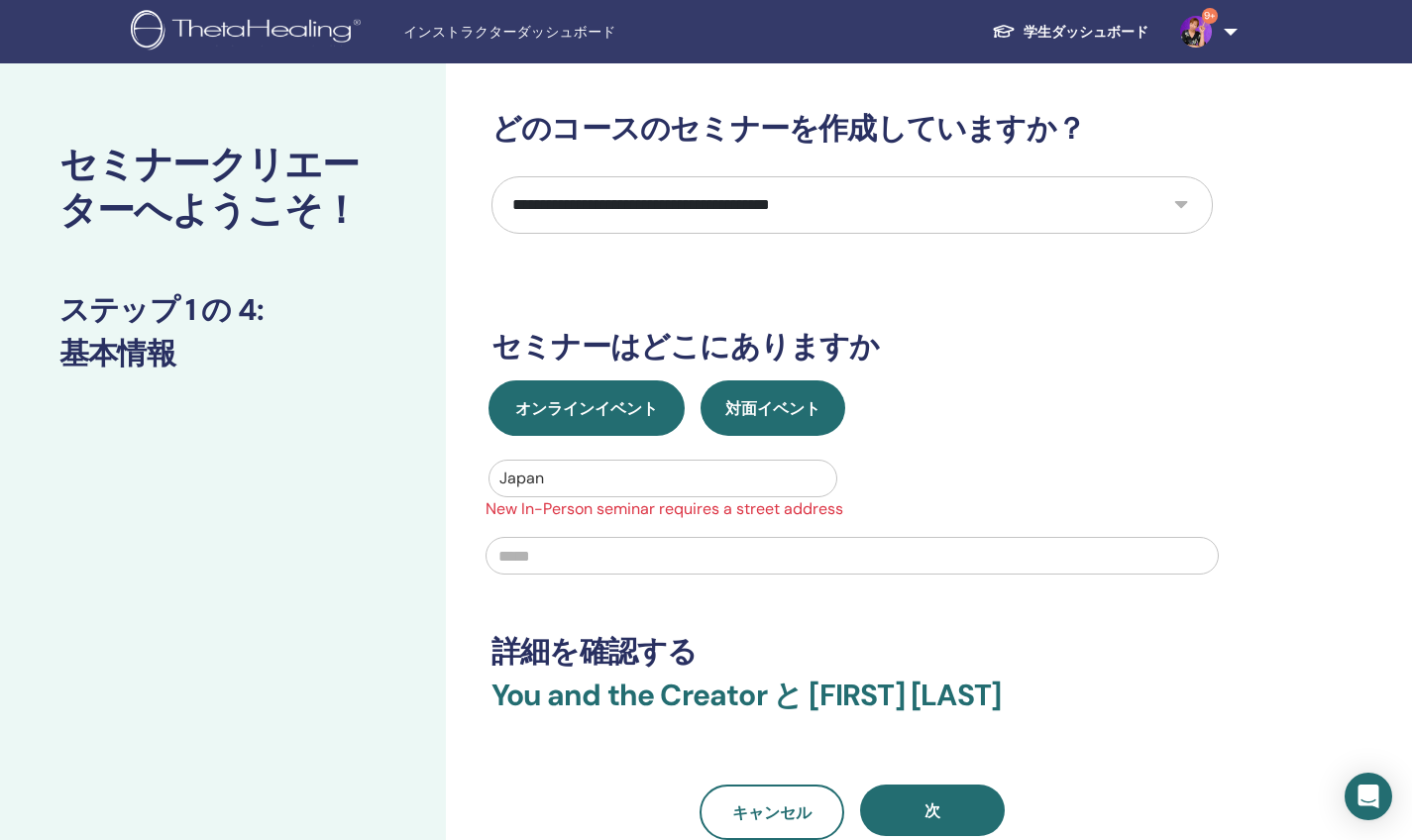 click on "オンラインイベント" at bounding box center (587, 408) 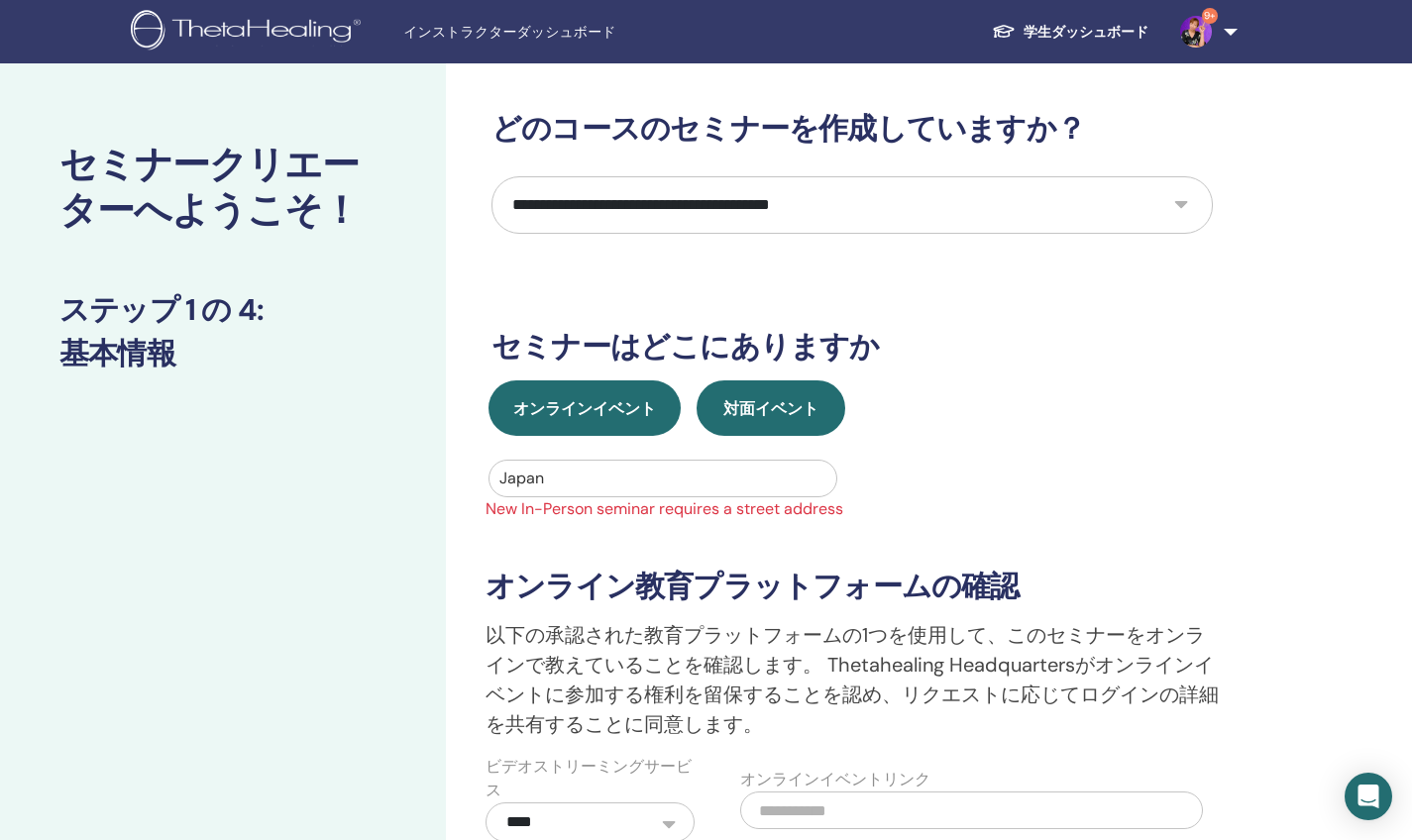 click on "対面イベント" at bounding box center (771, 408) 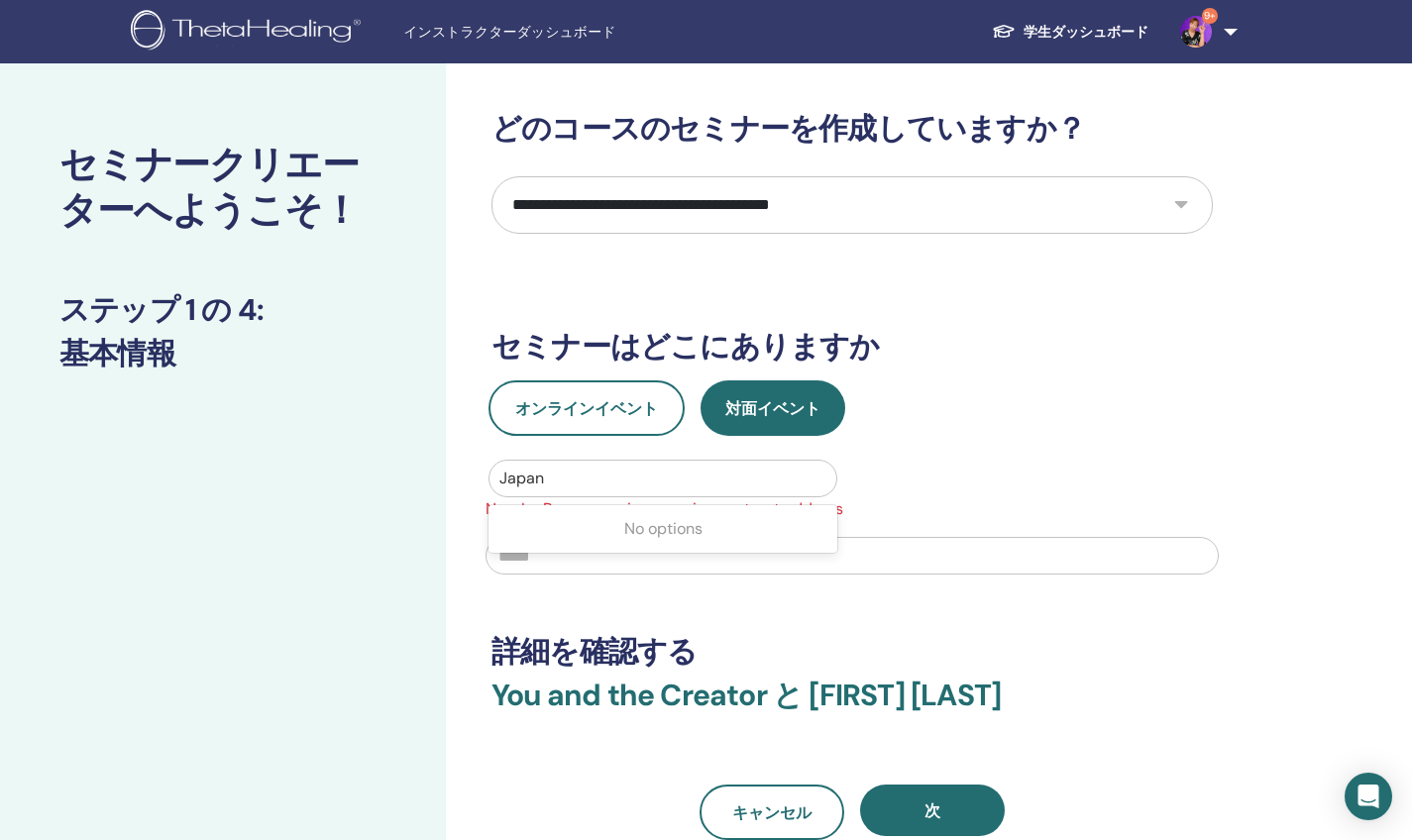 click at bounding box center [663, 478] 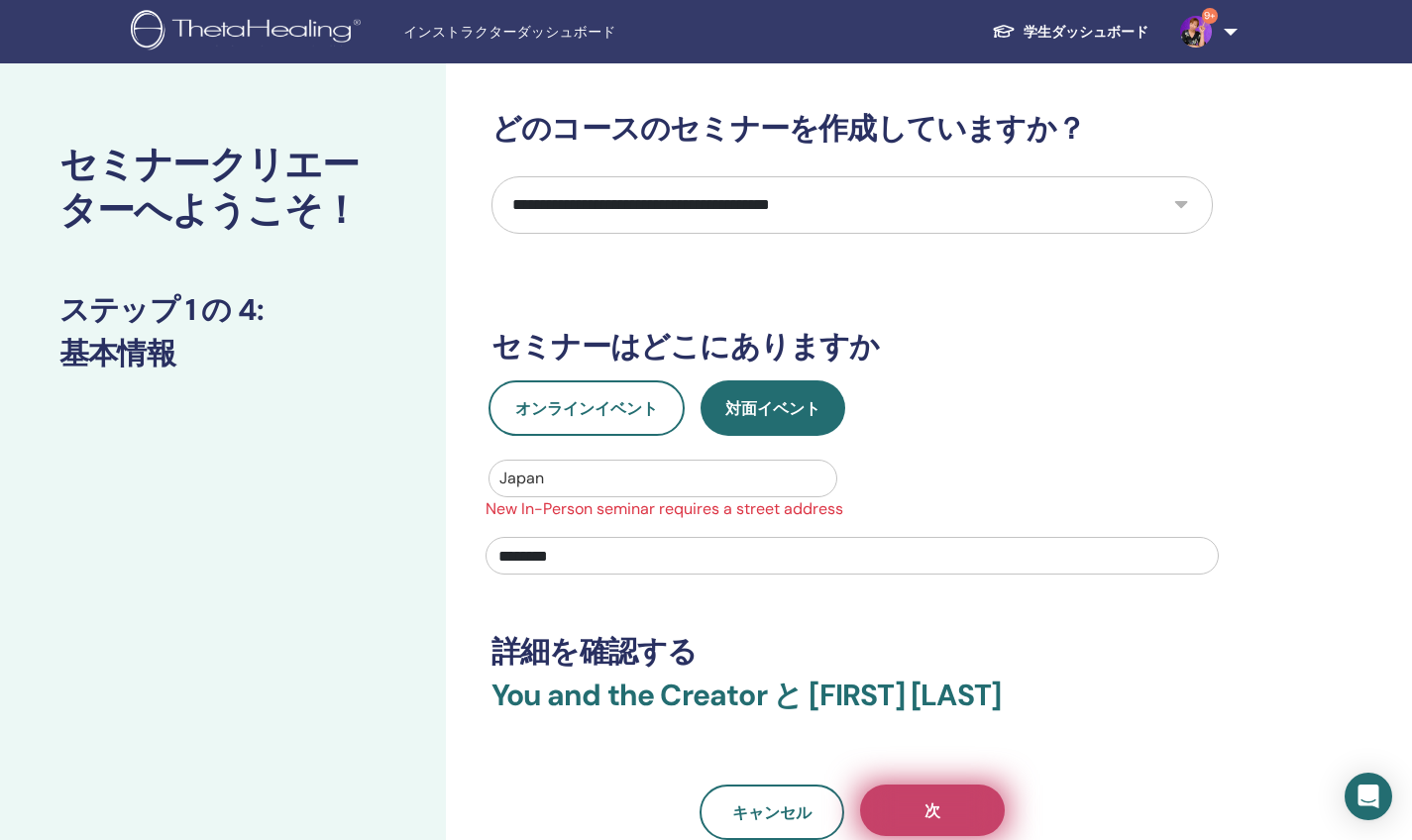 type on "********" 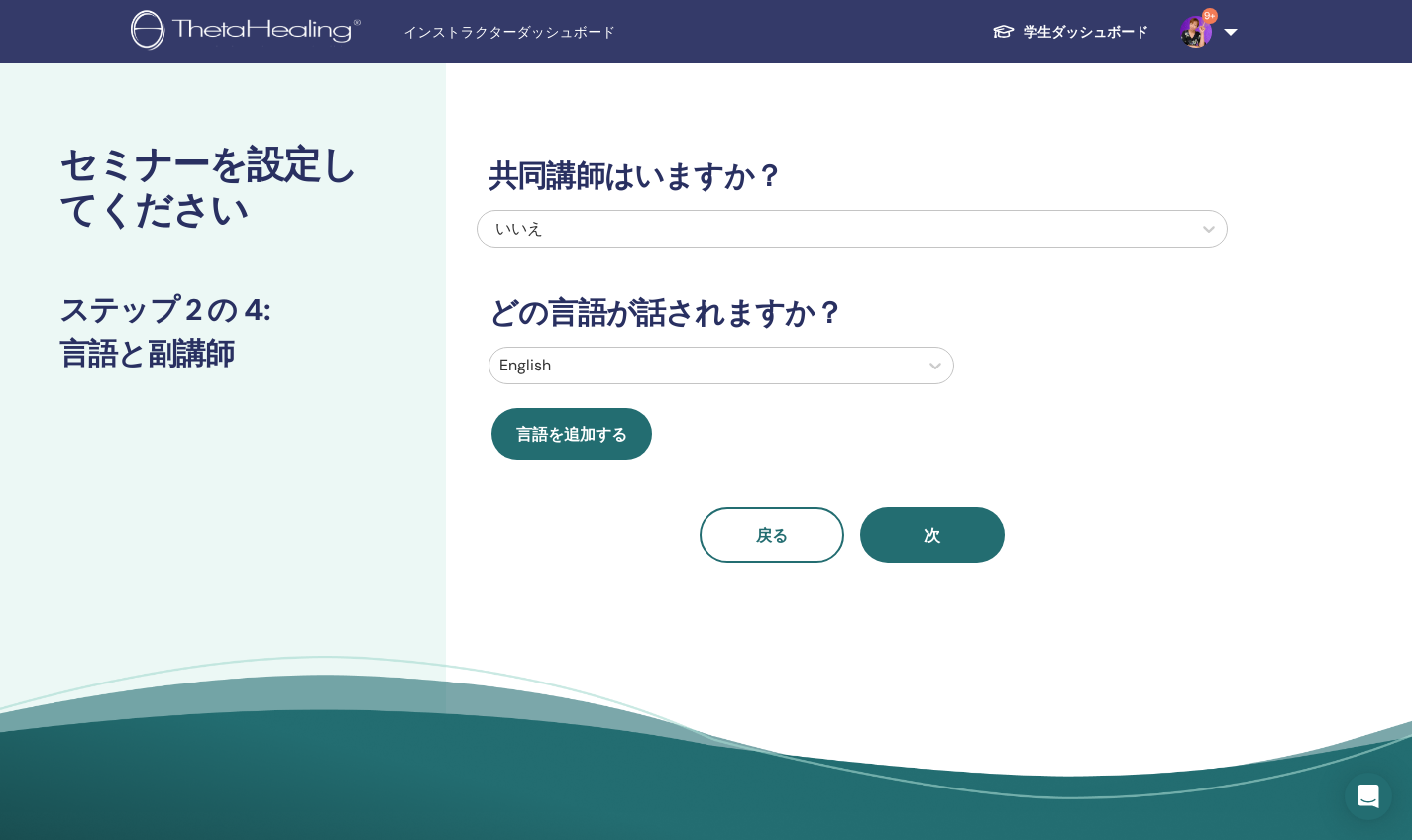 click on "English" at bounding box center (704, 366) 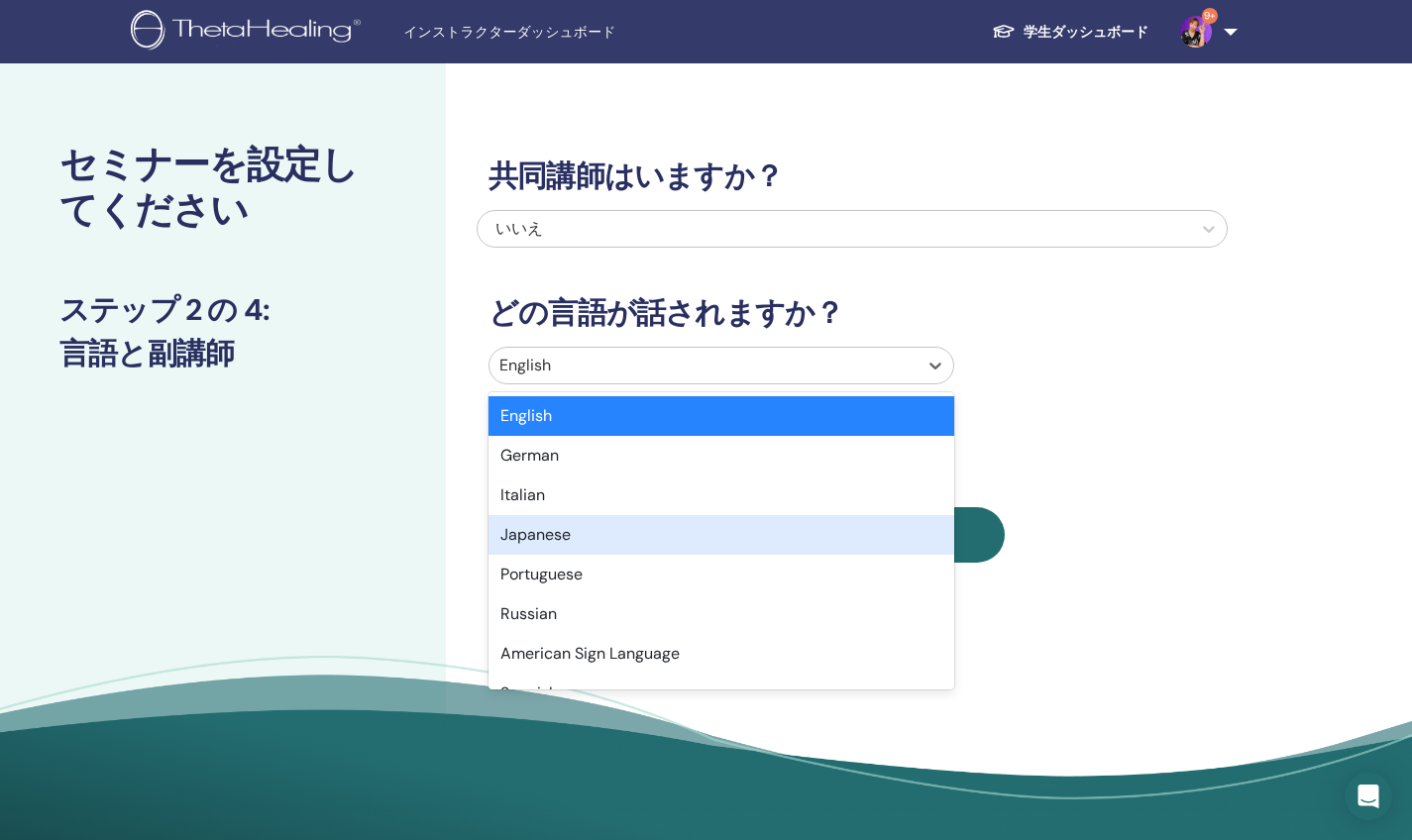 click on "Japanese" at bounding box center [721, 535] 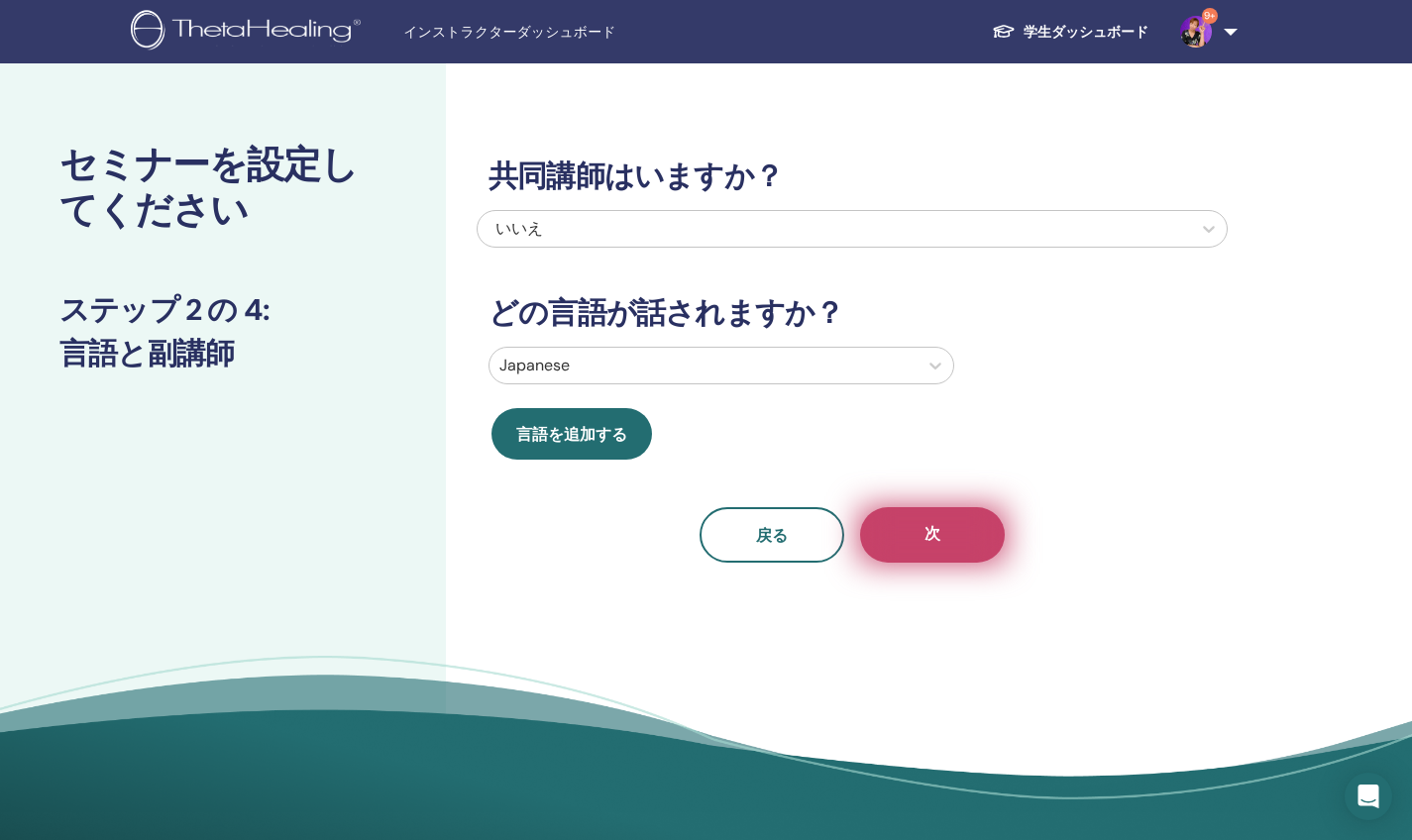 click on "次" at bounding box center (932, 535) 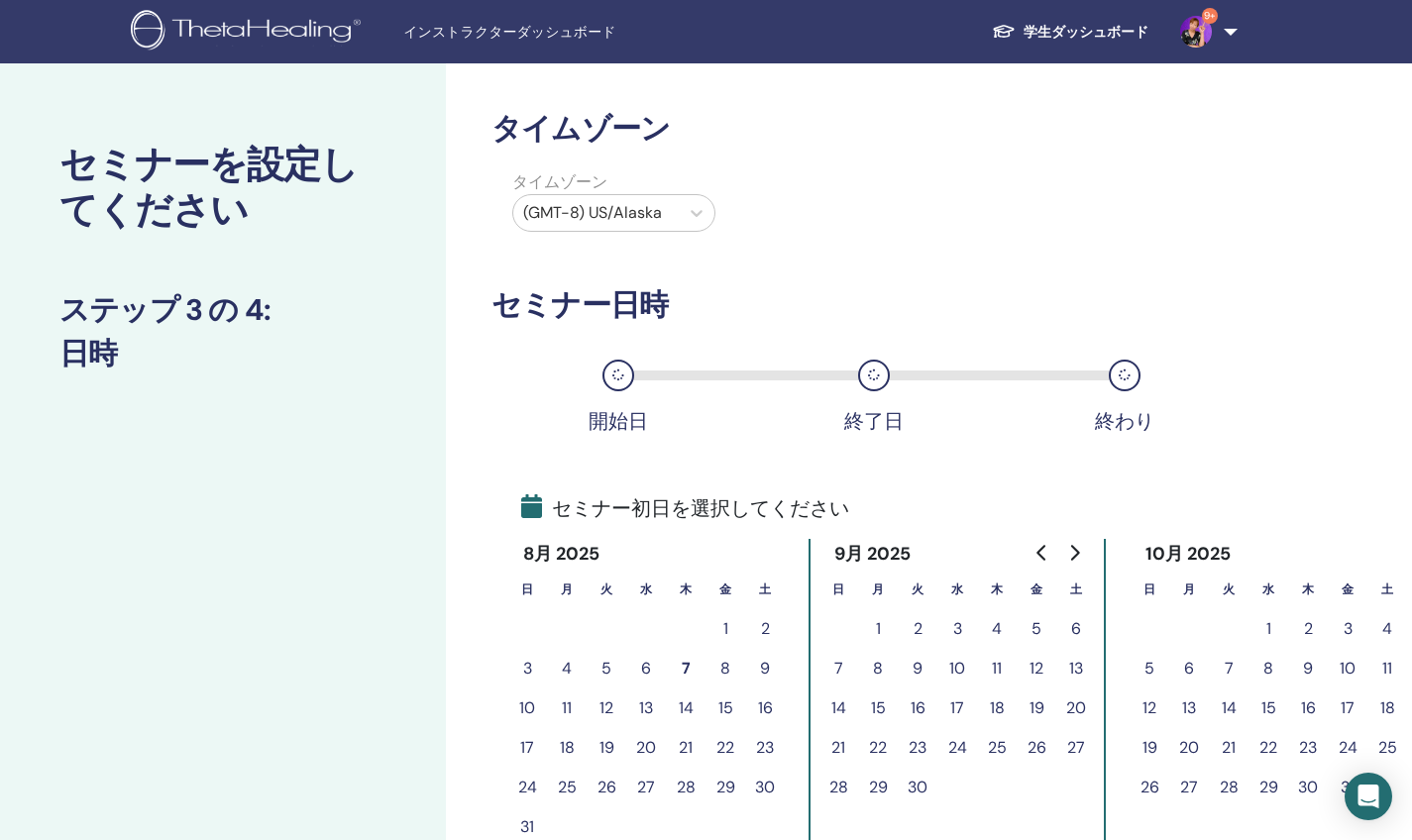 click at bounding box center [596, 213] 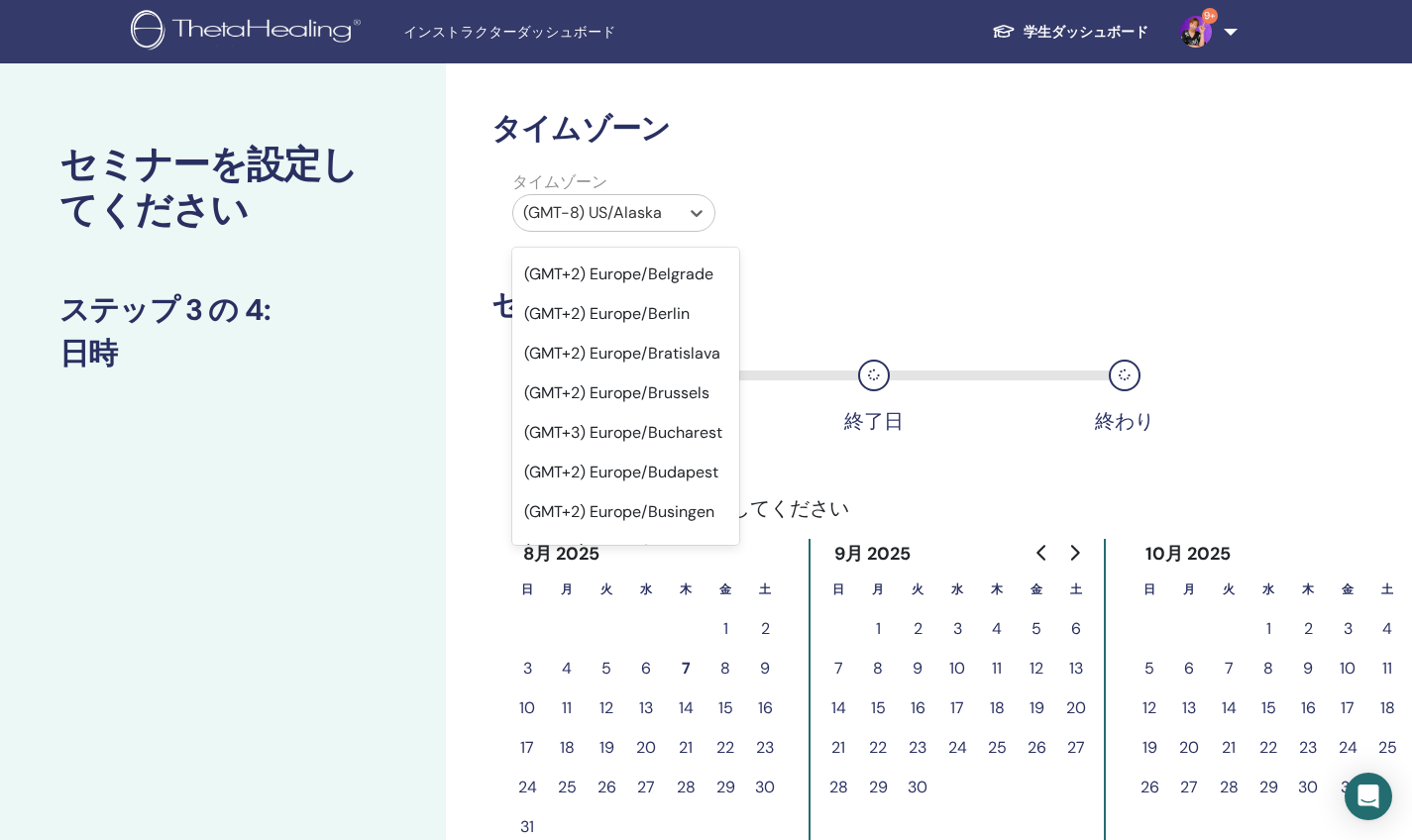 scroll, scrollTop: 20443, scrollLeft: 0, axis: vertical 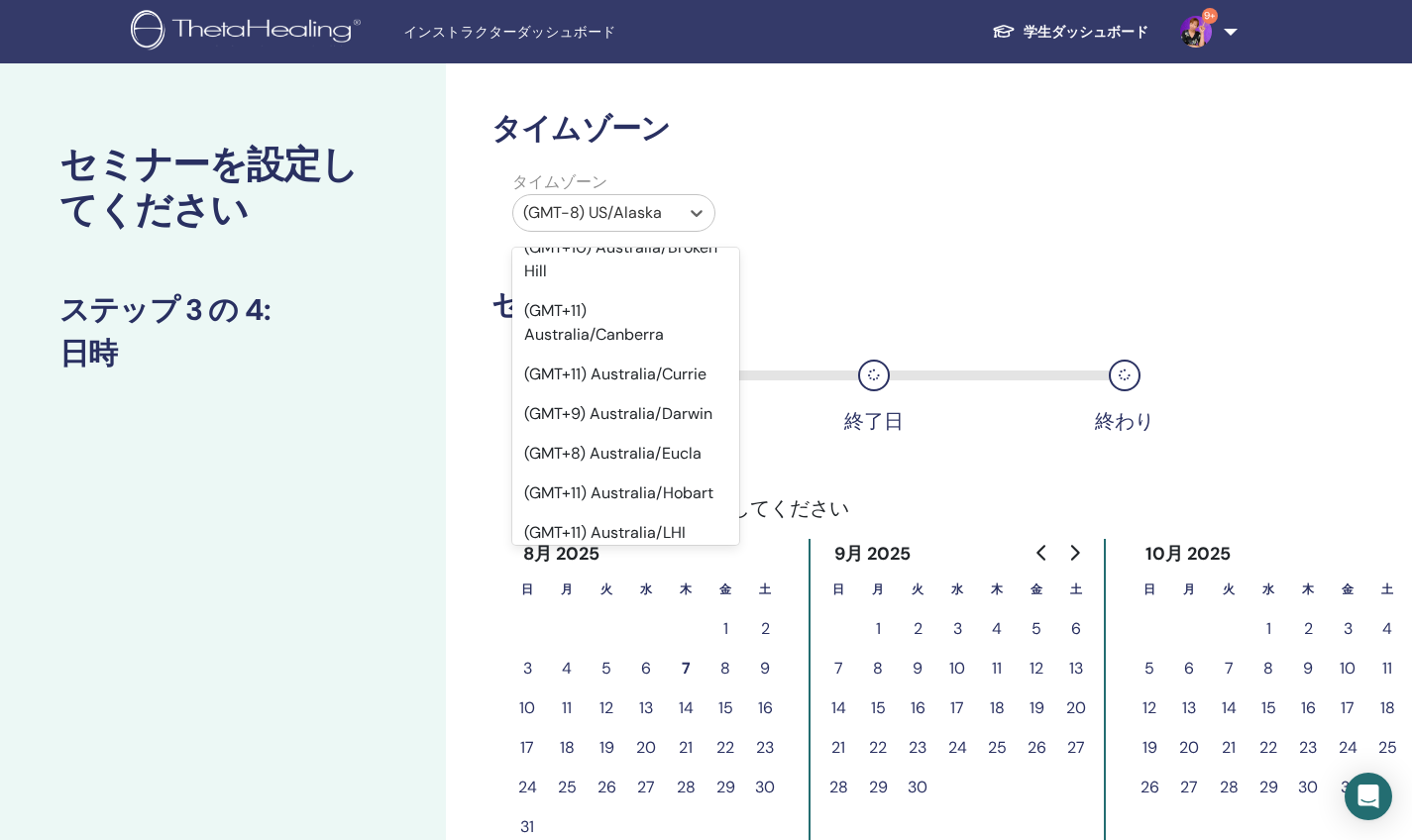 click on "(GMT+9) Asia/Tokyo" at bounding box center (625, -1028) 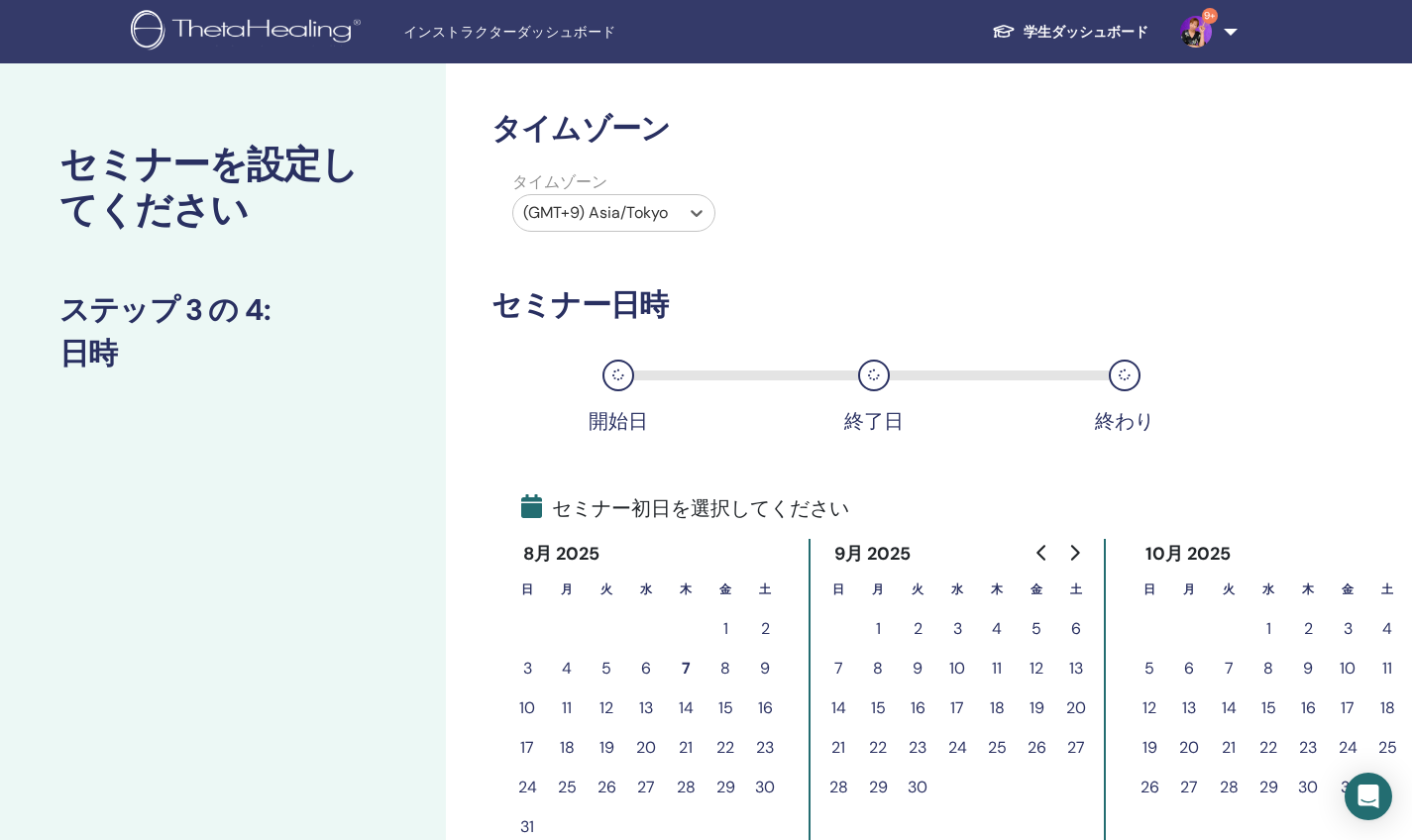 scroll, scrollTop: 391, scrollLeft: 0, axis: vertical 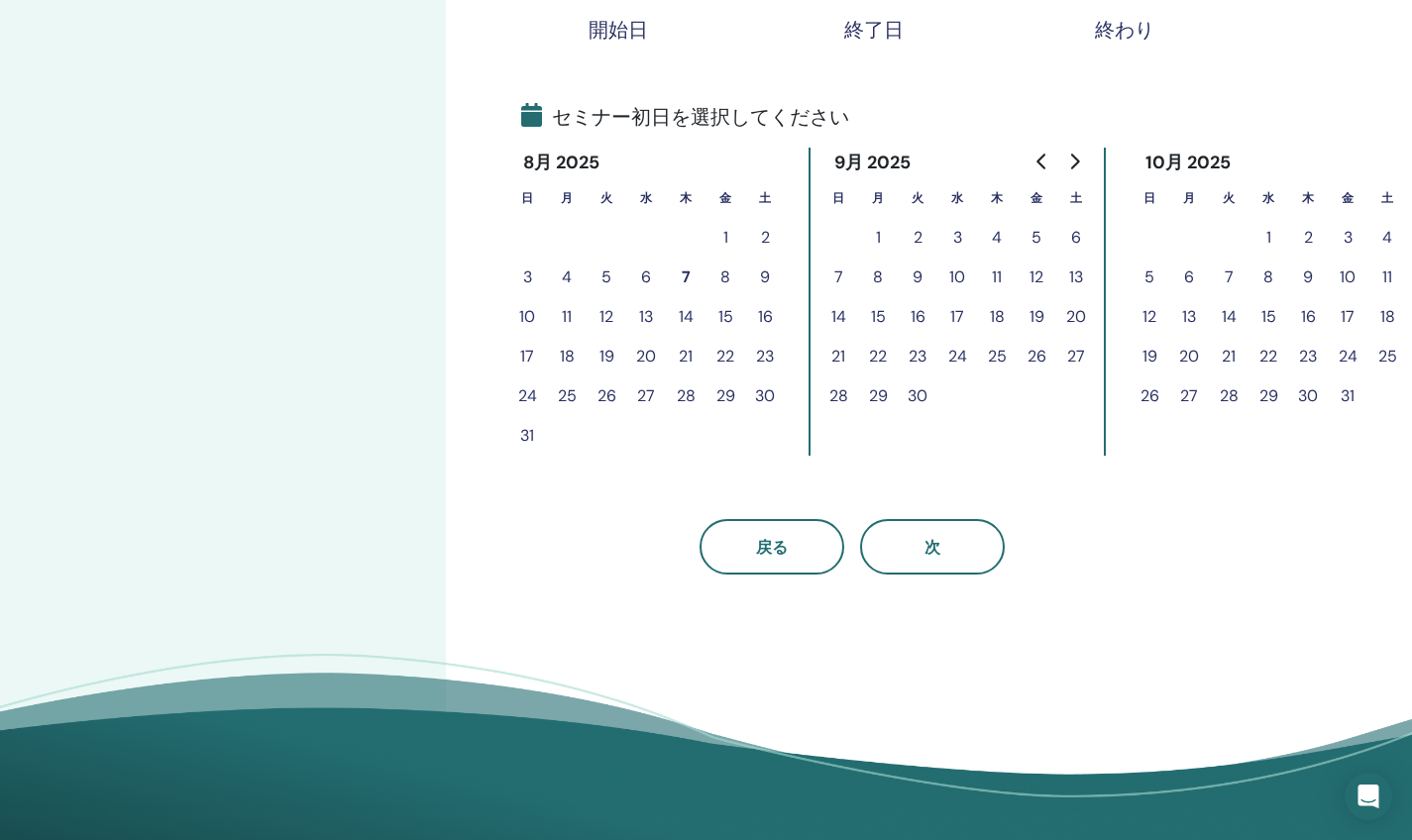 click on "26" at bounding box center [606, 396] 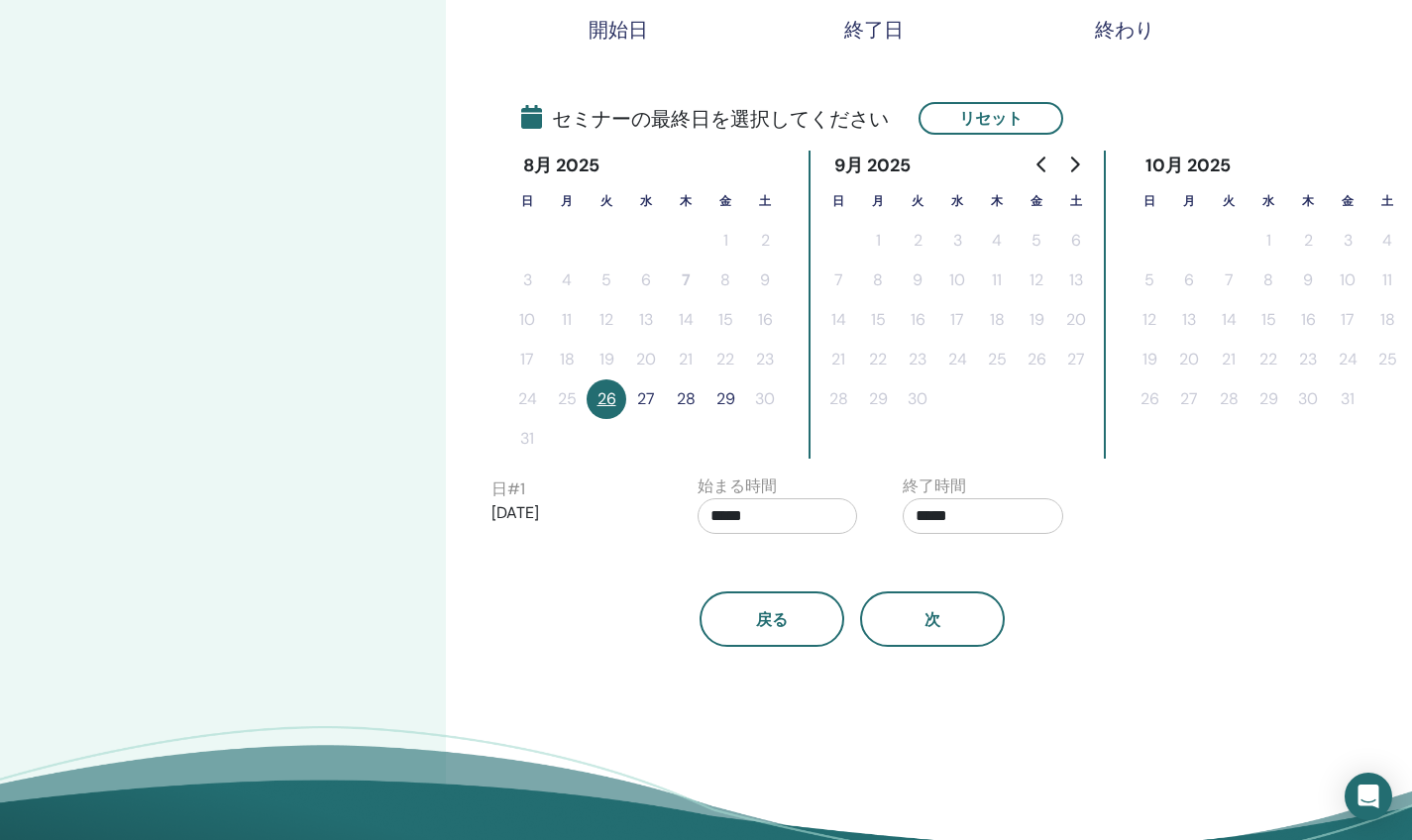 click on "27" at bounding box center [646, 399] 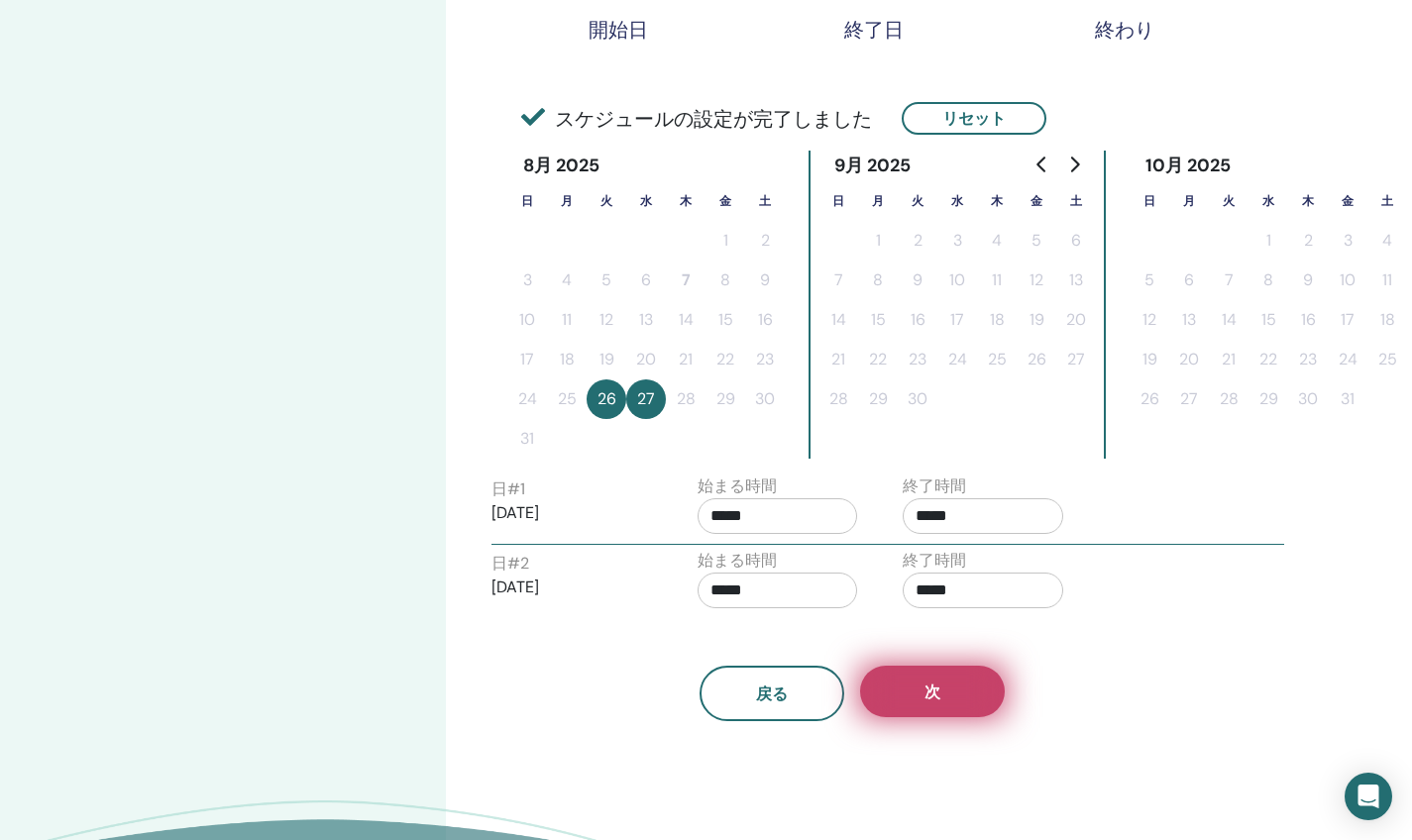 click on "次" at bounding box center (932, 691) 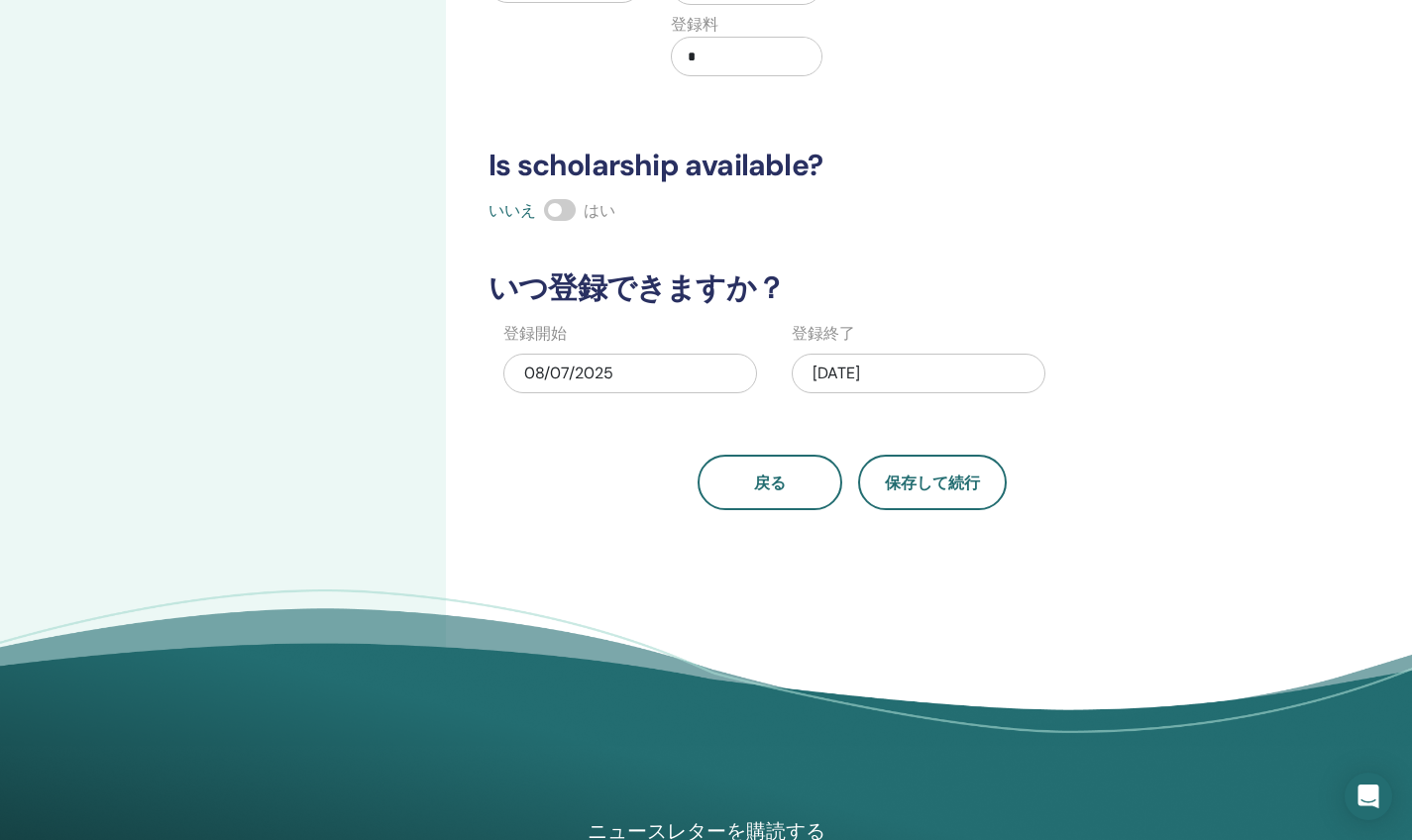 scroll, scrollTop: 0, scrollLeft: 0, axis: both 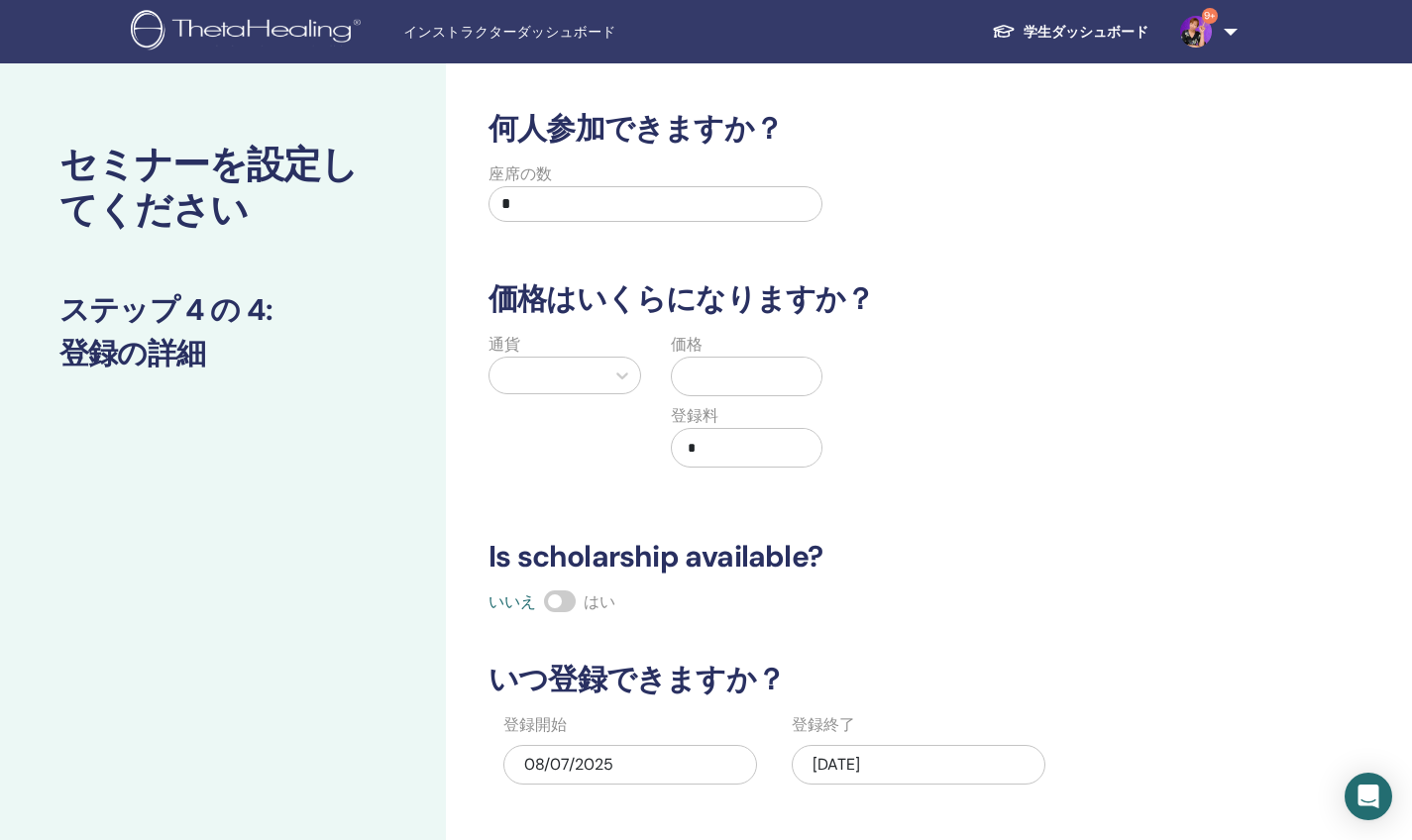 click on "*" at bounding box center [655, 204] 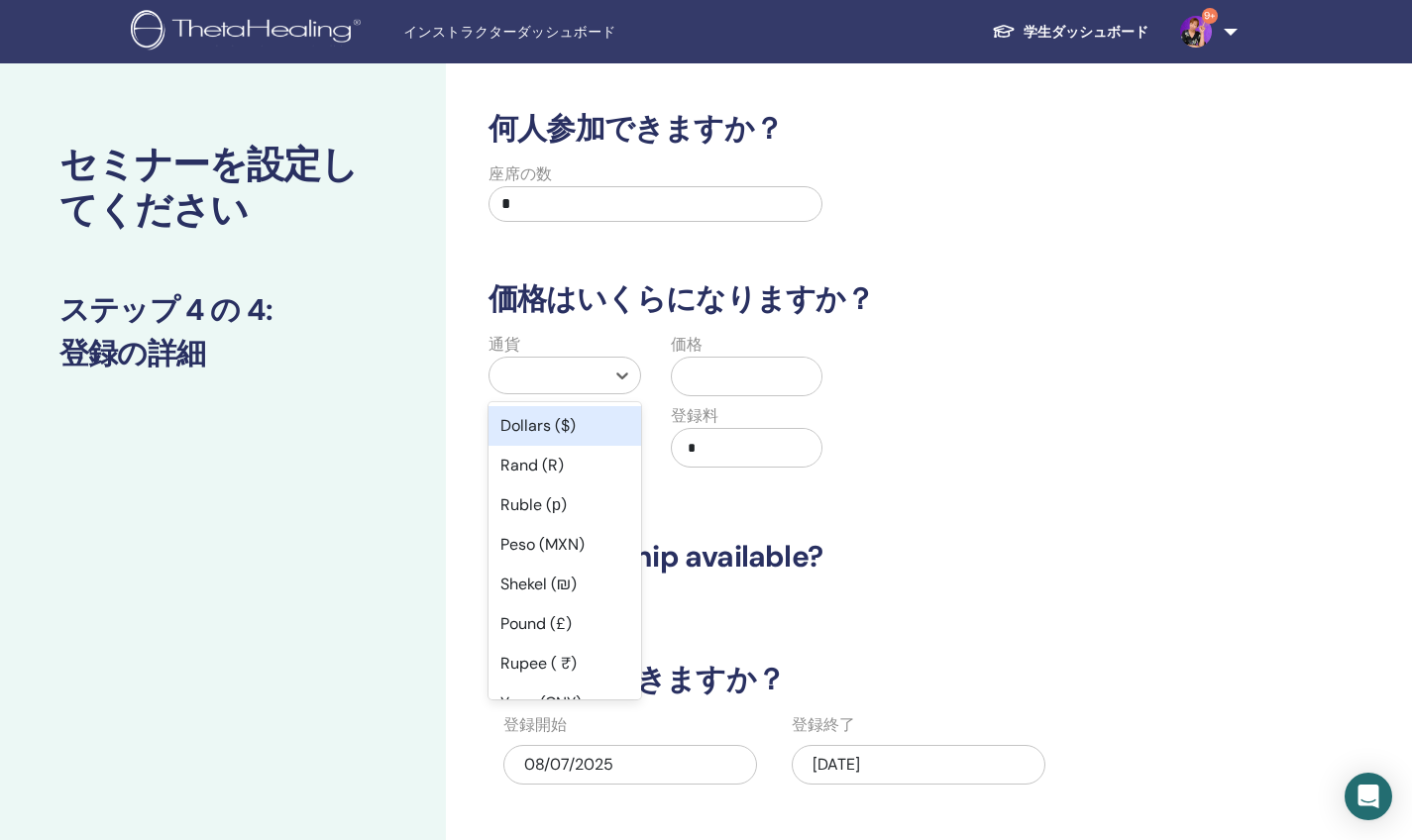 click at bounding box center (547, 375) 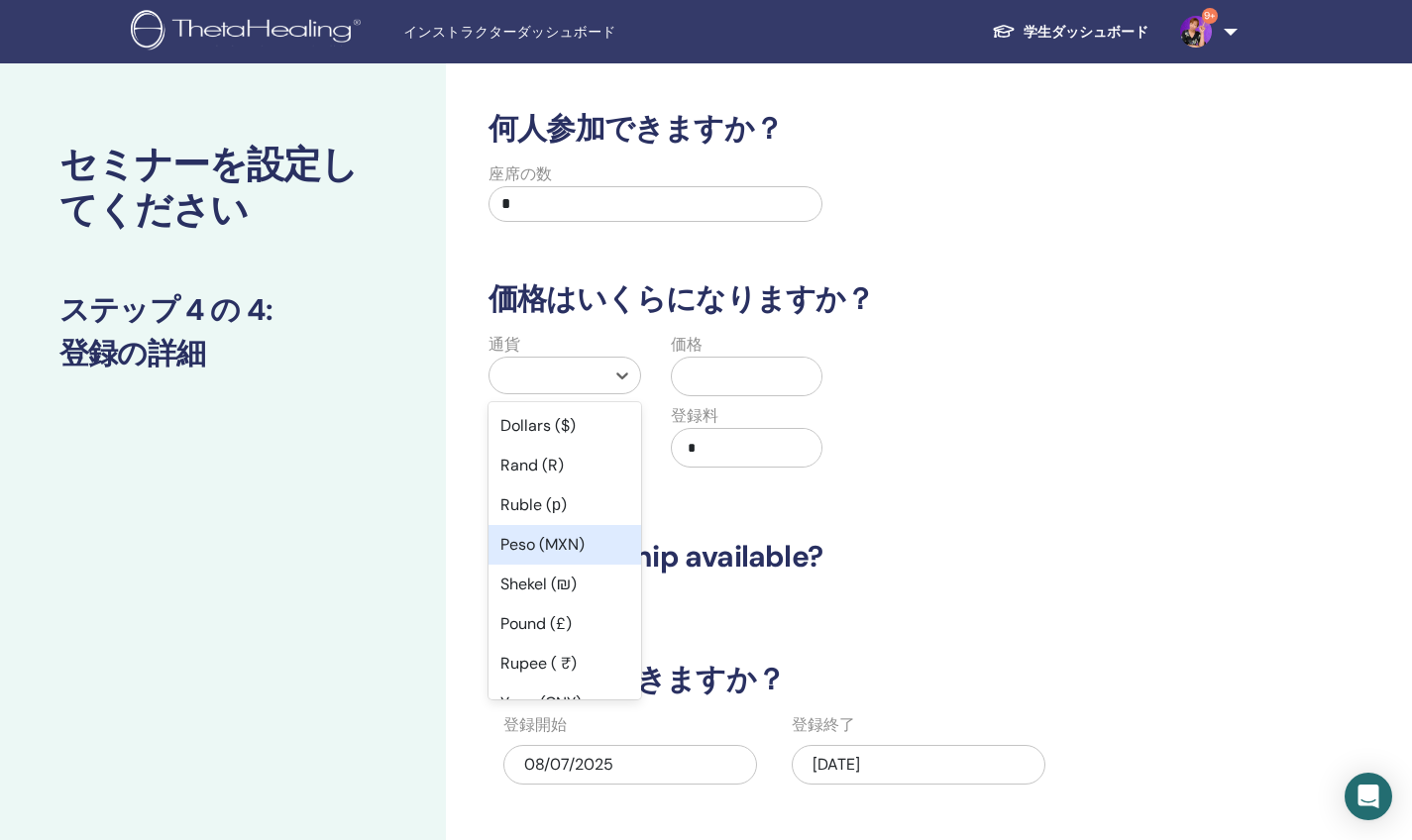 scroll, scrollTop: 164, scrollLeft: 0, axis: vertical 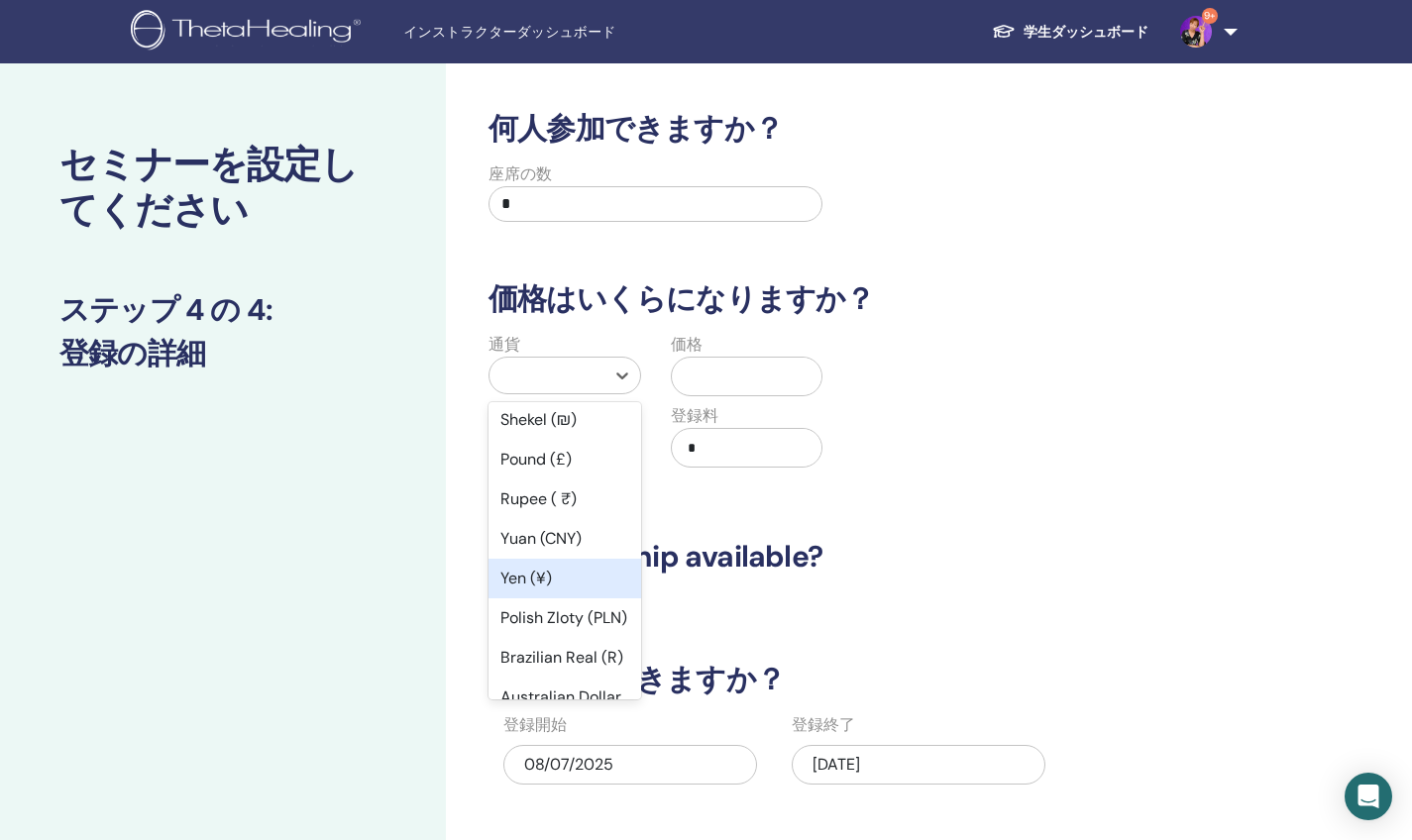 click on "Yen (¥)" at bounding box center [565, 578] 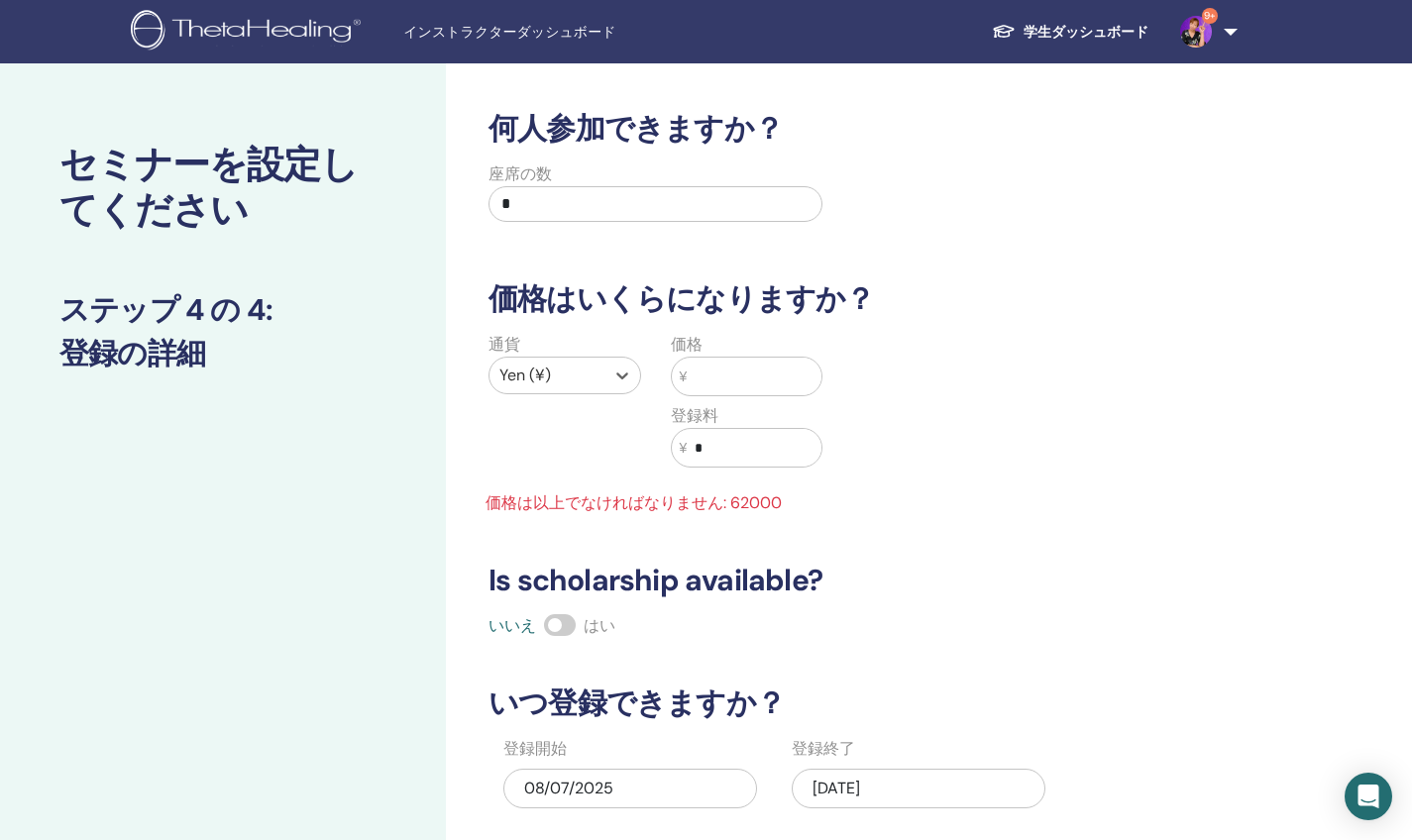 click at bounding box center (754, 376) 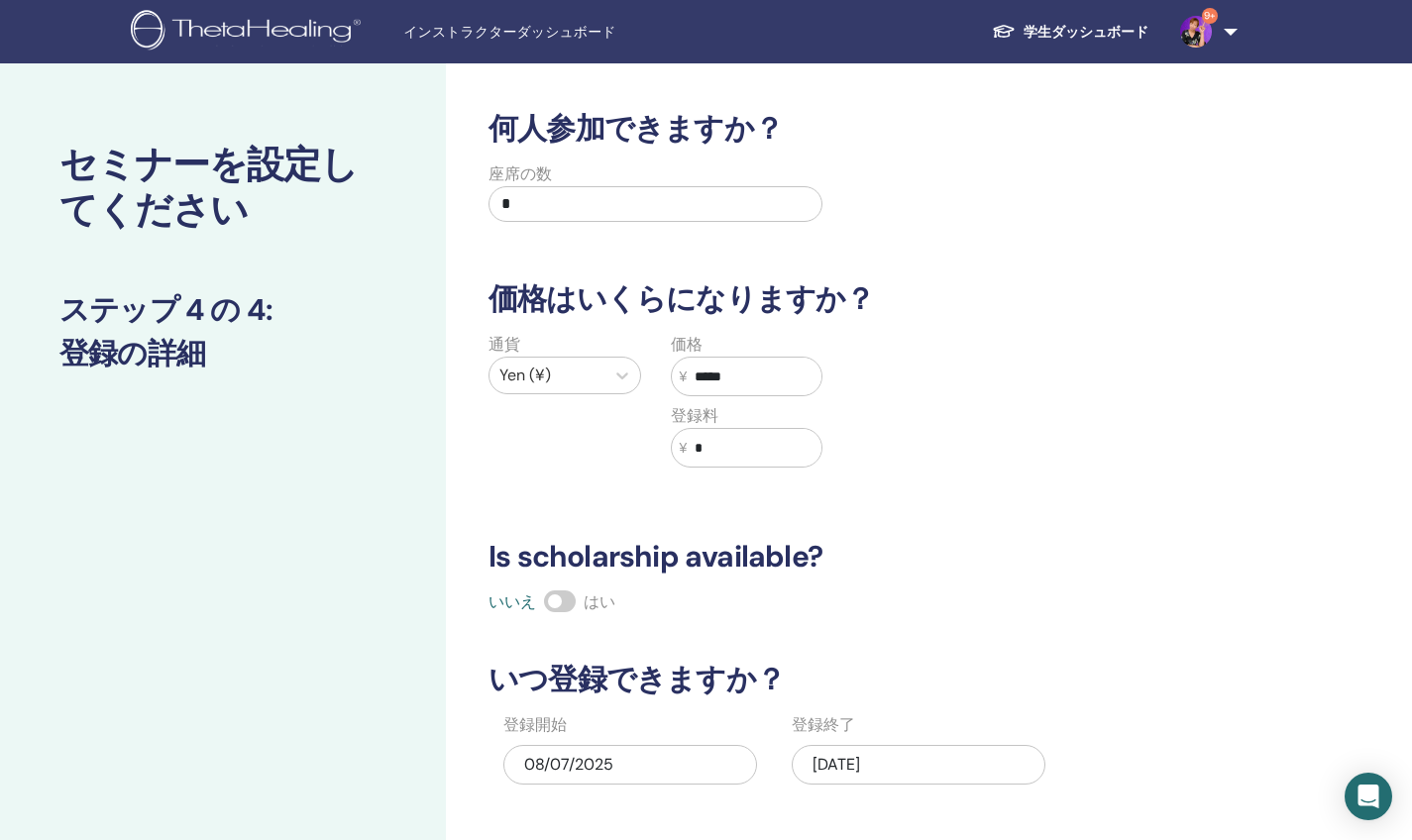 scroll, scrollTop: 391, scrollLeft: 0, axis: vertical 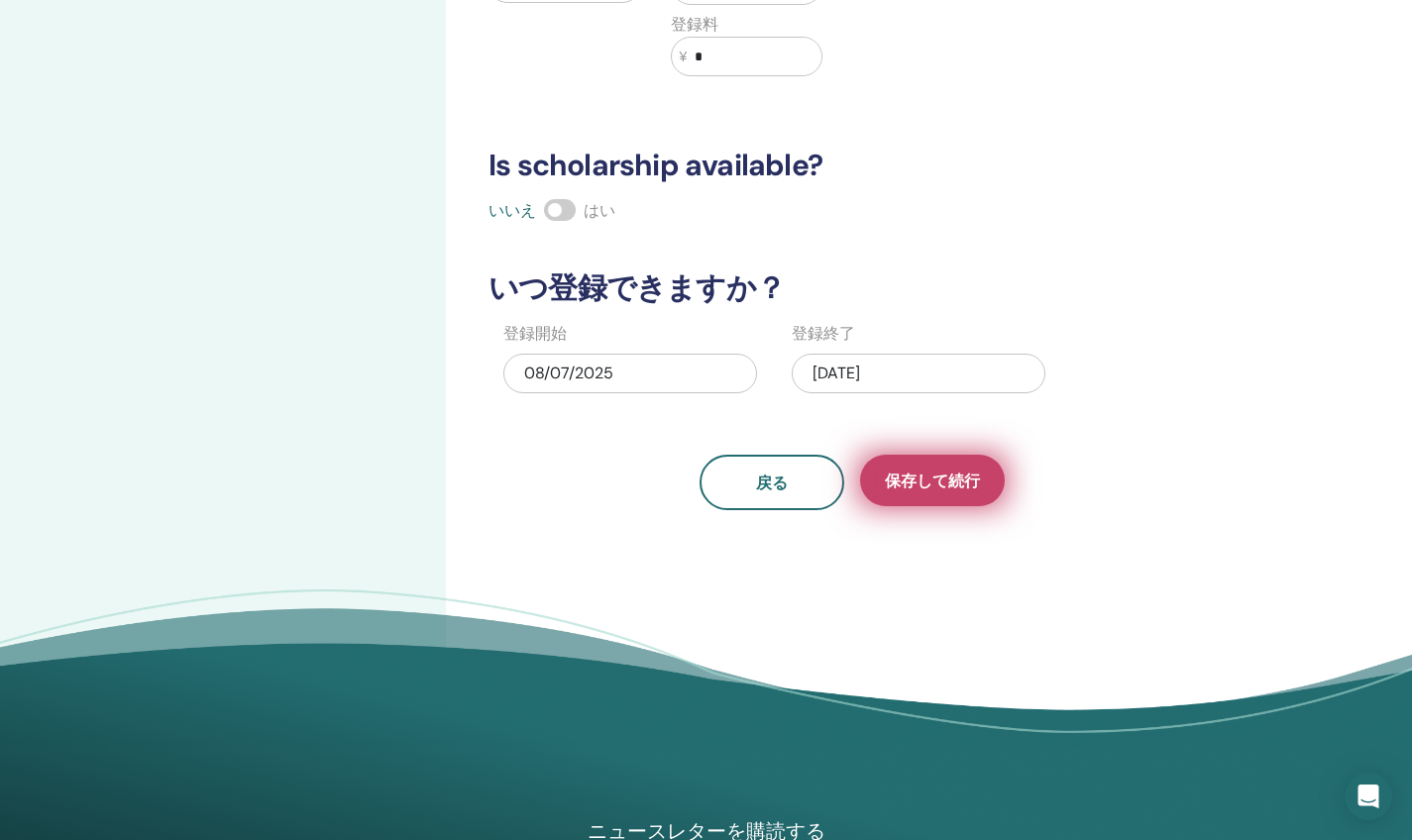type on "*****" 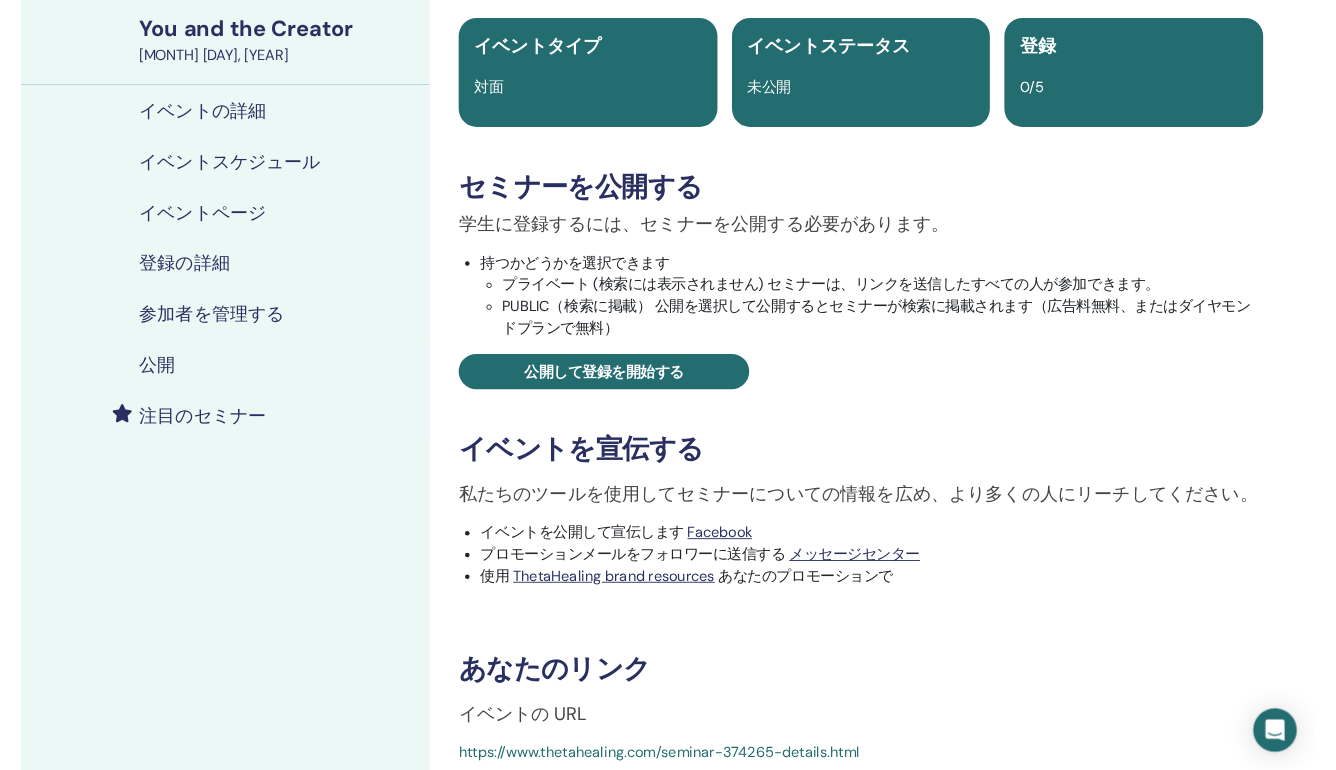 scroll, scrollTop: 312, scrollLeft: 0, axis: vertical 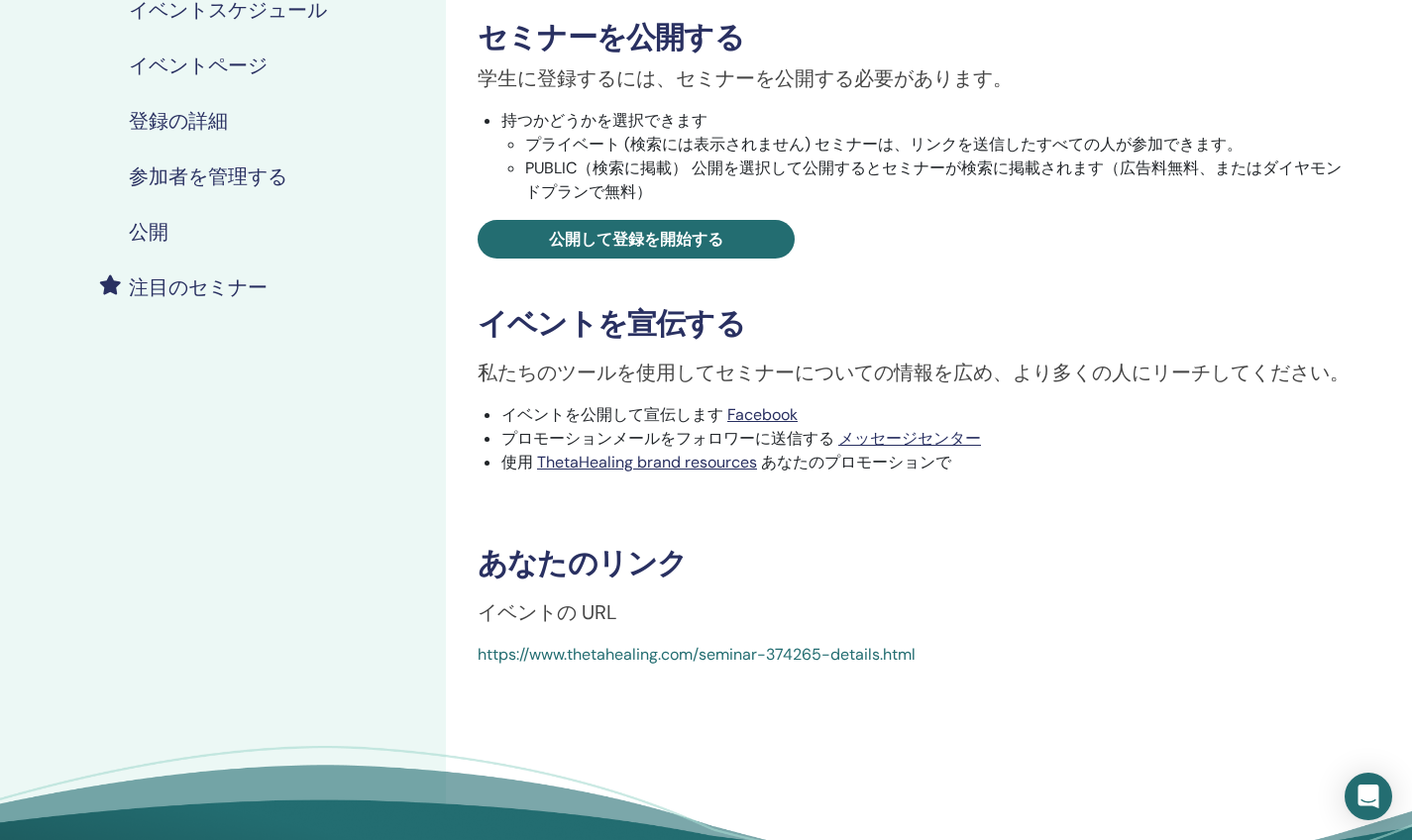click on "https://www.thetahealing.com/seminar-374265-details.html" at bounding box center (697, 654) 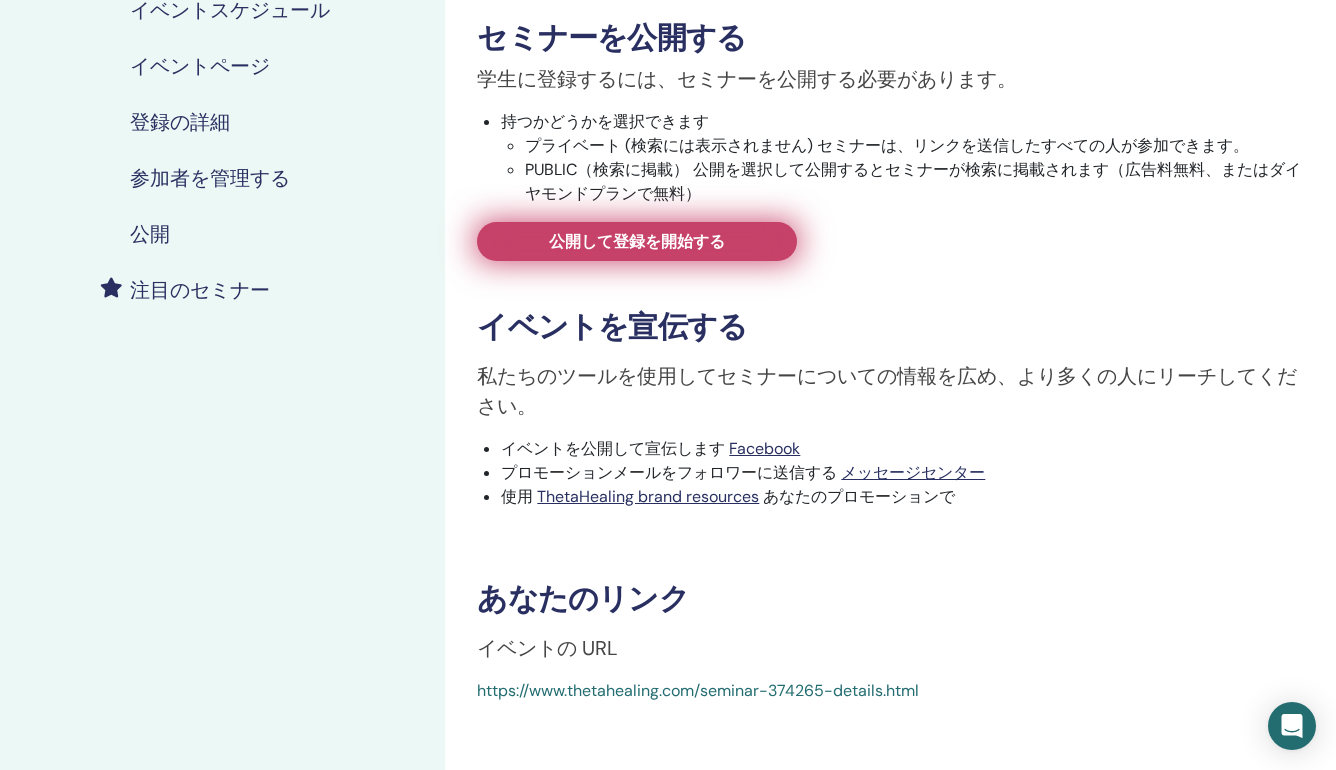 click on "公開して登録を開始する" at bounding box center (637, 241) 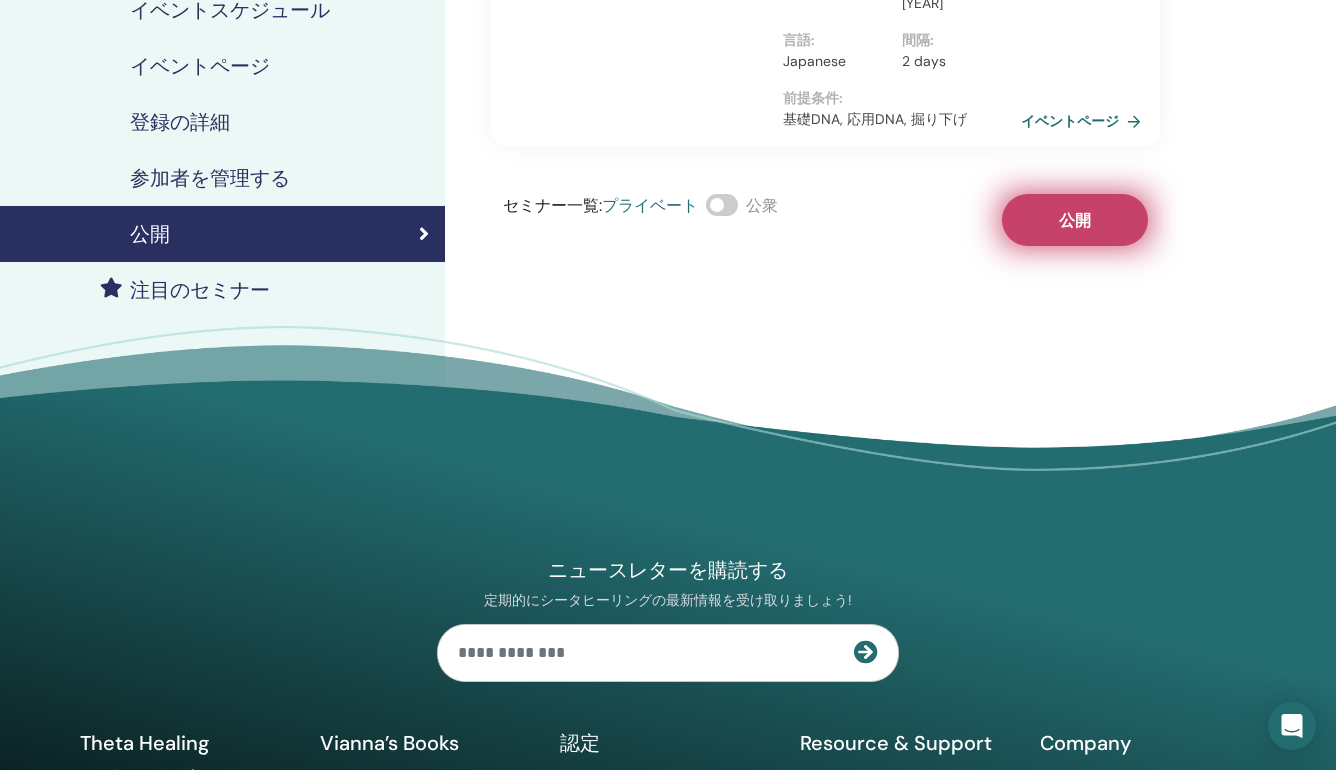 click on "公開" at bounding box center (1075, 220) 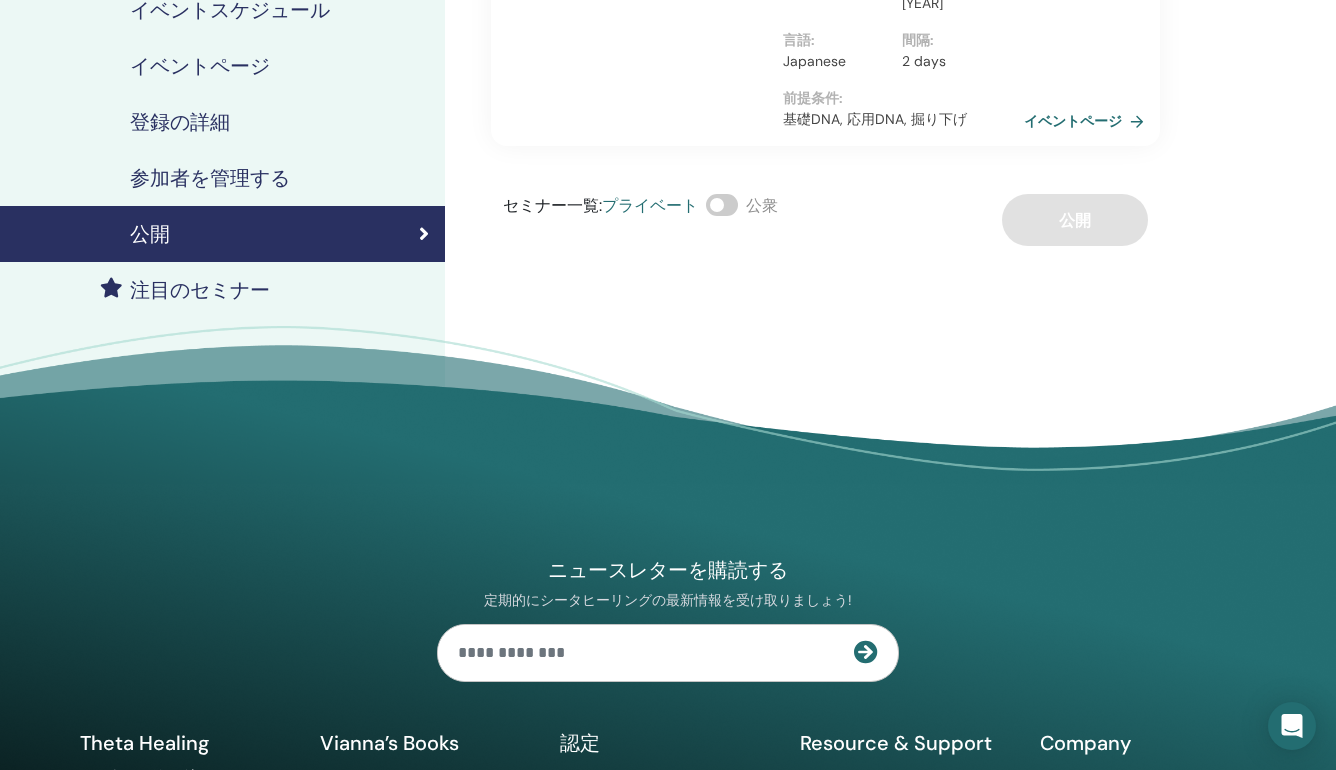 click on "イベントページ" at bounding box center (1088, 121) 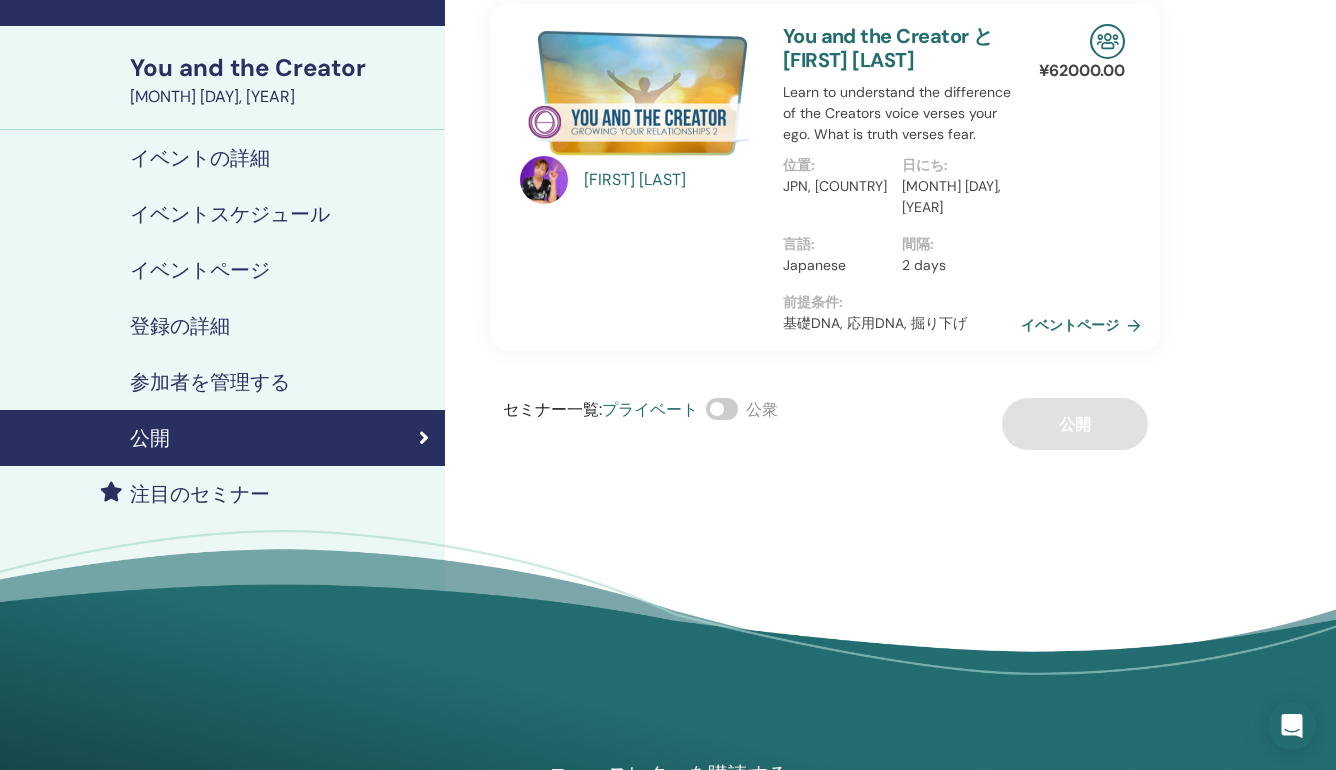 scroll, scrollTop: 0, scrollLeft: 0, axis: both 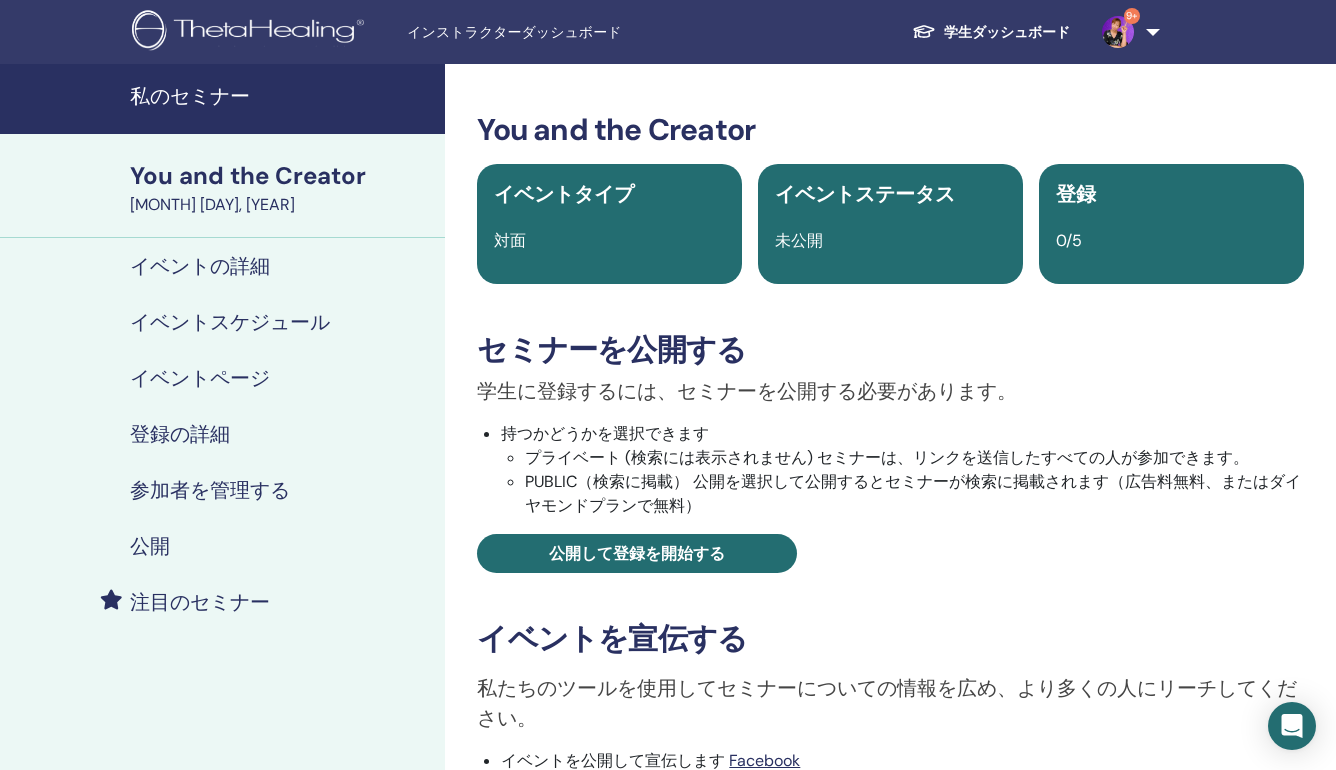 click on "学生ダッシュボード" at bounding box center [991, 32] 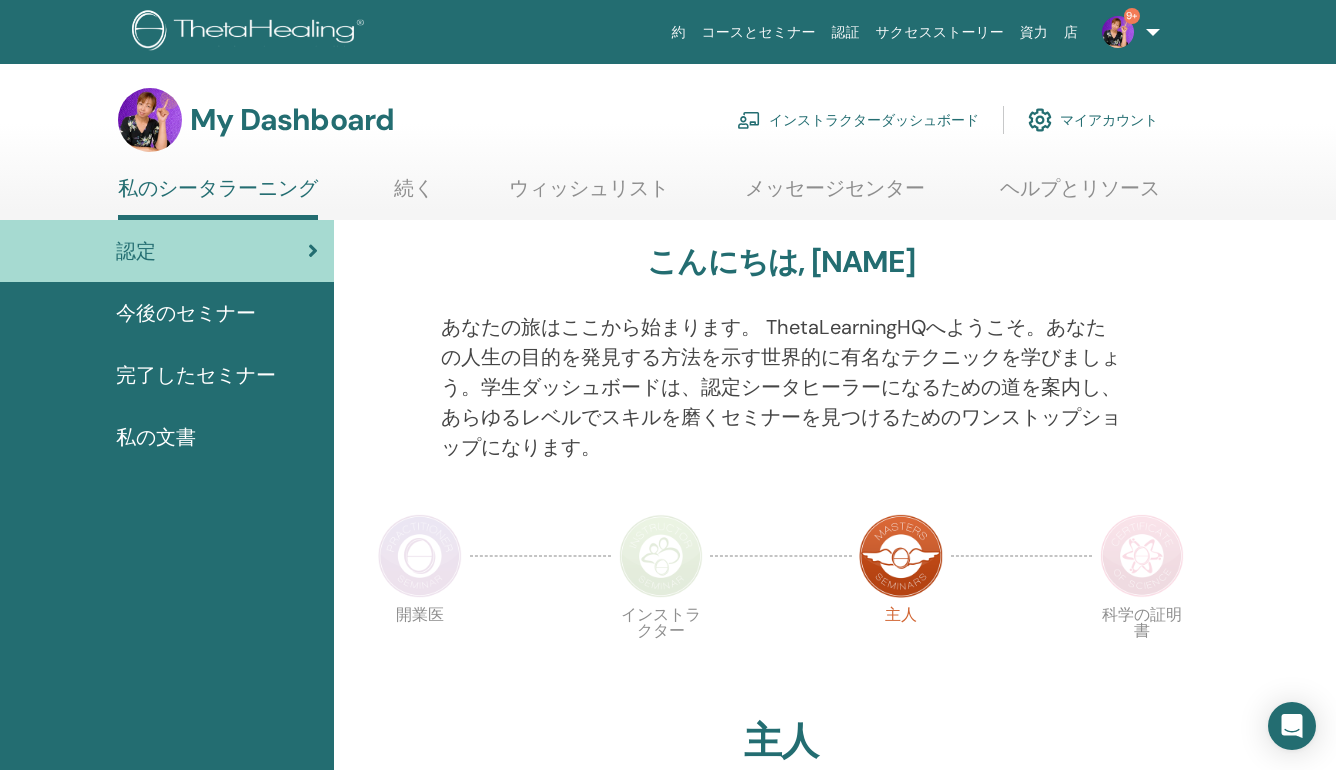 scroll, scrollTop: 0, scrollLeft: 0, axis: both 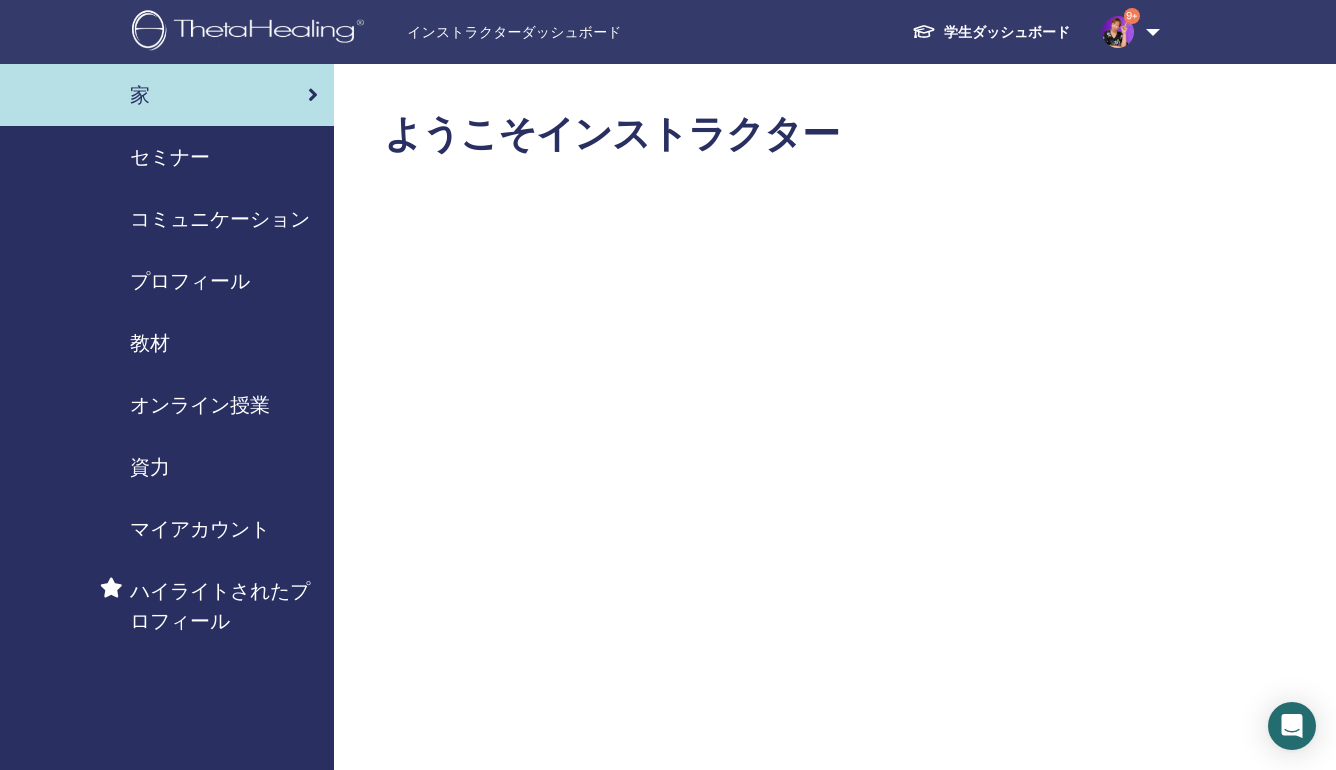 click on "教材" at bounding box center [150, 343] 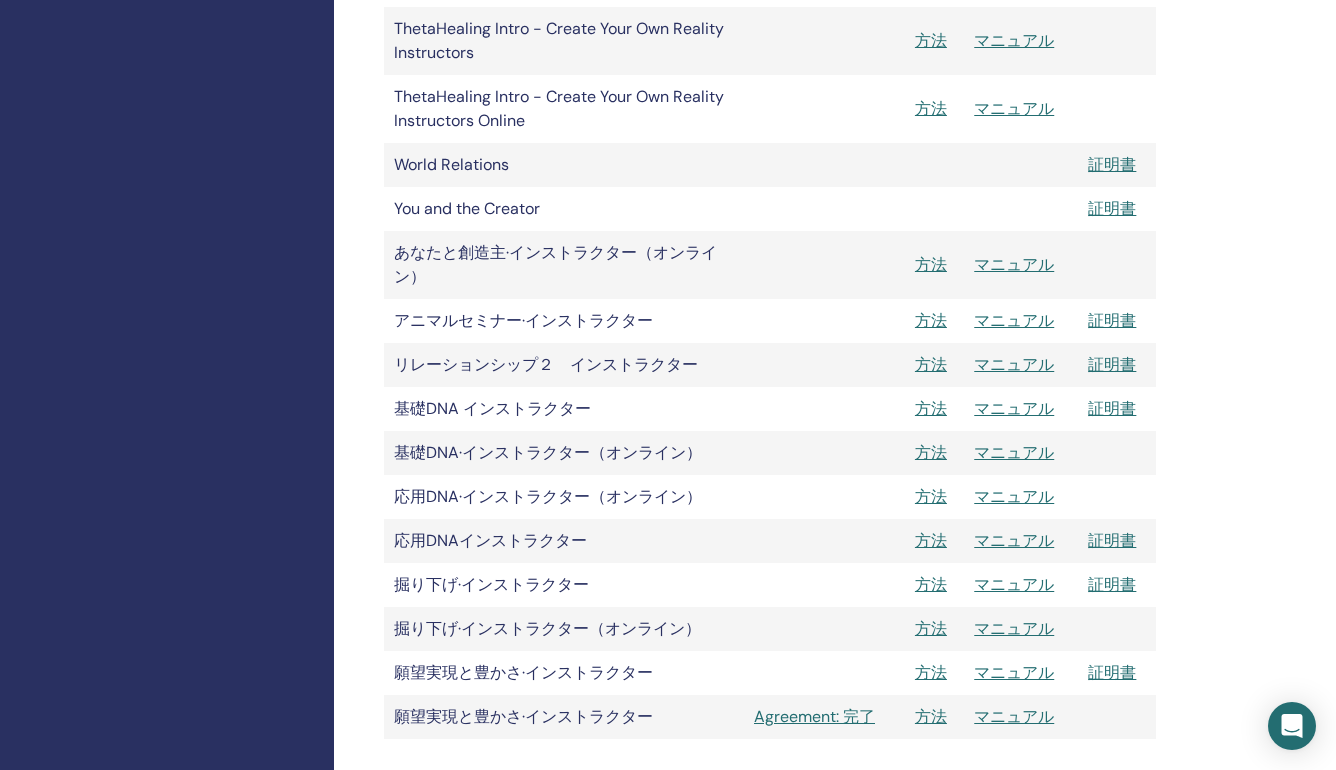 scroll, scrollTop: 1007, scrollLeft: 0, axis: vertical 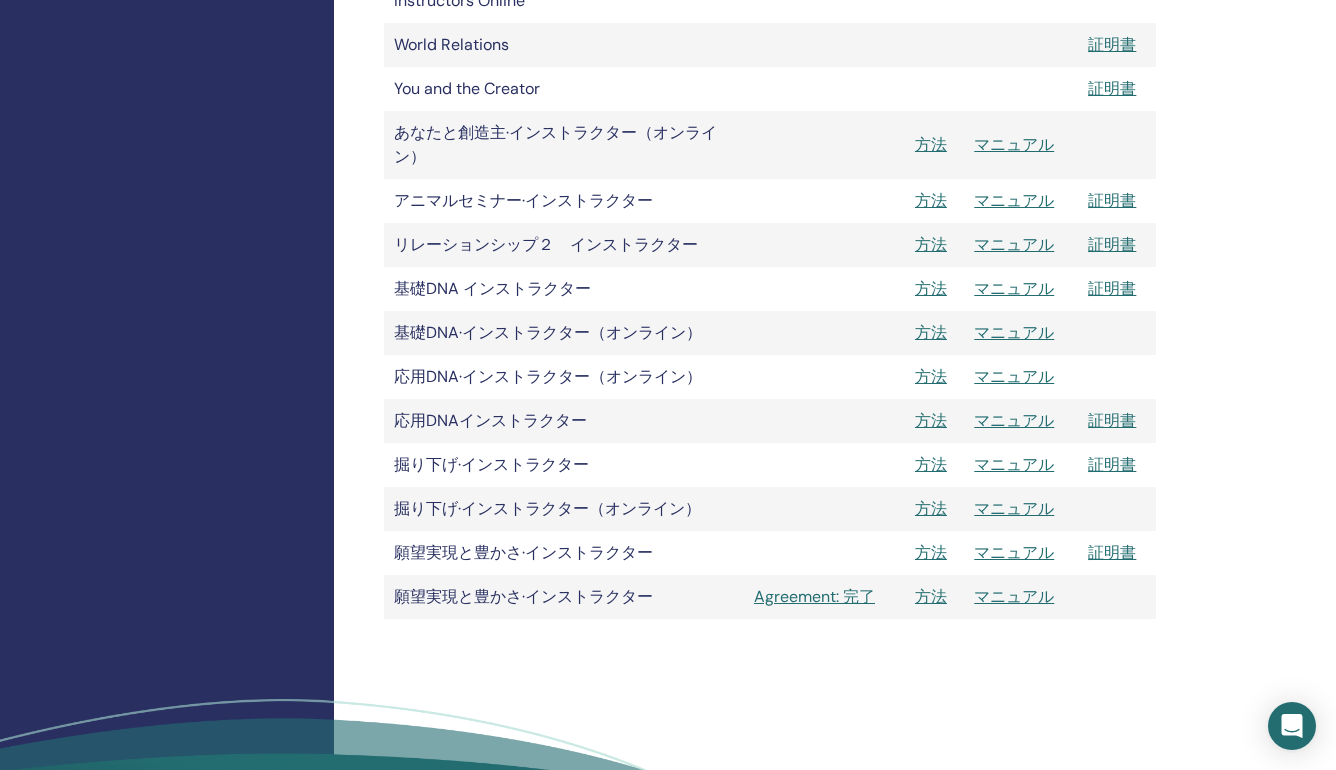 click on "マニュアル" at bounding box center [1014, 144] 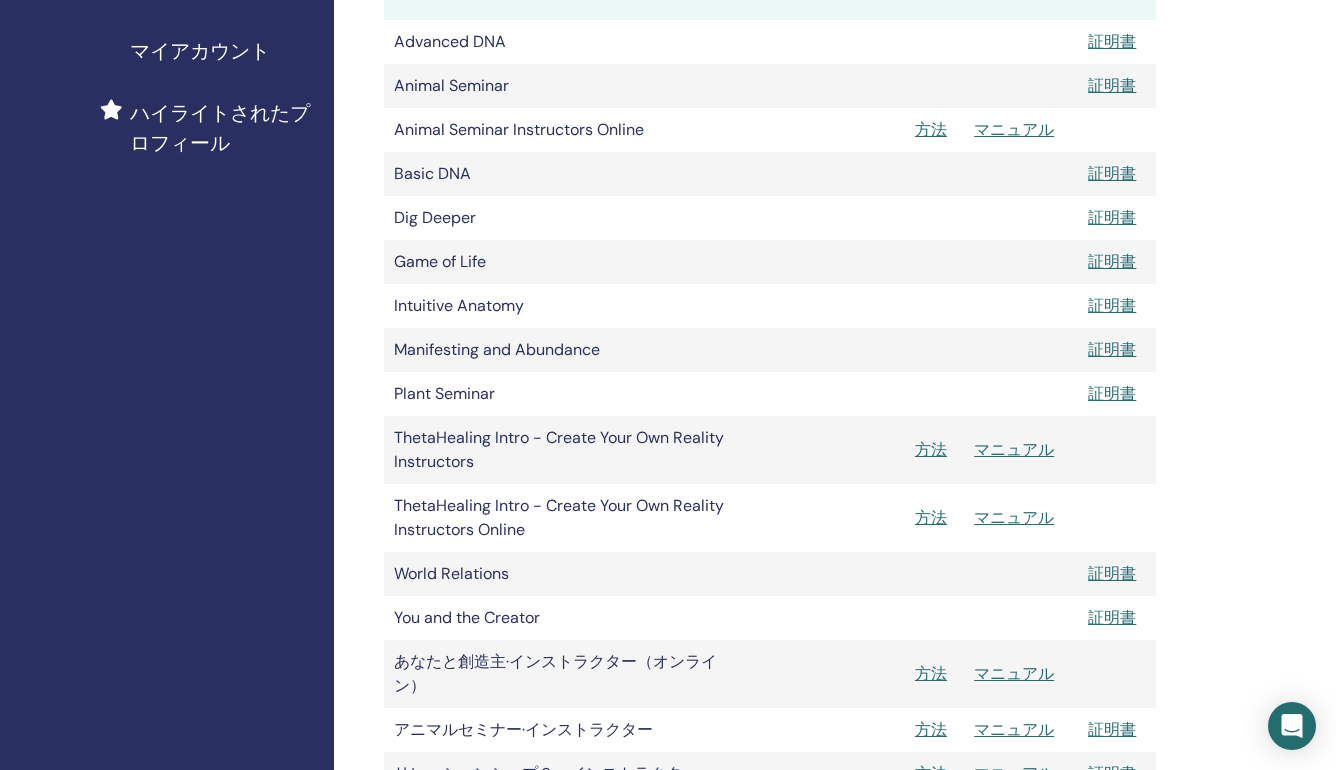 scroll, scrollTop: 519, scrollLeft: 0, axis: vertical 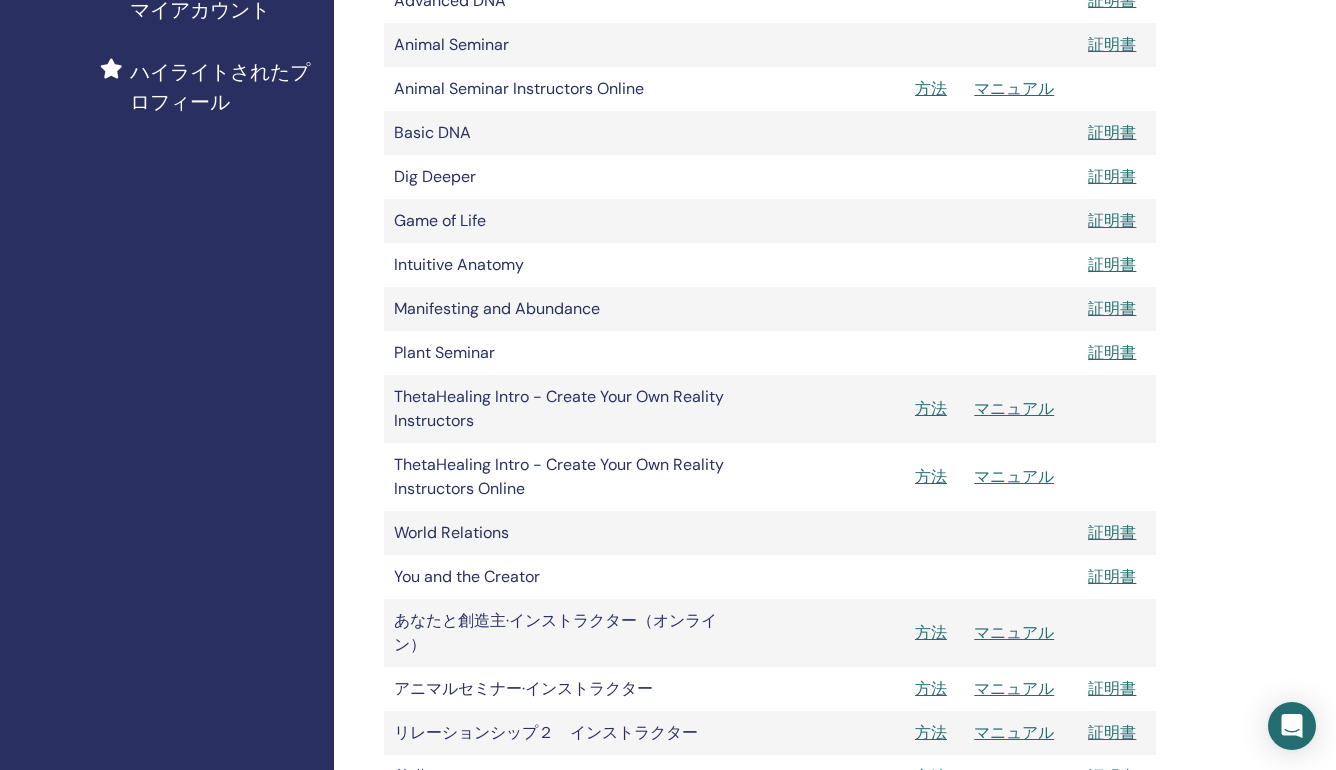 click on "You and the Creator" at bounding box center [564, 577] 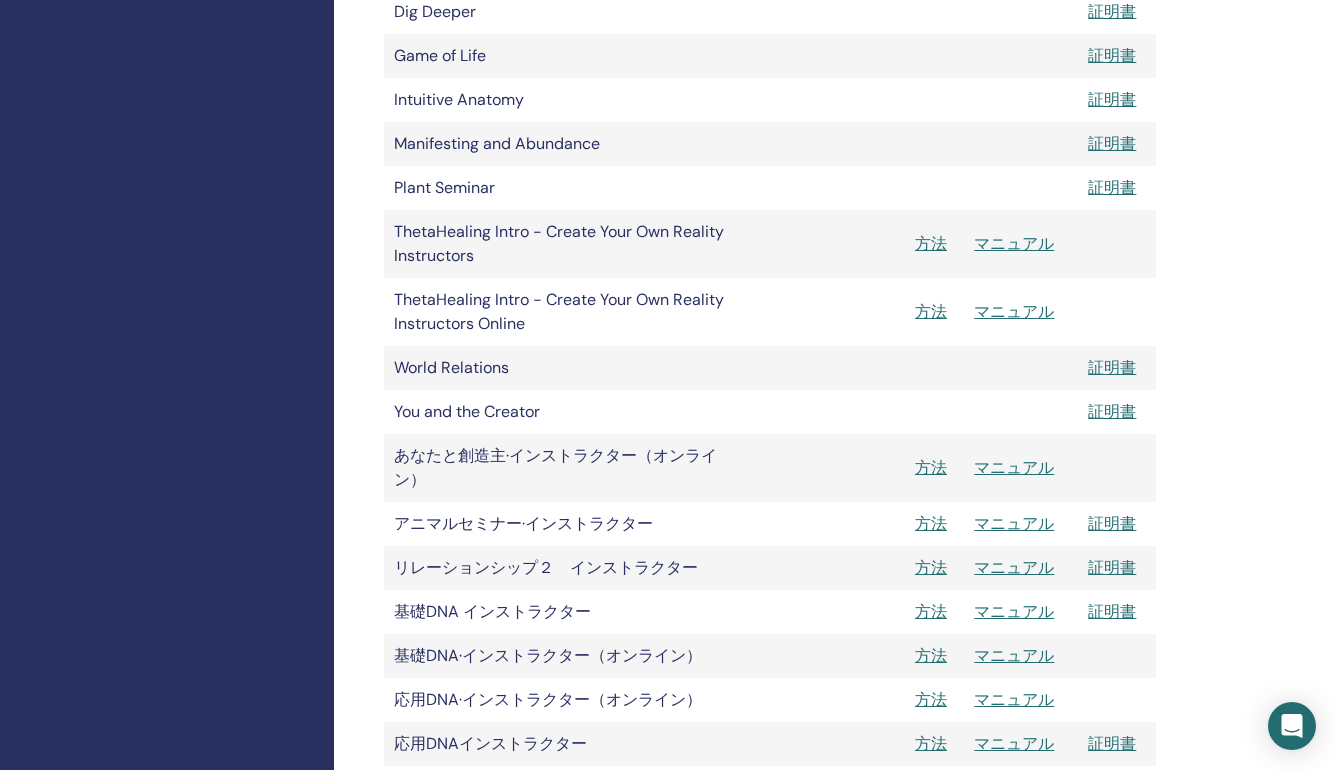 scroll, scrollTop: 1057, scrollLeft: 0, axis: vertical 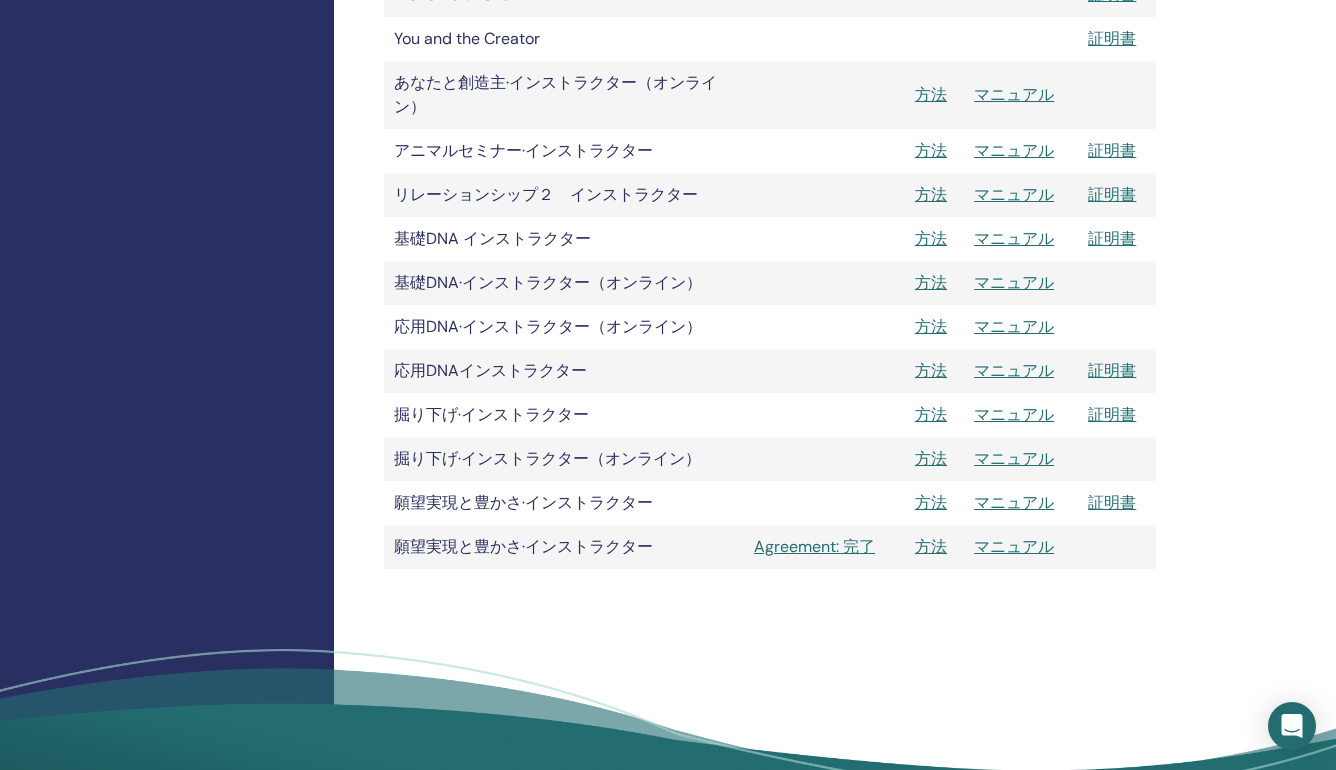 click on "方法" at bounding box center [931, 194] 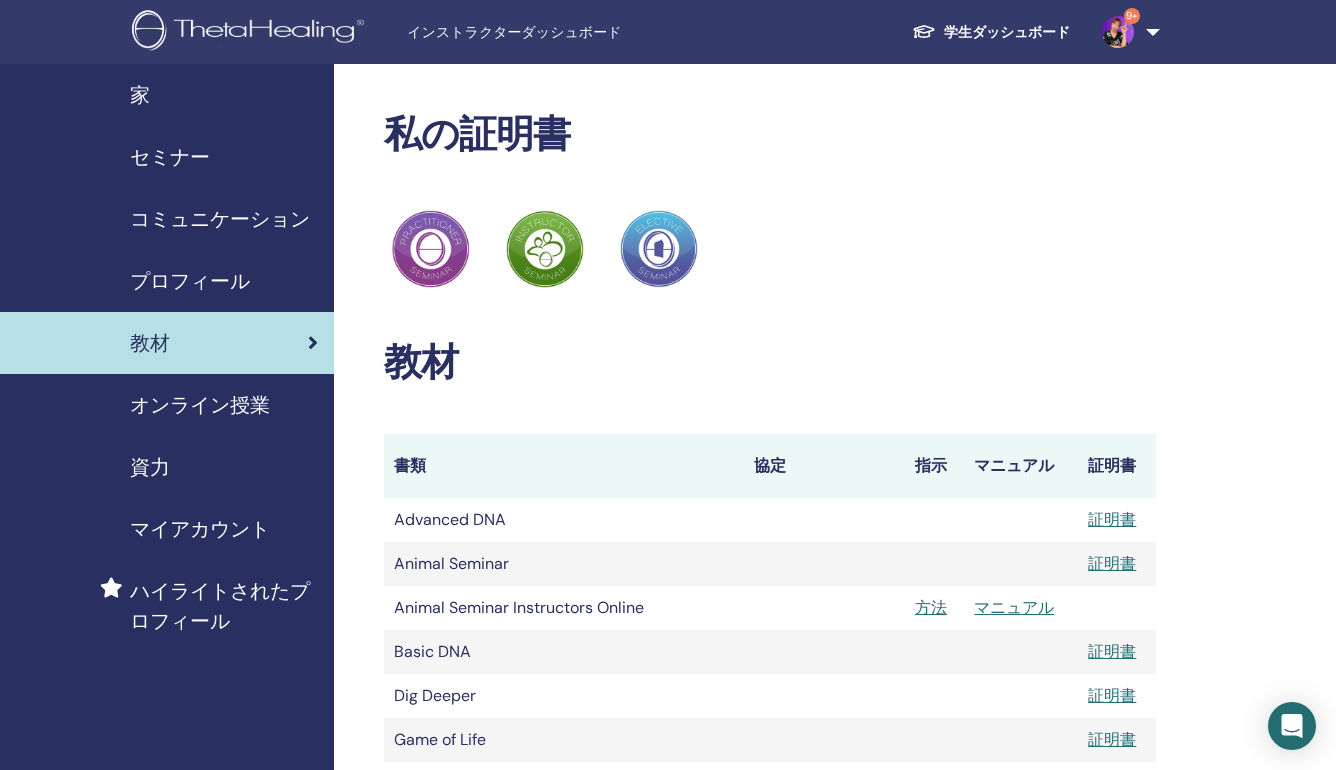 scroll, scrollTop: 1057, scrollLeft: 0, axis: vertical 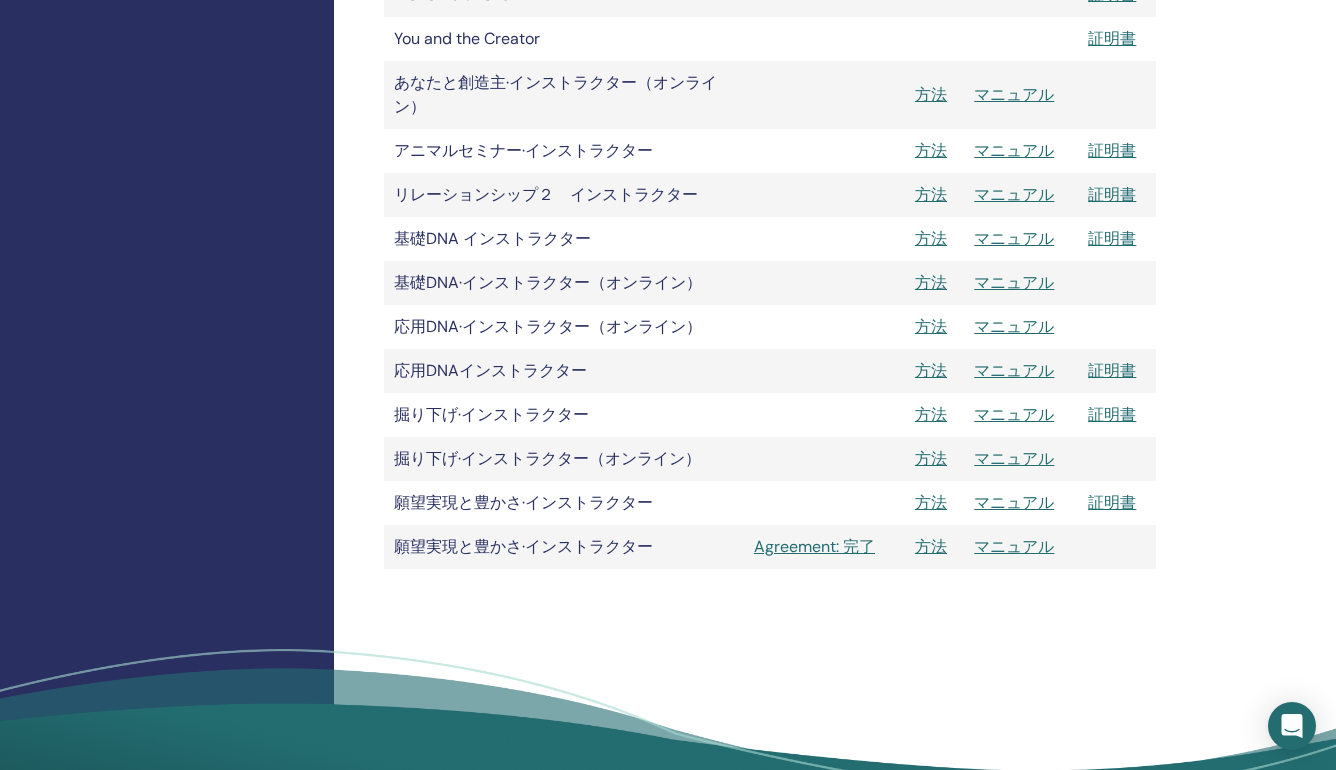 click on "マニュアル" at bounding box center (1014, 194) 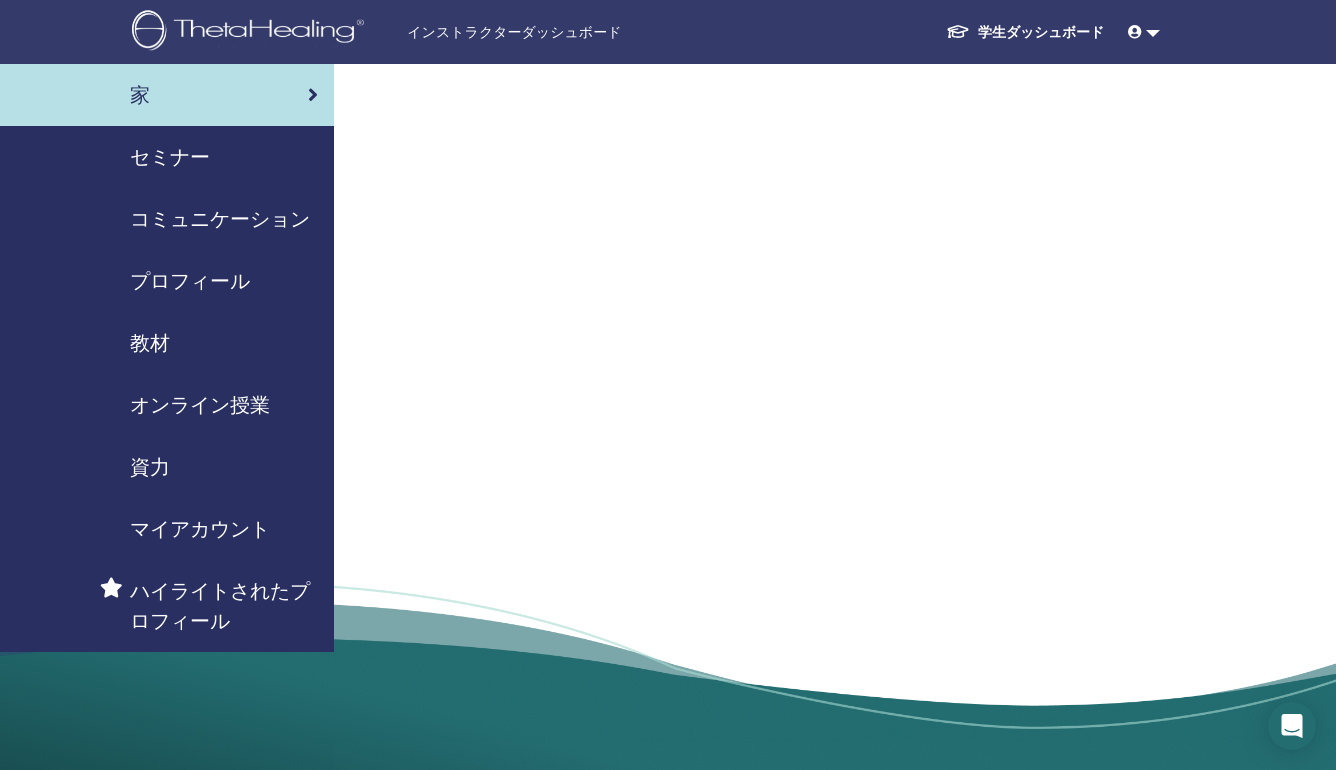 scroll, scrollTop: 0, scrollLeft: 0, axis: both 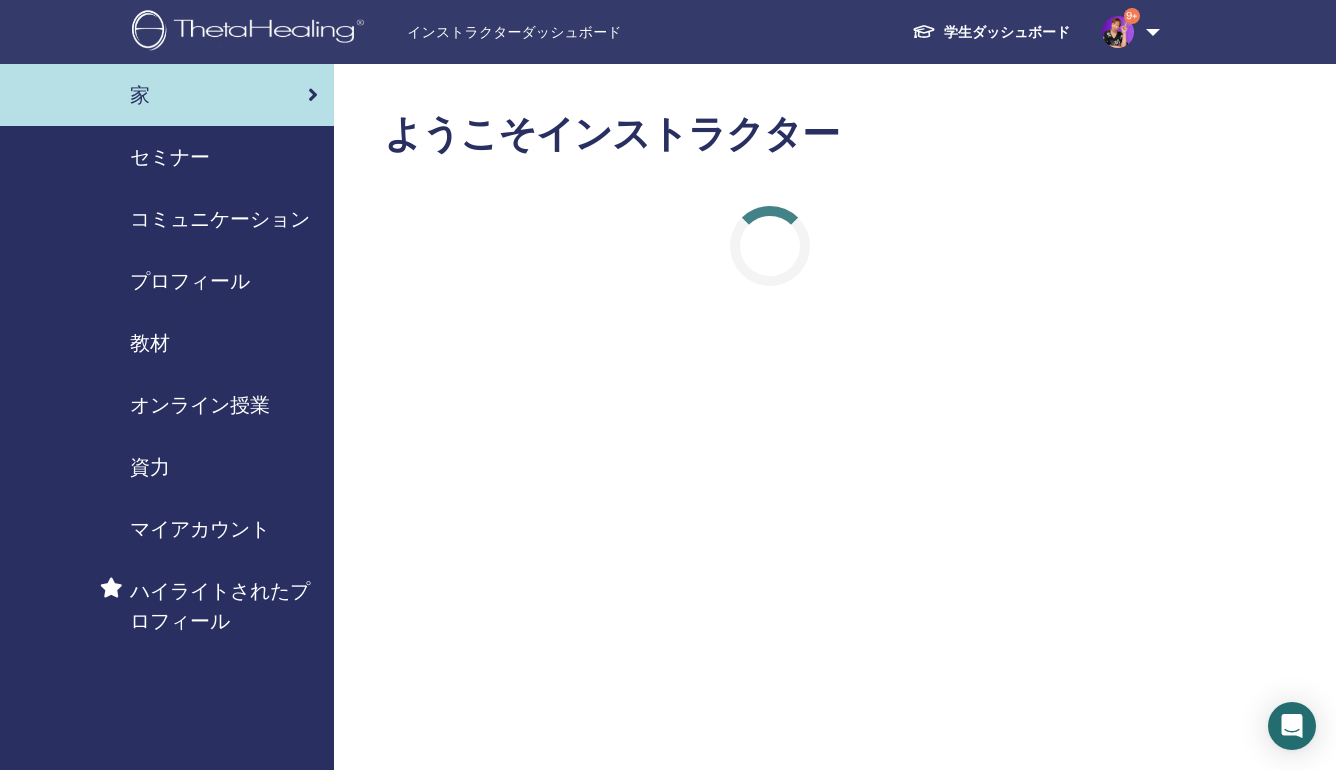 click on "セミナー" at bounding box center [170, 157] 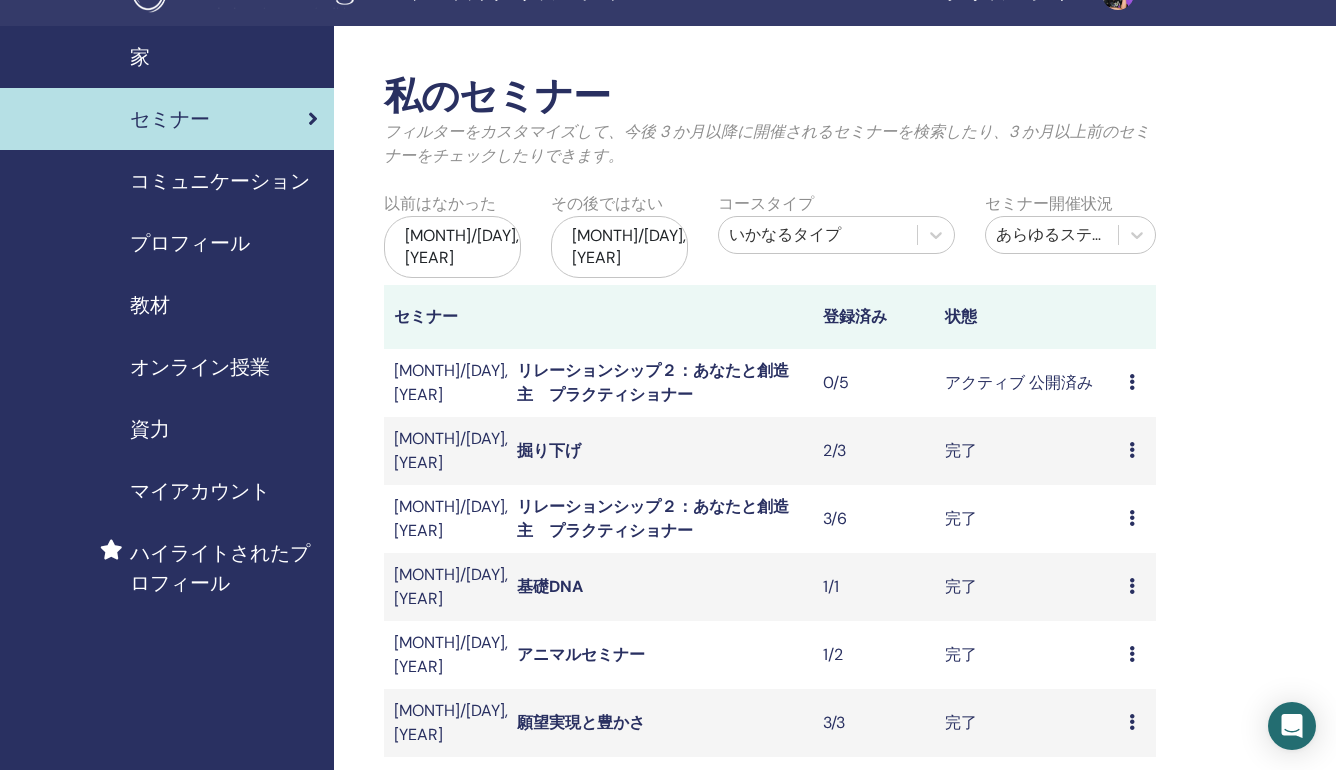 scroll, scrollTop: 225, scrollLeft: 0, axis: vertical 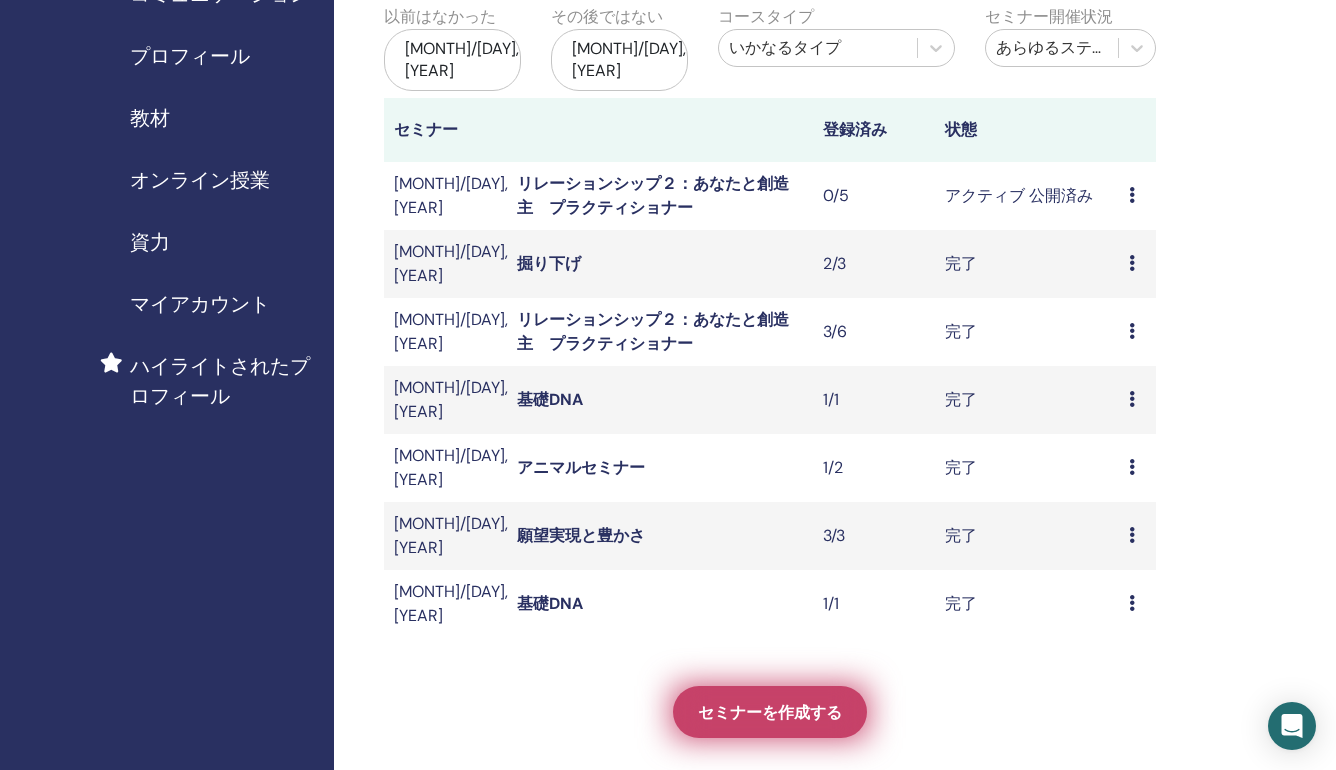 click on "セミナーを作成する" at bounding box center (770, 712) 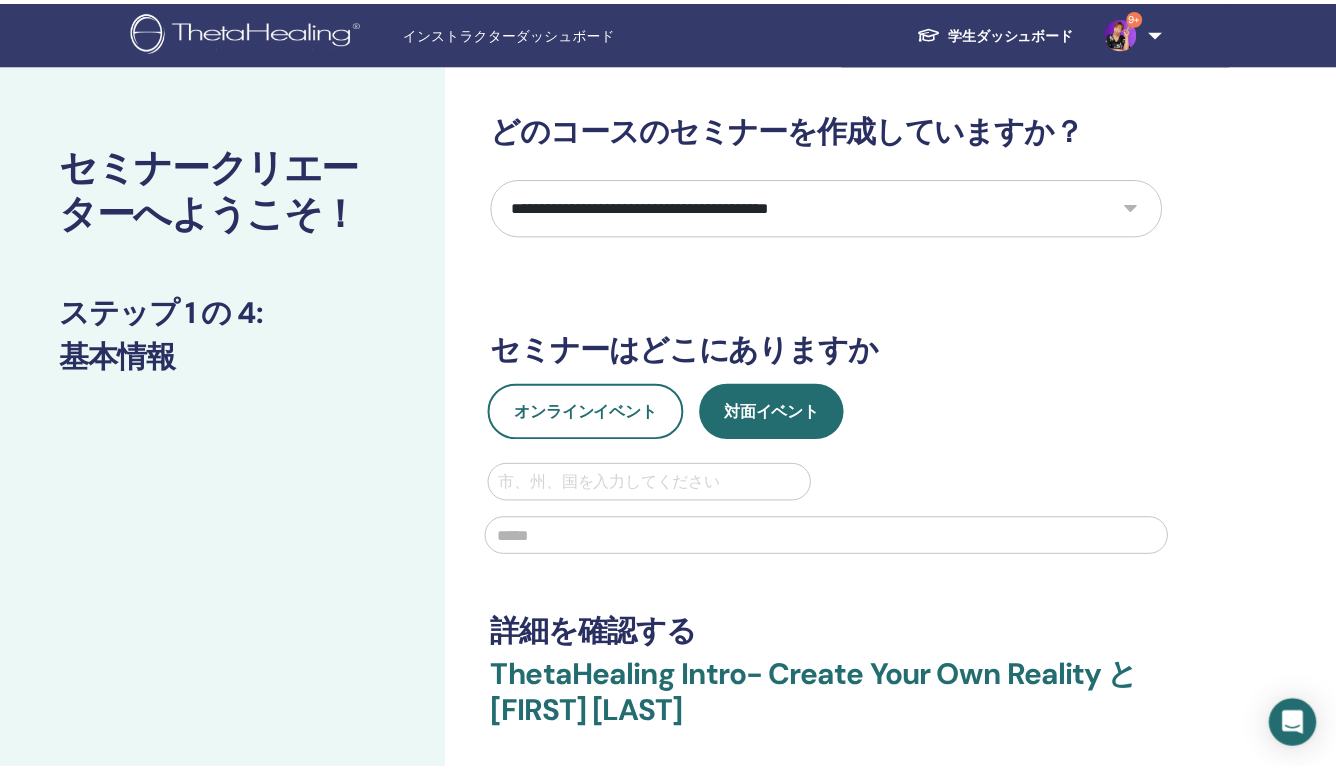 scroll, scrollTop: 0, scrollLeft: 0, axis: both 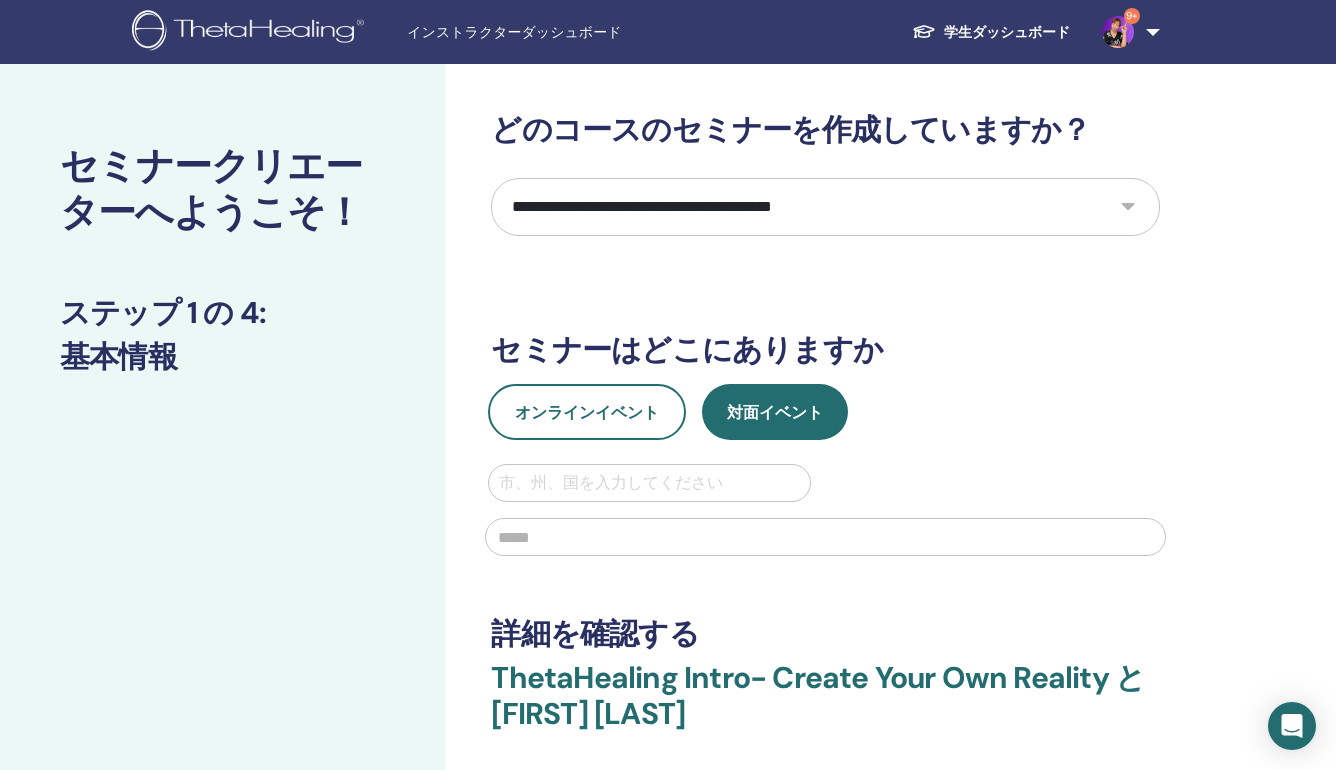 select on "*" 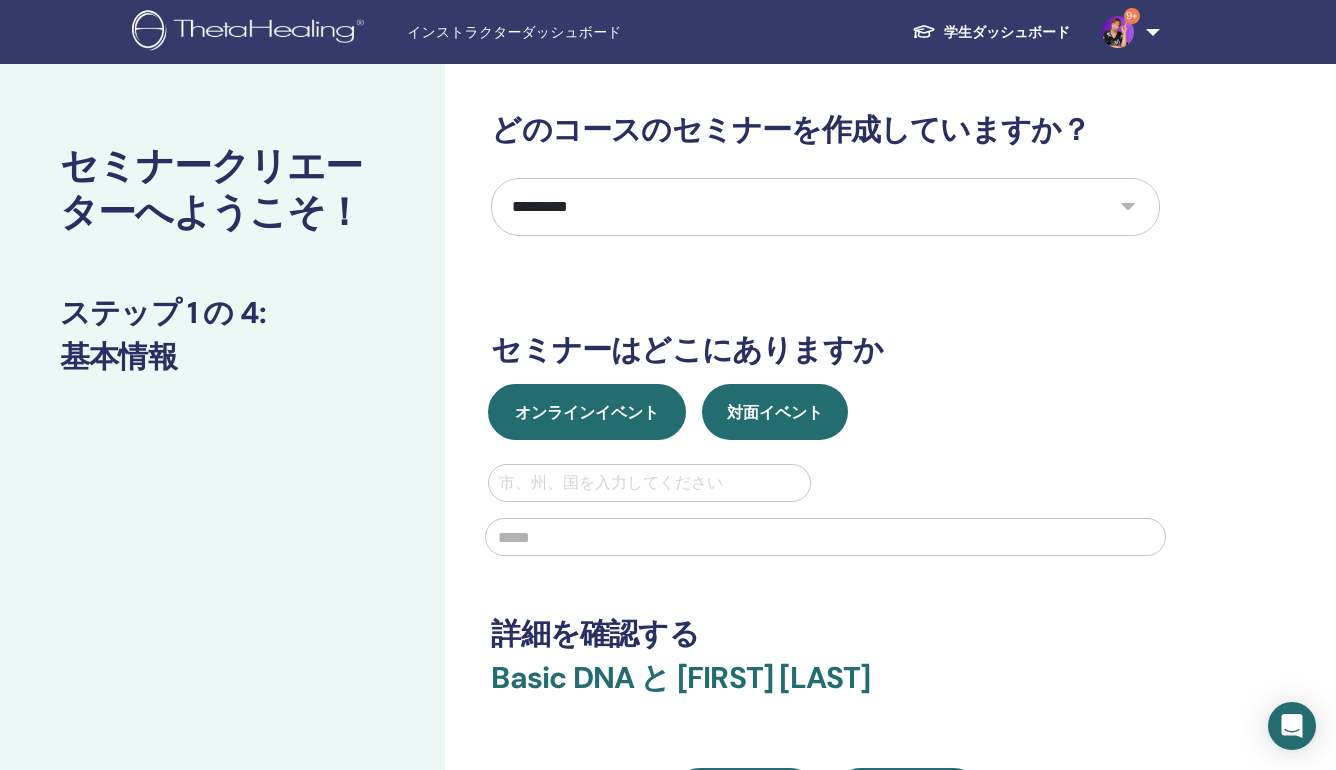 click on "オンラインイベント" at bounding box center [587, 412] 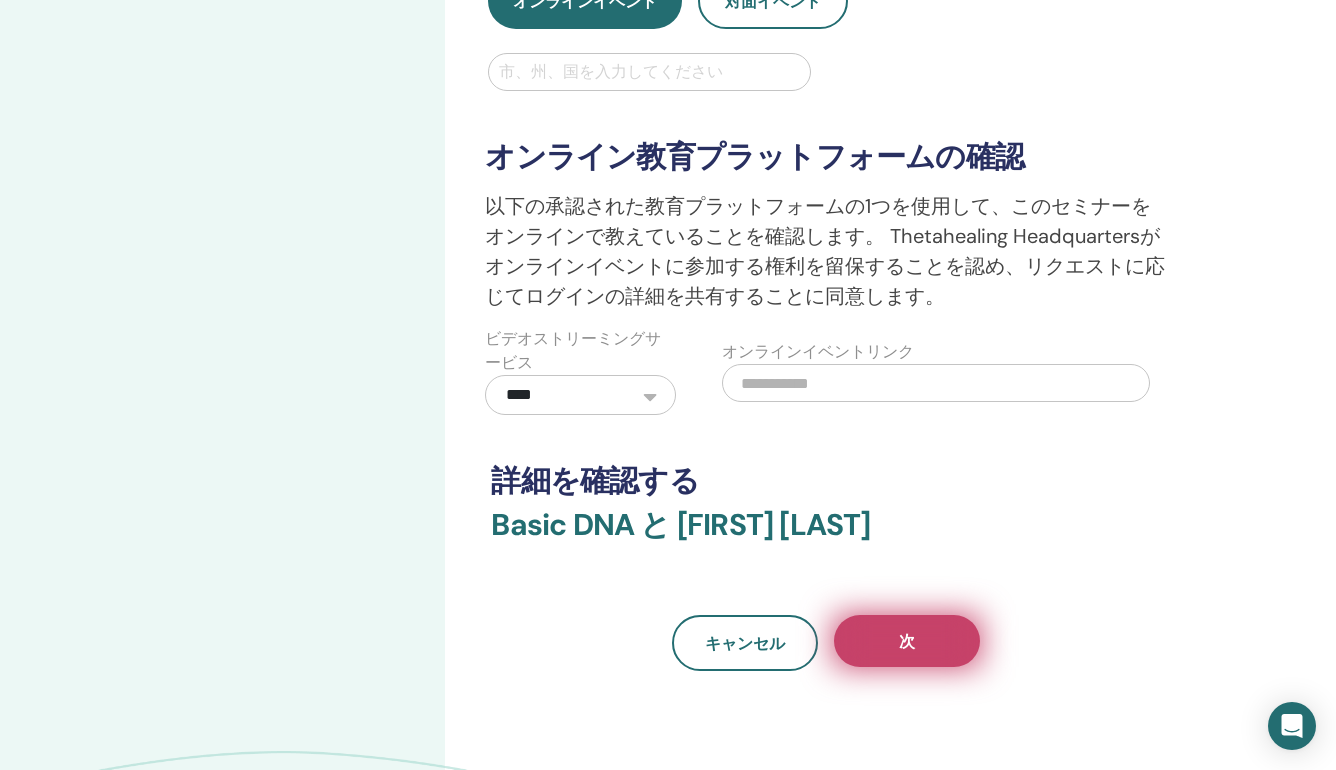 scroll, scrollTop: 508, scrollLeft: 0, axis: vertical 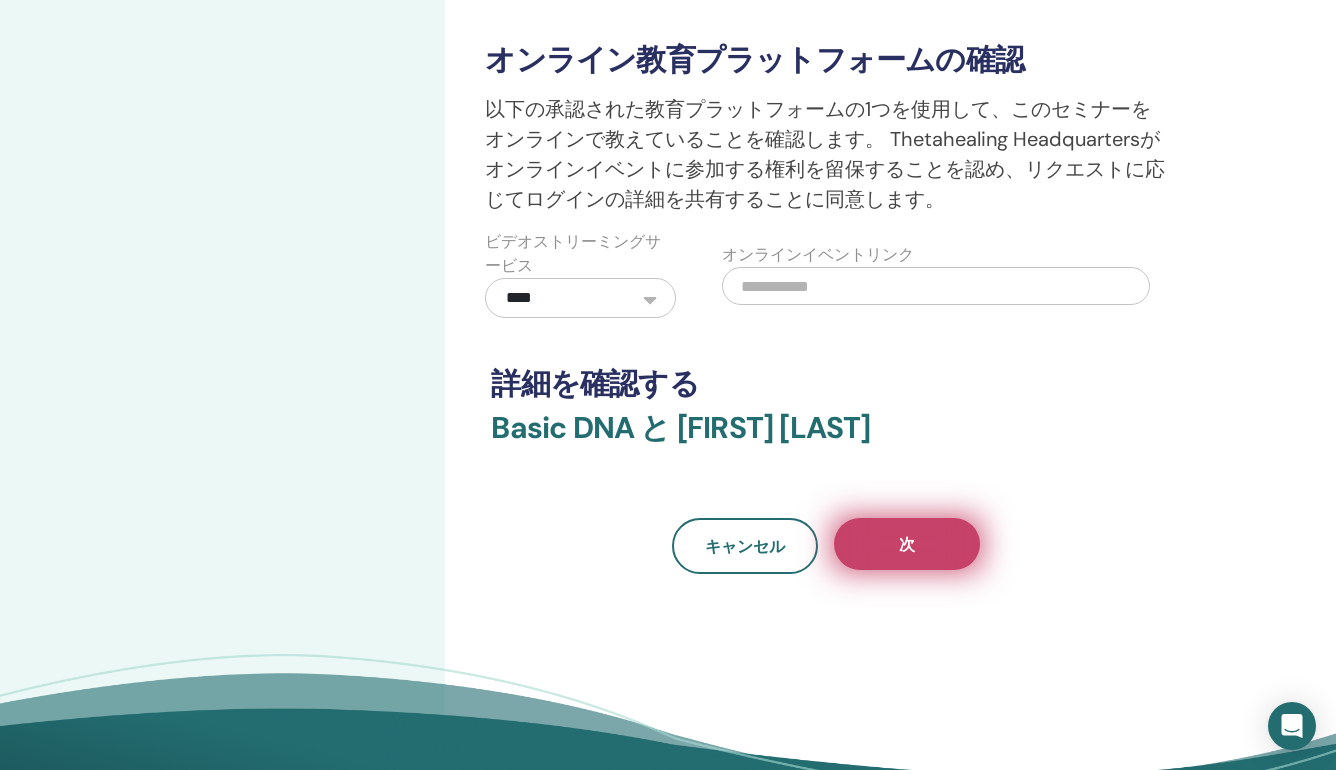 click on "次" at bounding box center [907, 544] 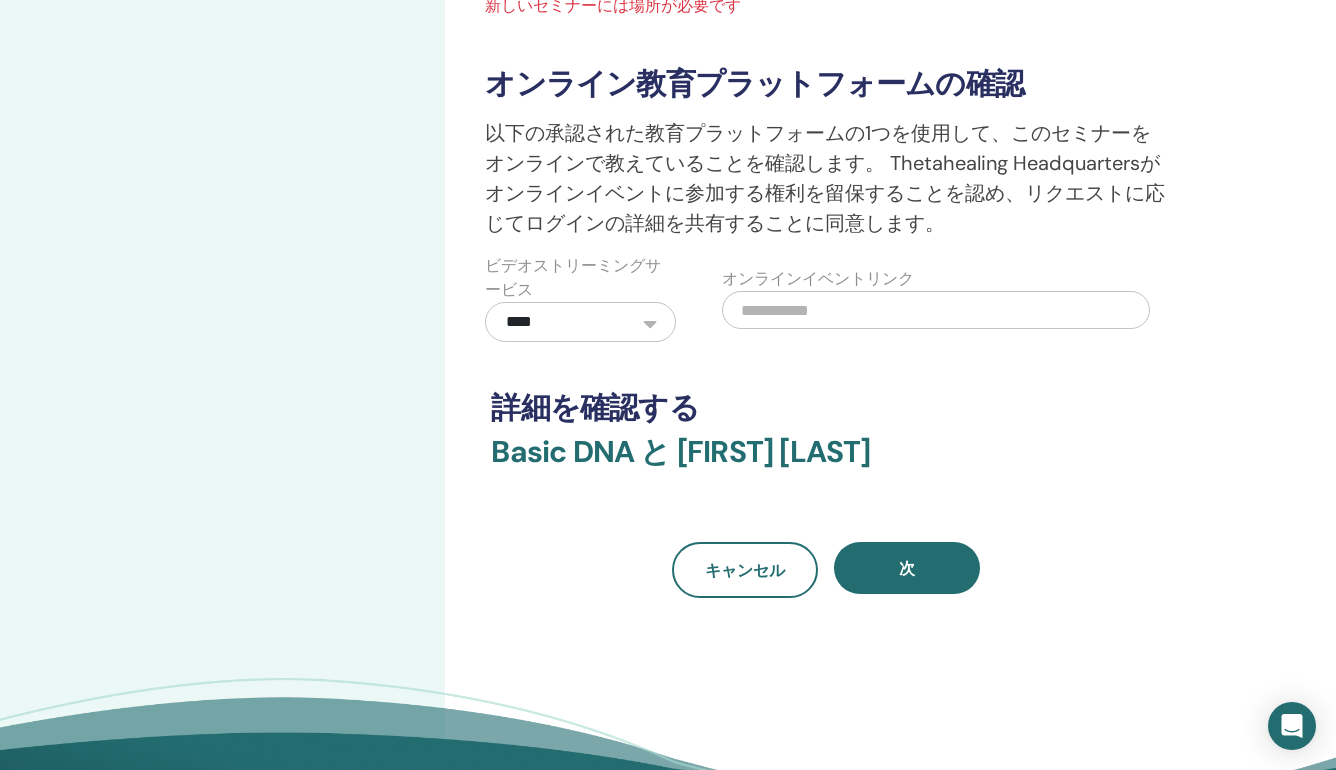 scroll, scrollTop: 315, scrollLeft: 0, axis: vertical 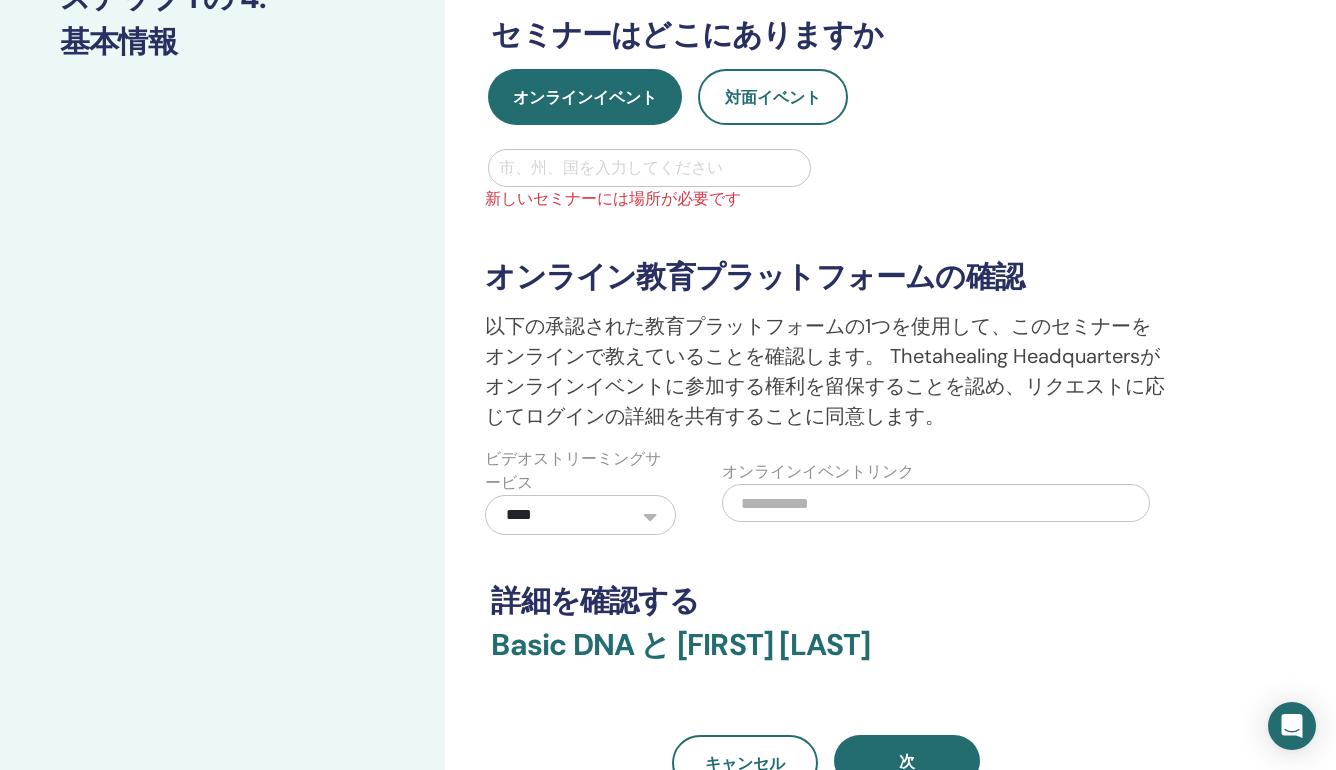 click on "市、州、国を入力してください" at bounding box center (649, 168) 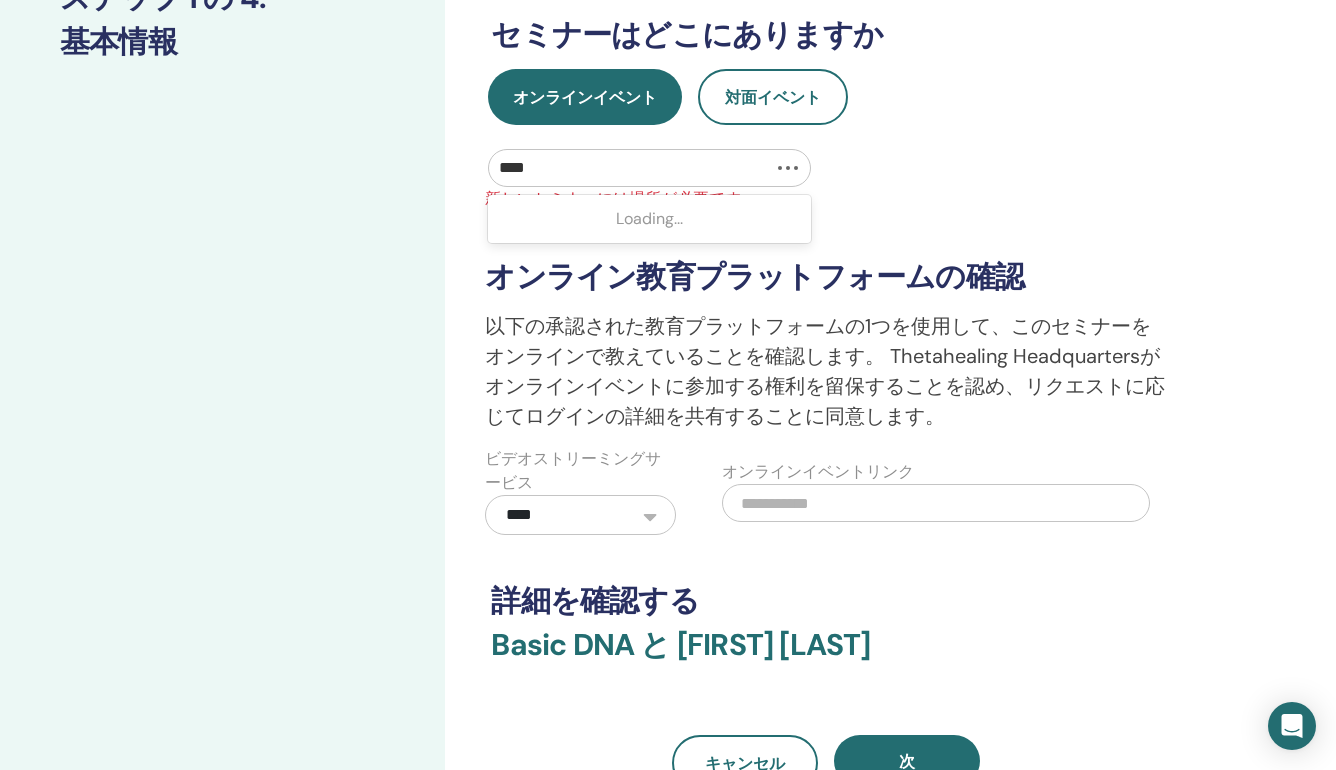type on "*****" 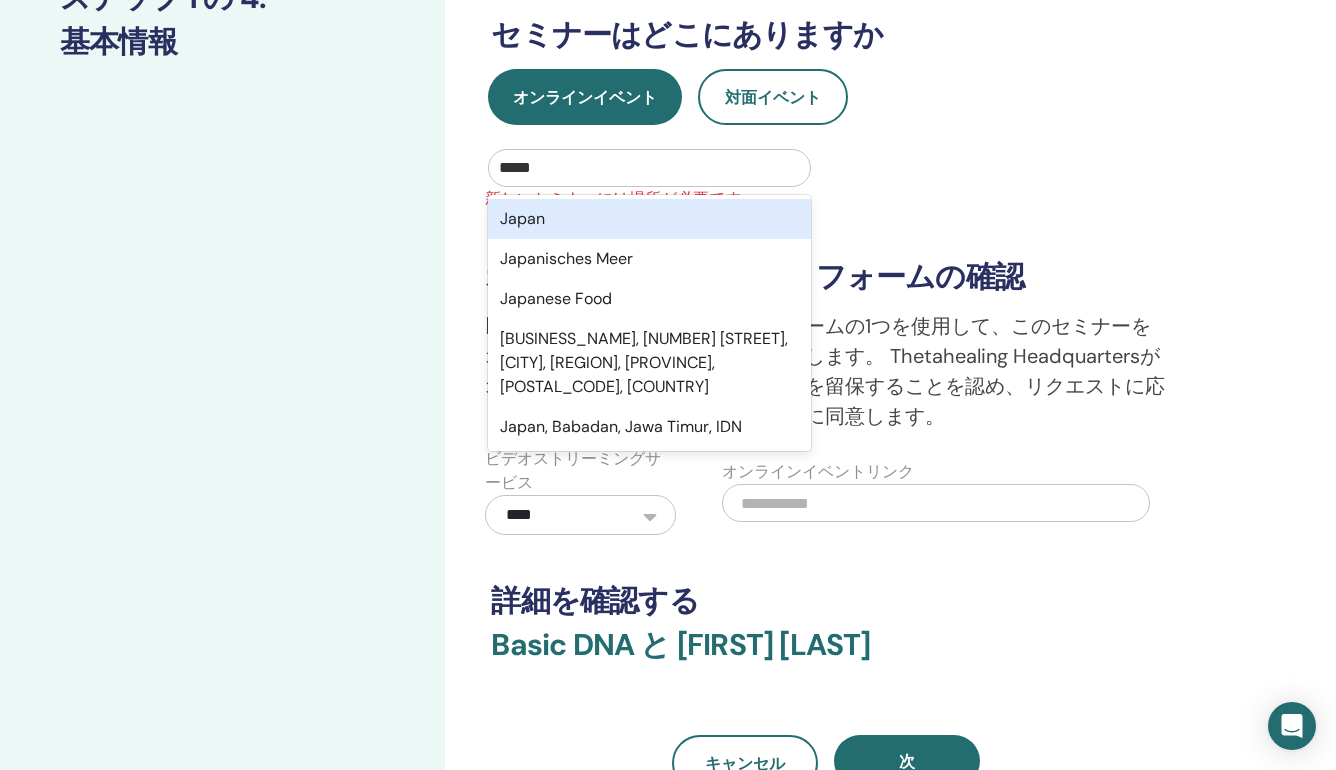click on "Japan" at bounding box center (649, 219) 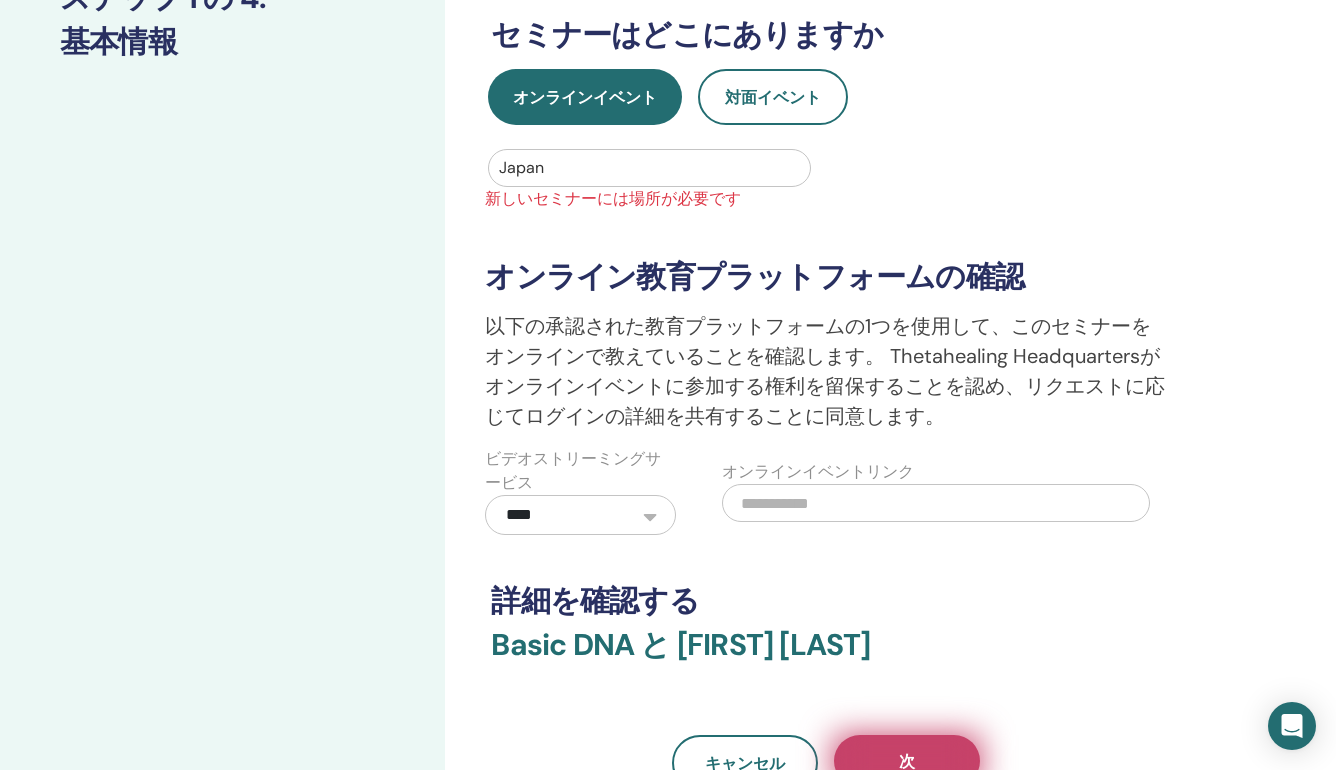 click on "次" at bounding box center [907, 761] 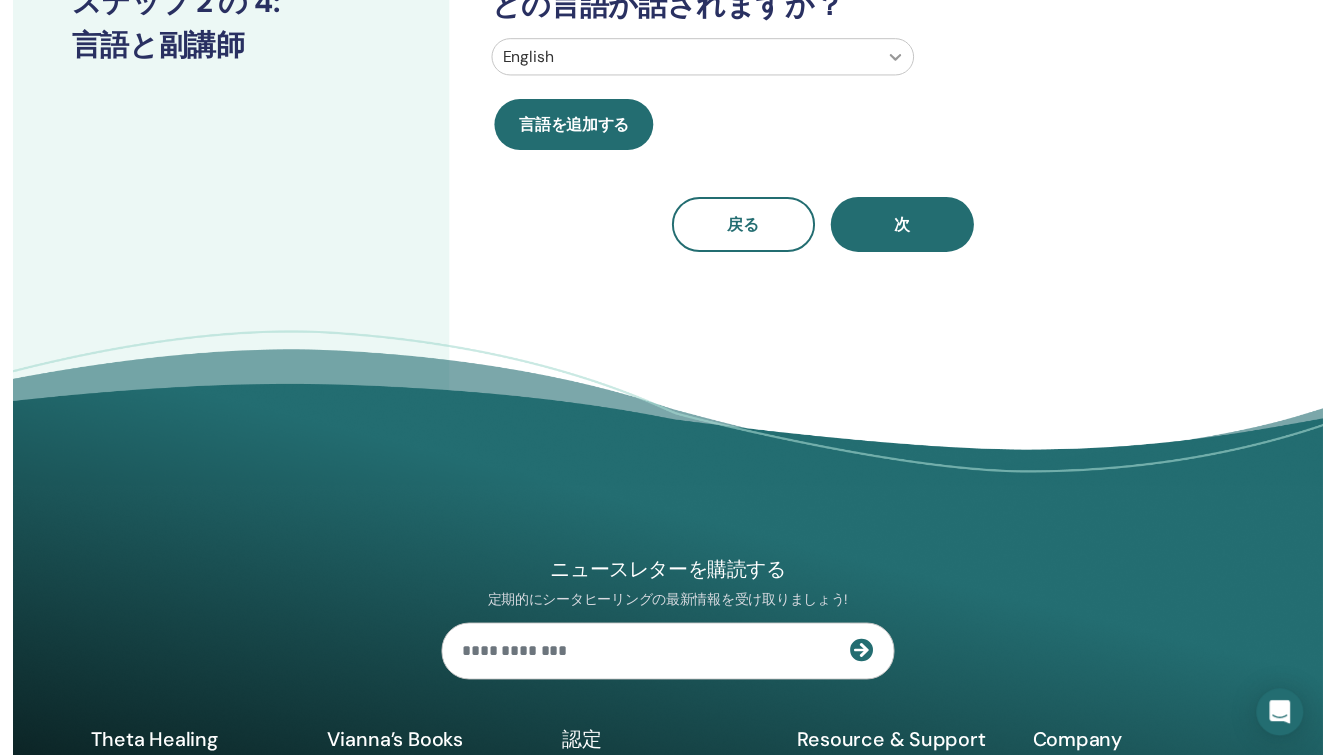 scroll, scrollTop: 0, scrollLeft: 0, axis: both 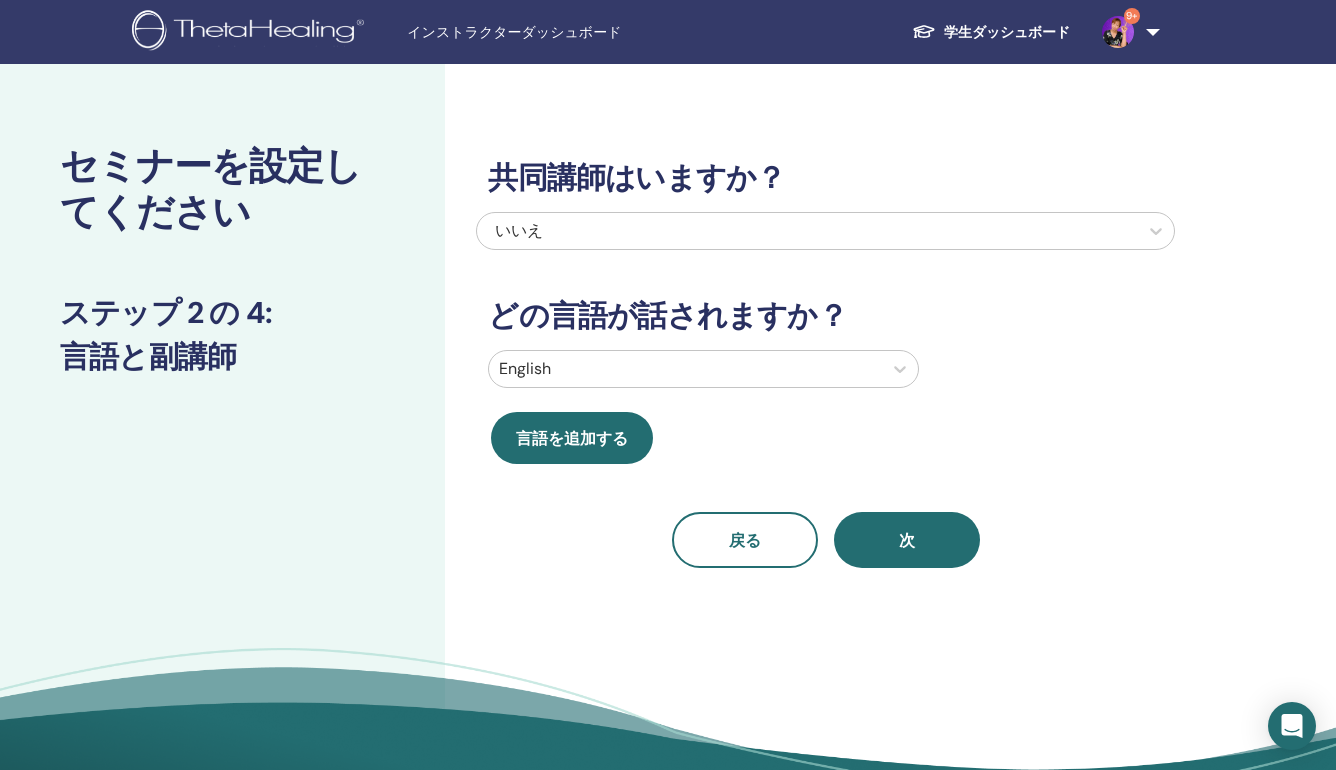 click on "English" at bounding box center (685, 369) 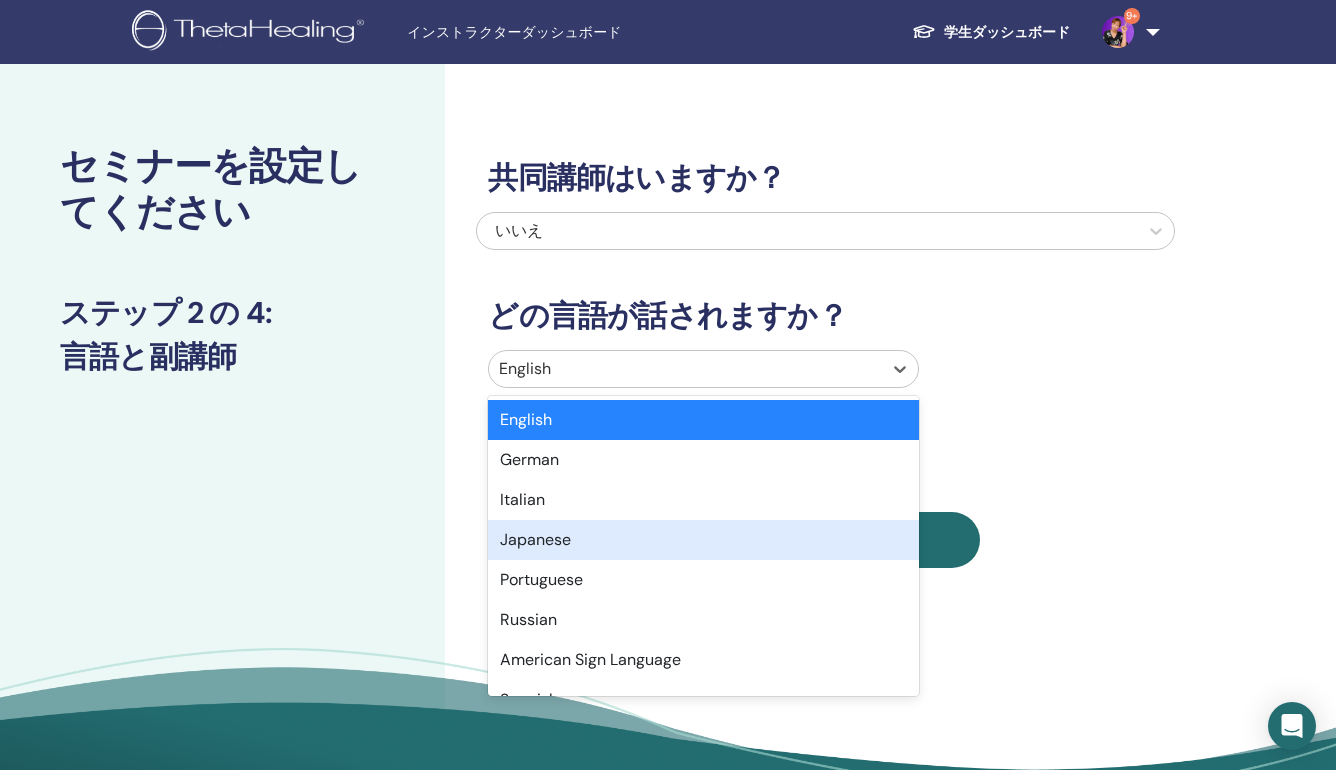 click on "Japanese" at bounding box center (703, 540) 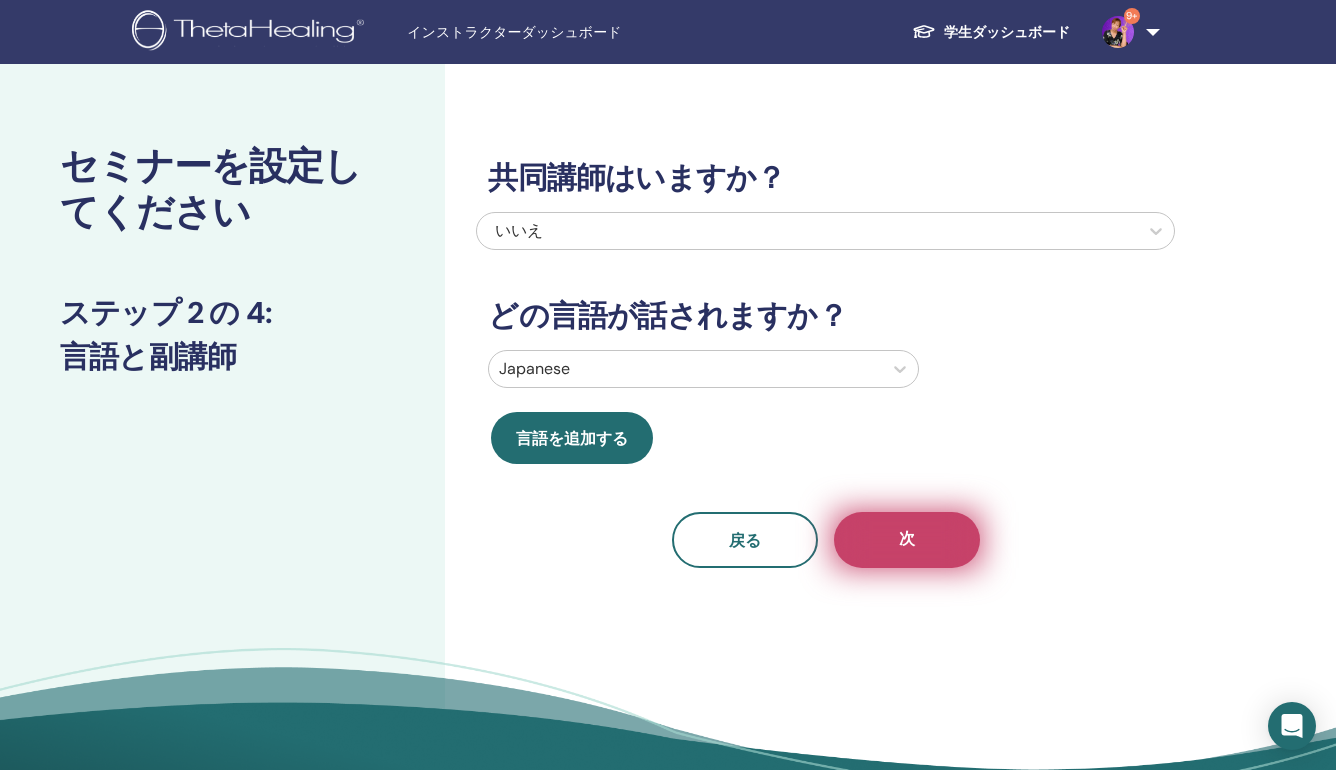 click on "次" at bounding box center (907, 540) 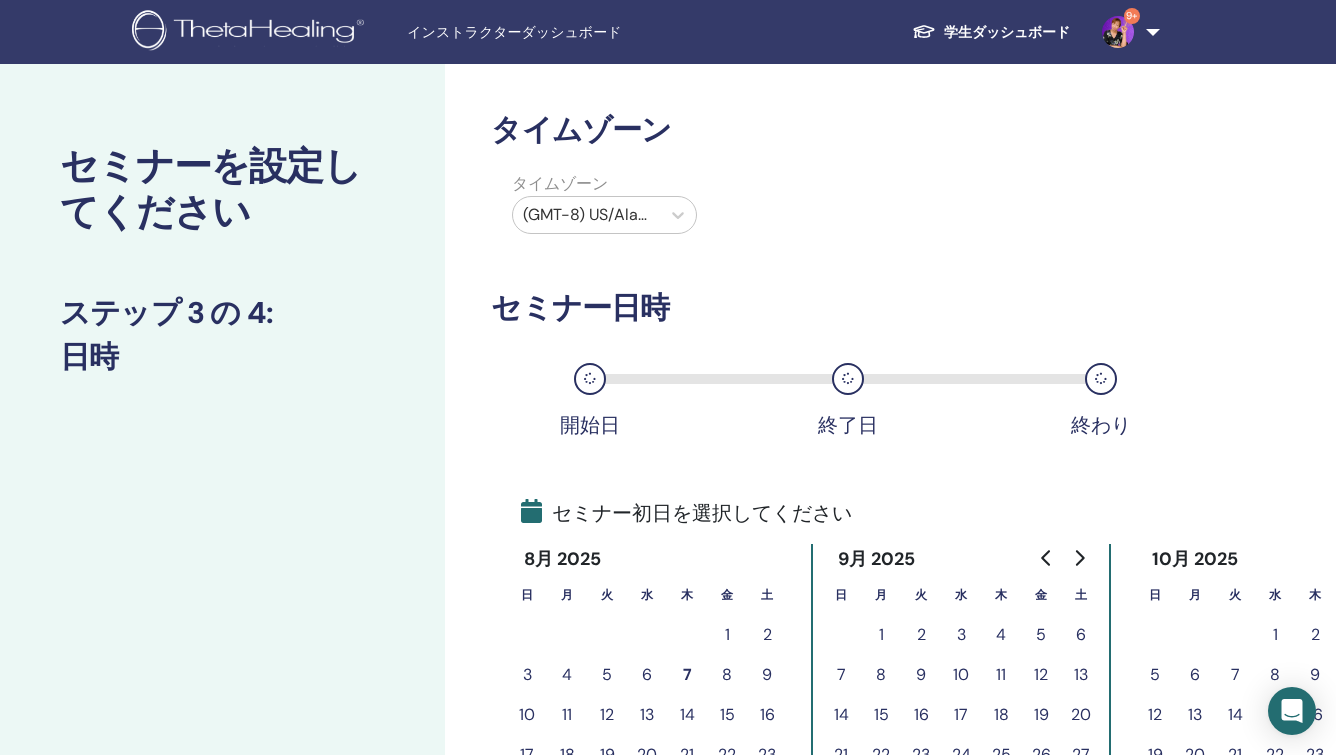 click on "(GMT-8) US/Alaska" at bounding box center [586, 215] 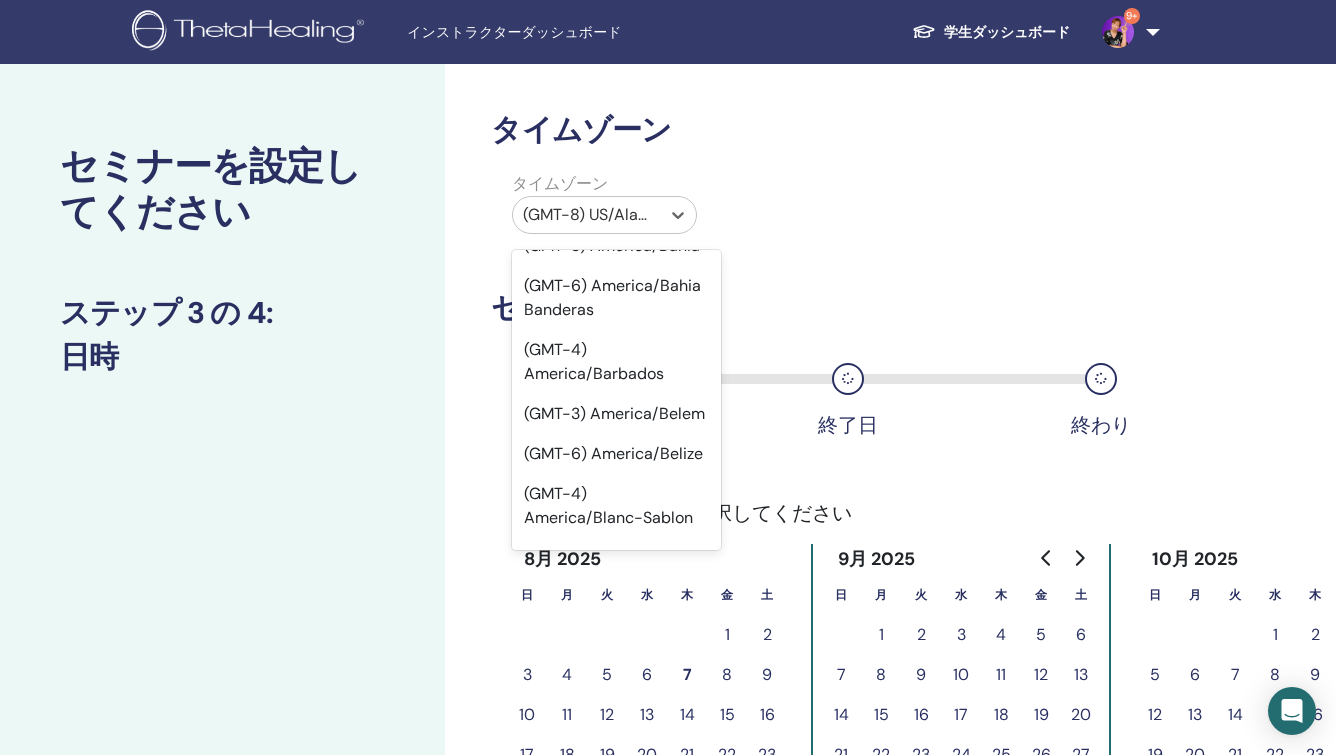 scroll, scrollTop: 6304, scrollLeft: 0, axis: vertical 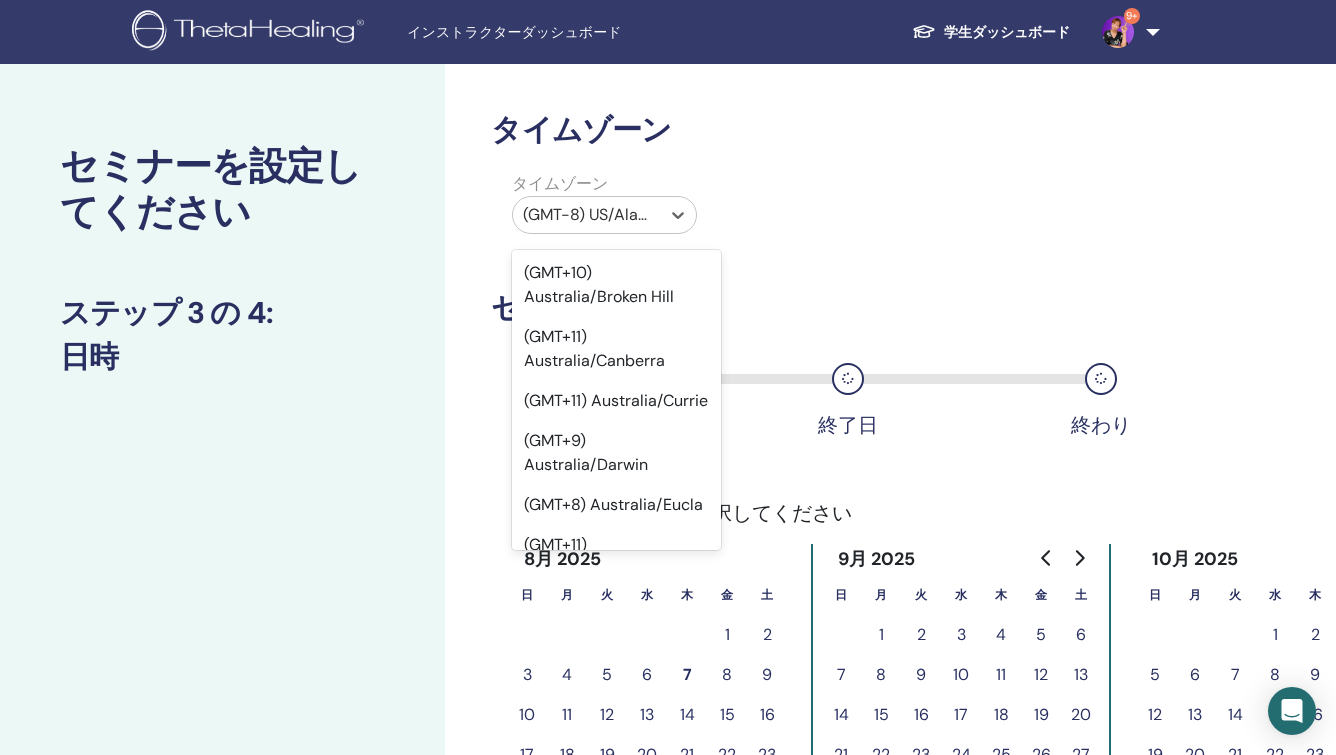 click on "(GMT+9) Asia/Tokyo" at bounding box center (616, -1159) 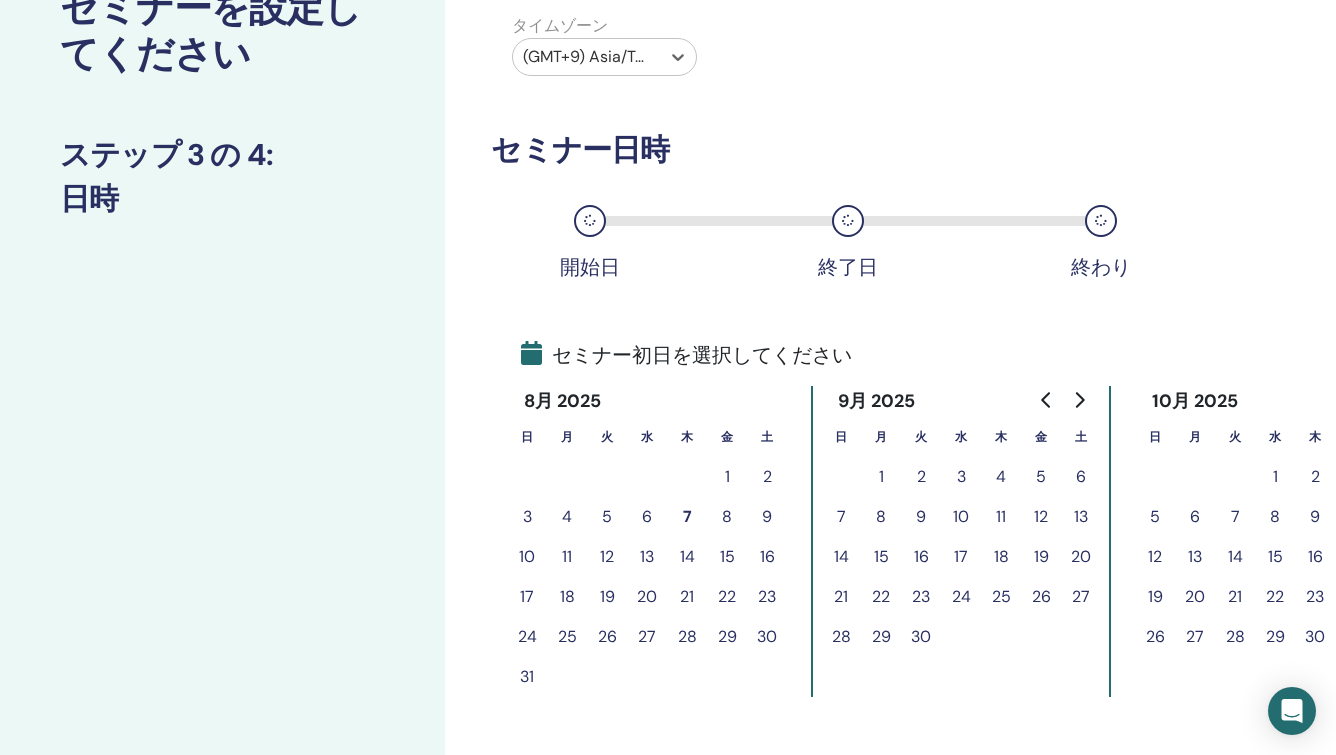 scroll, scrollTop: 319, scrollLeft: 0, axis: vertical 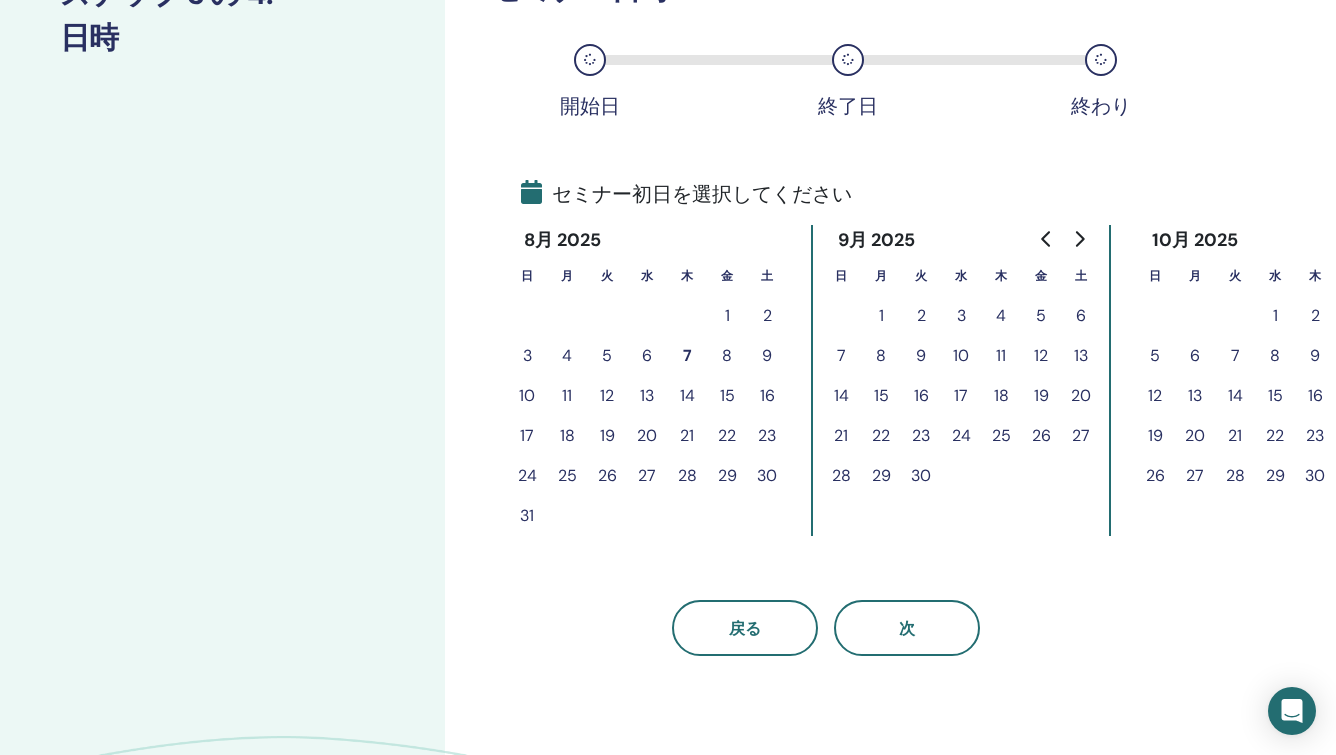 click on "28" at bounding box center [687, 476] 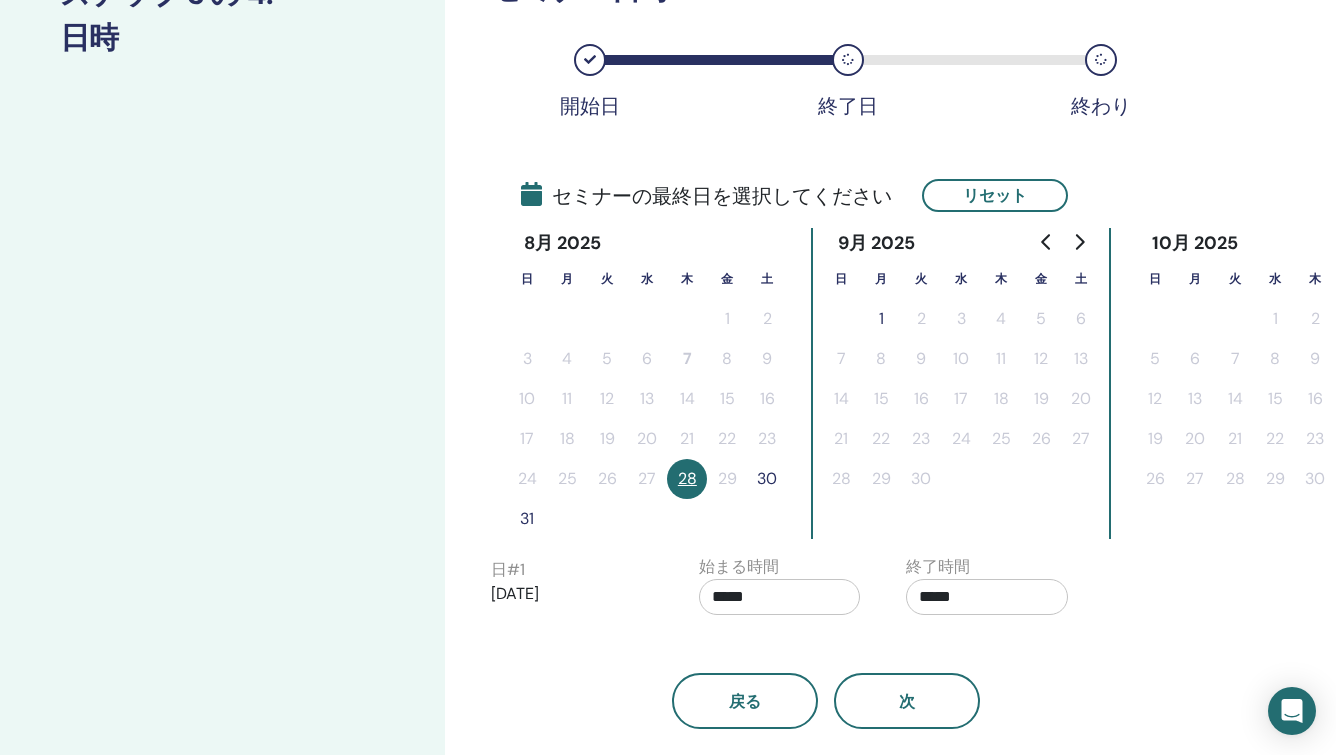 click on "30" at bounding box center [767, 479] 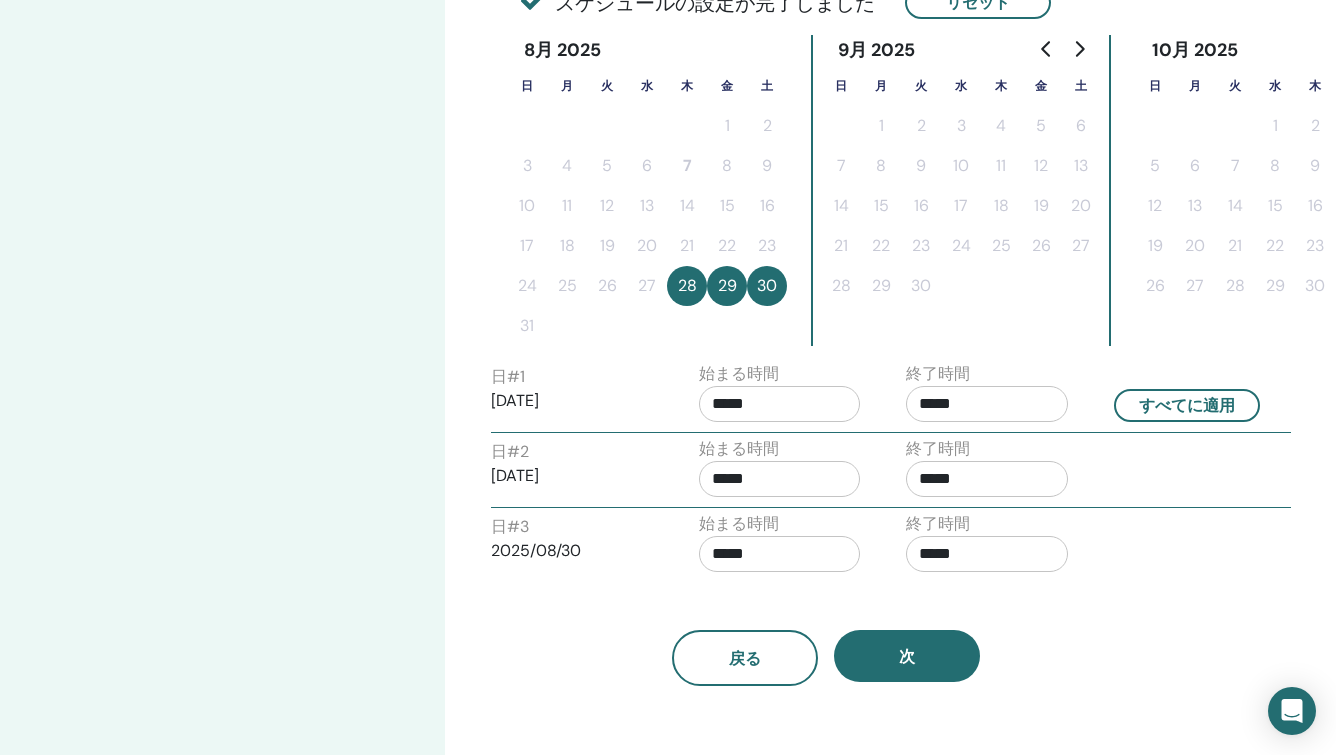 scroll, scrollTop: 694, scrollLeft: 0, axis: vertical 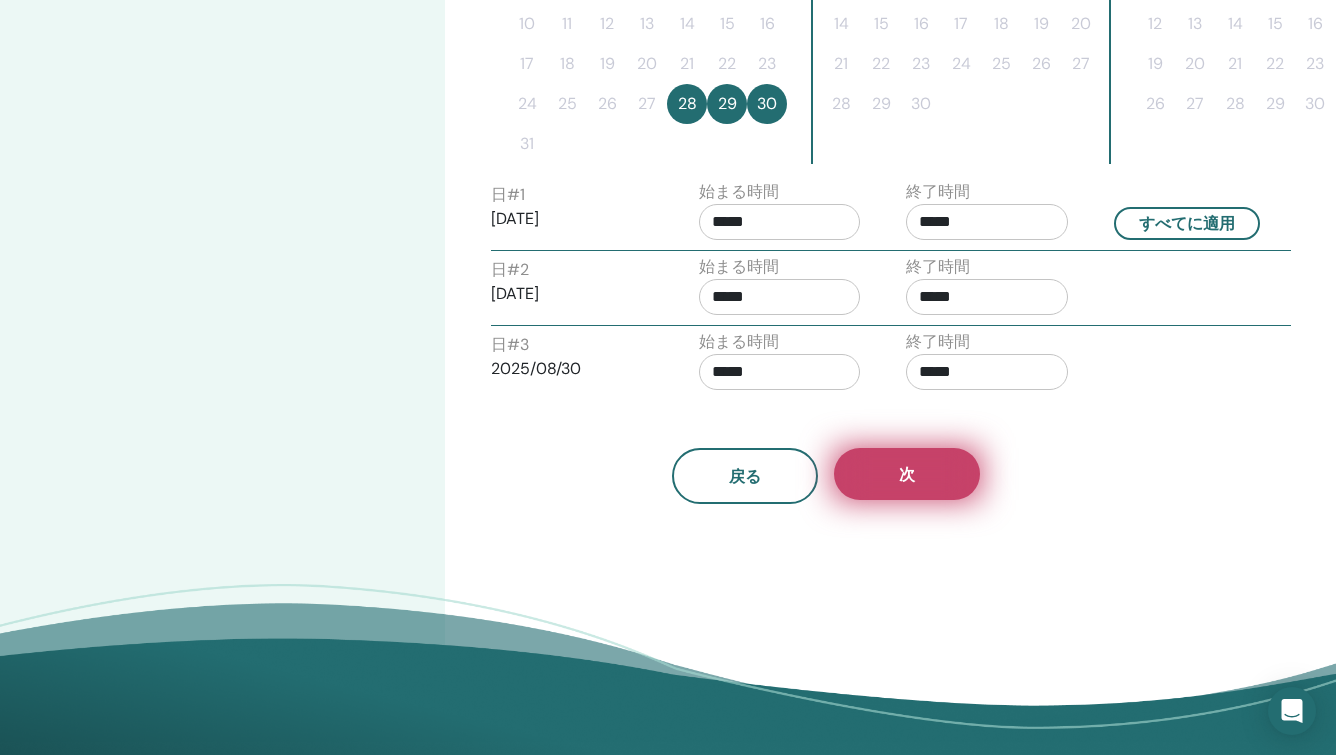 click on "次" at bounding box center [907, 474] 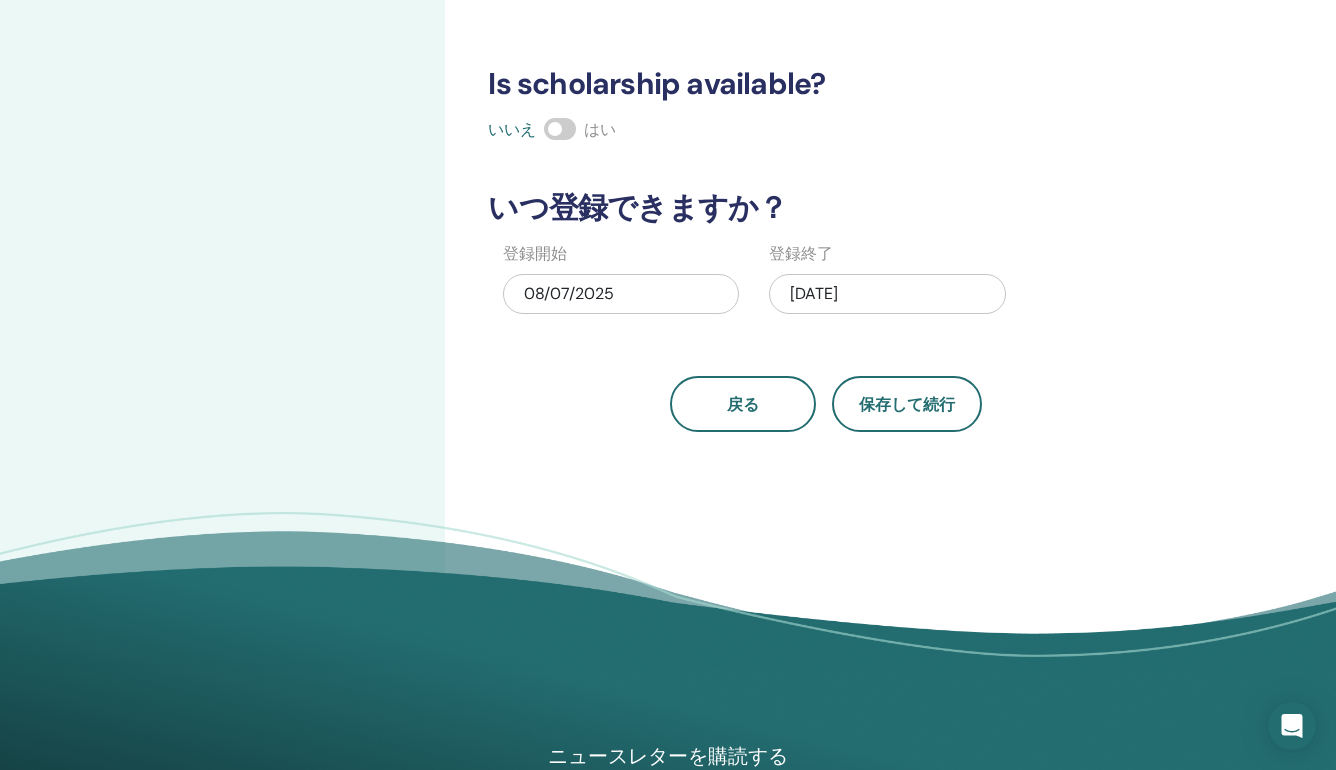 scroll, scrollTop: 48, scrollLeft: 0, axis: vertical 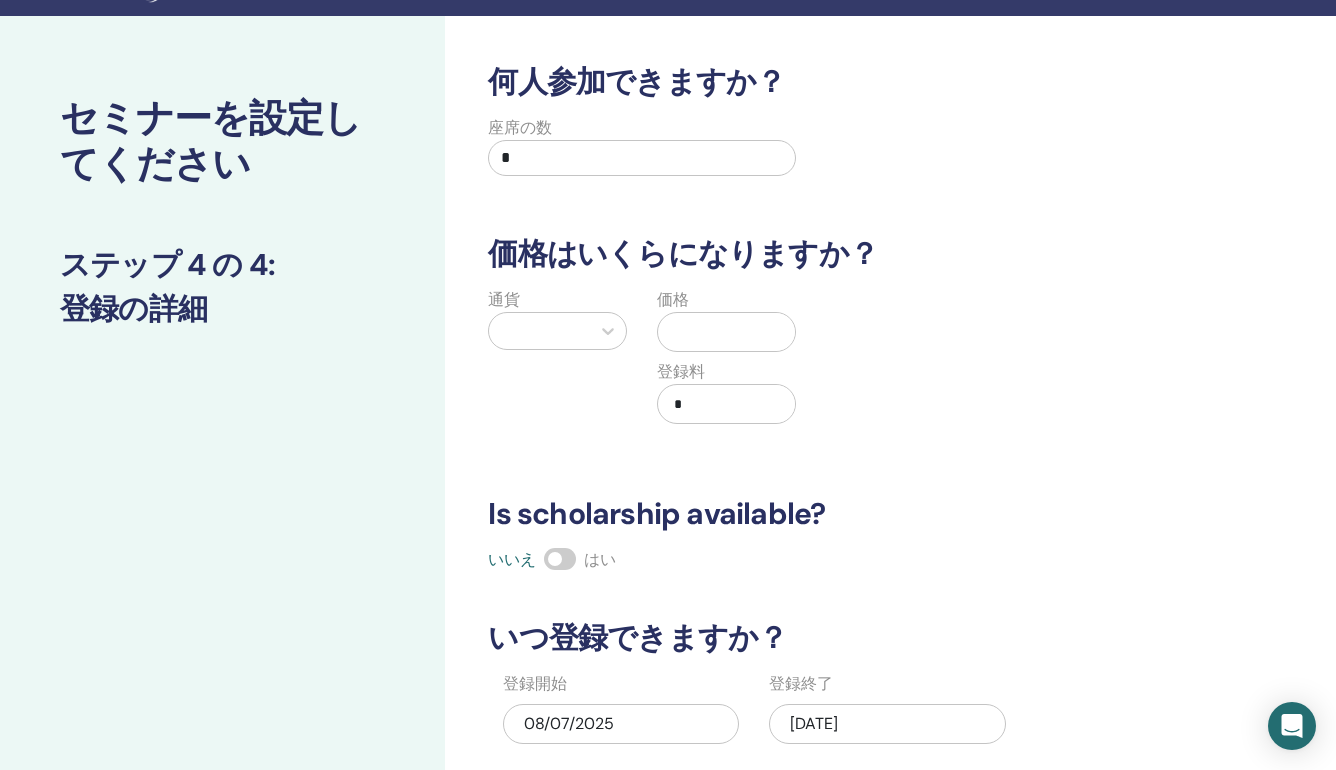 click on "*" at bounding box center [641, 158] 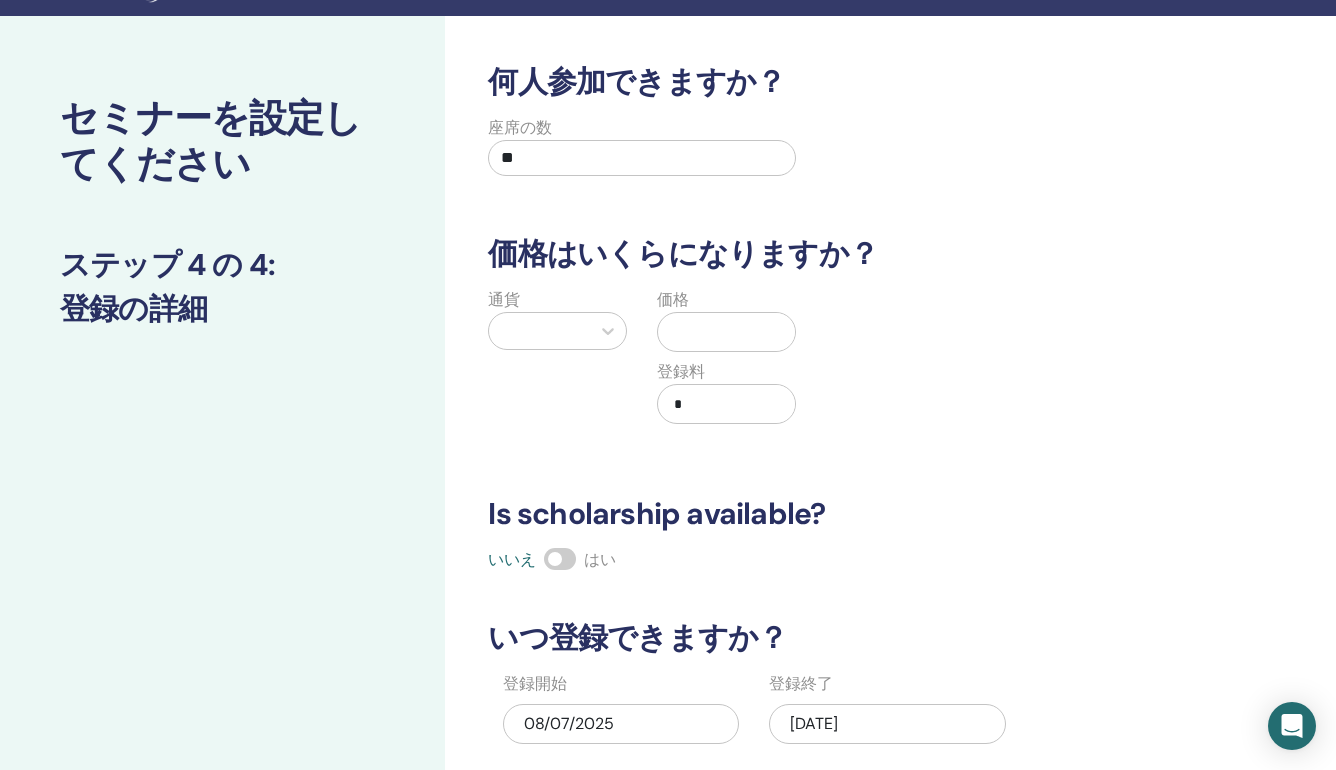 type on "*" 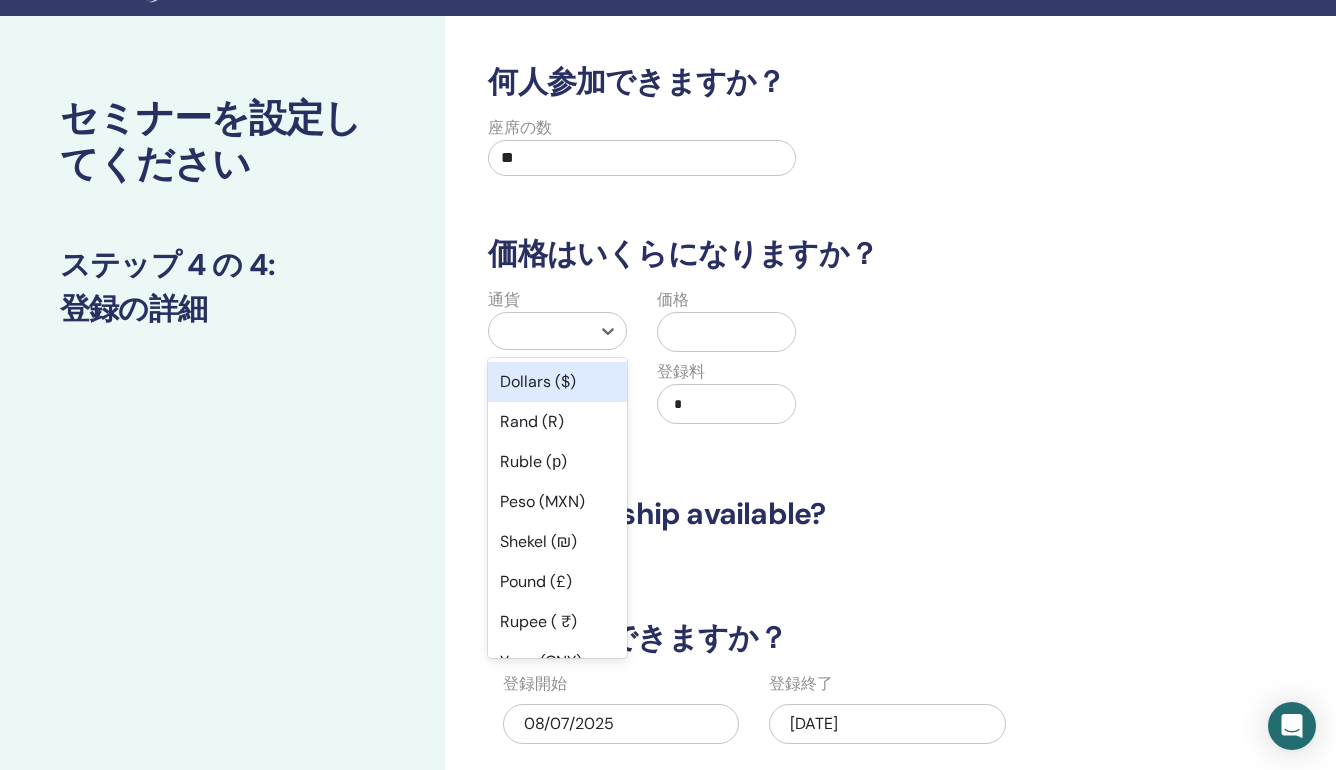 click at bounding box center [539, 331] 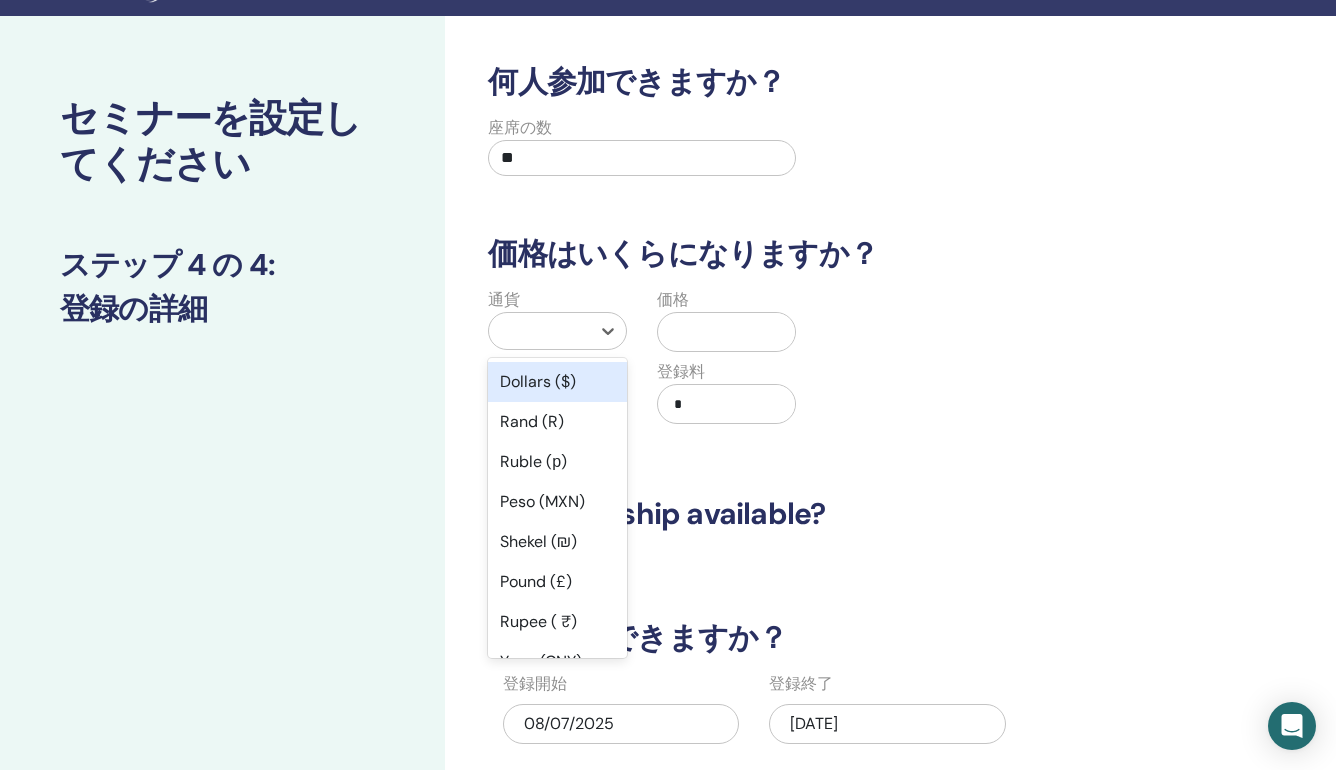 click on "**" at bounding box center [641, 158] 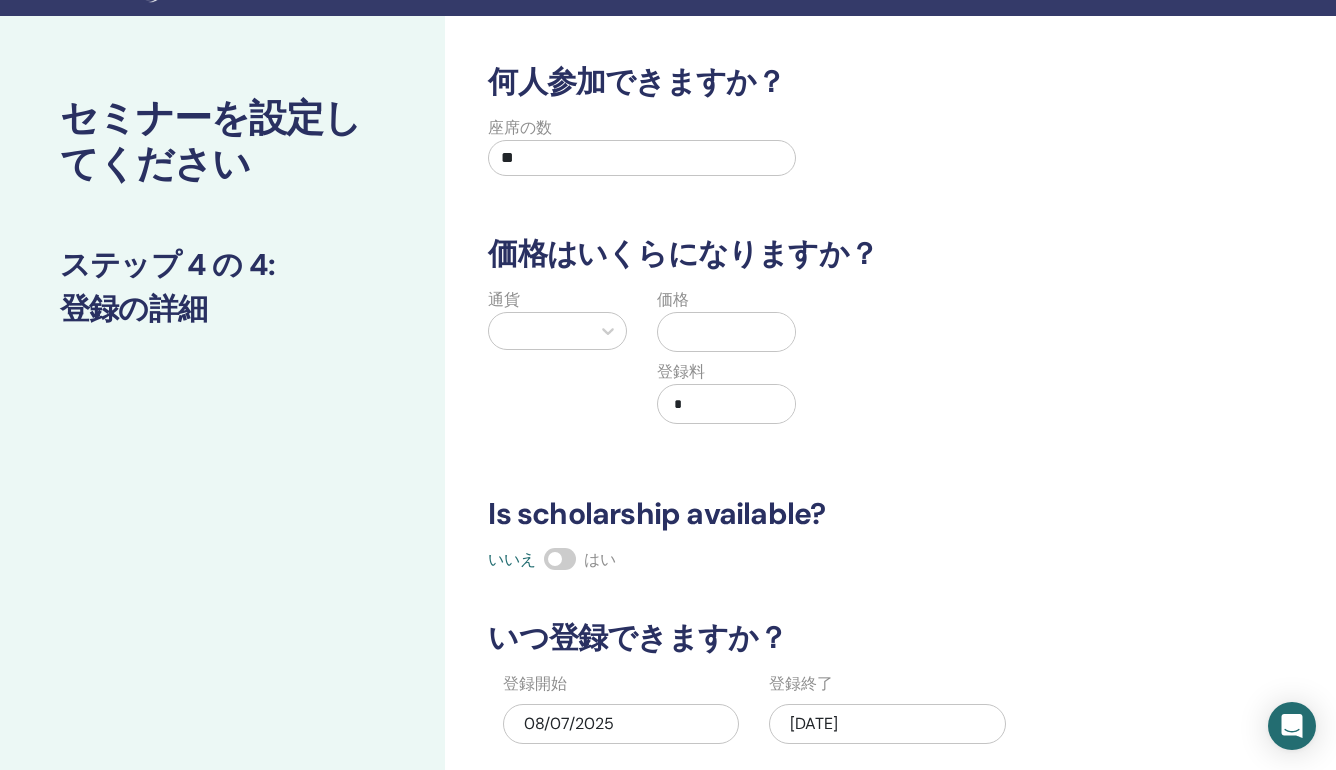 click on "**" at bounding box center [641, 158] 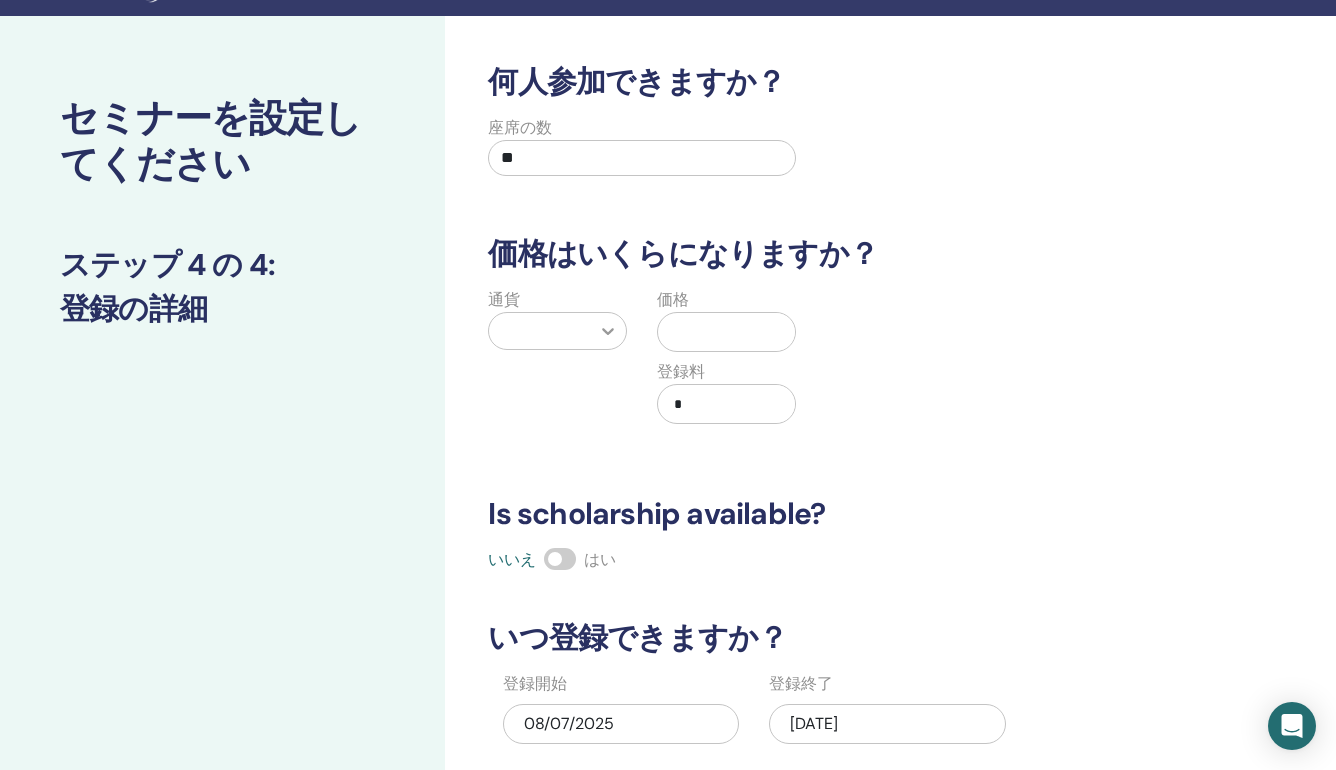 click 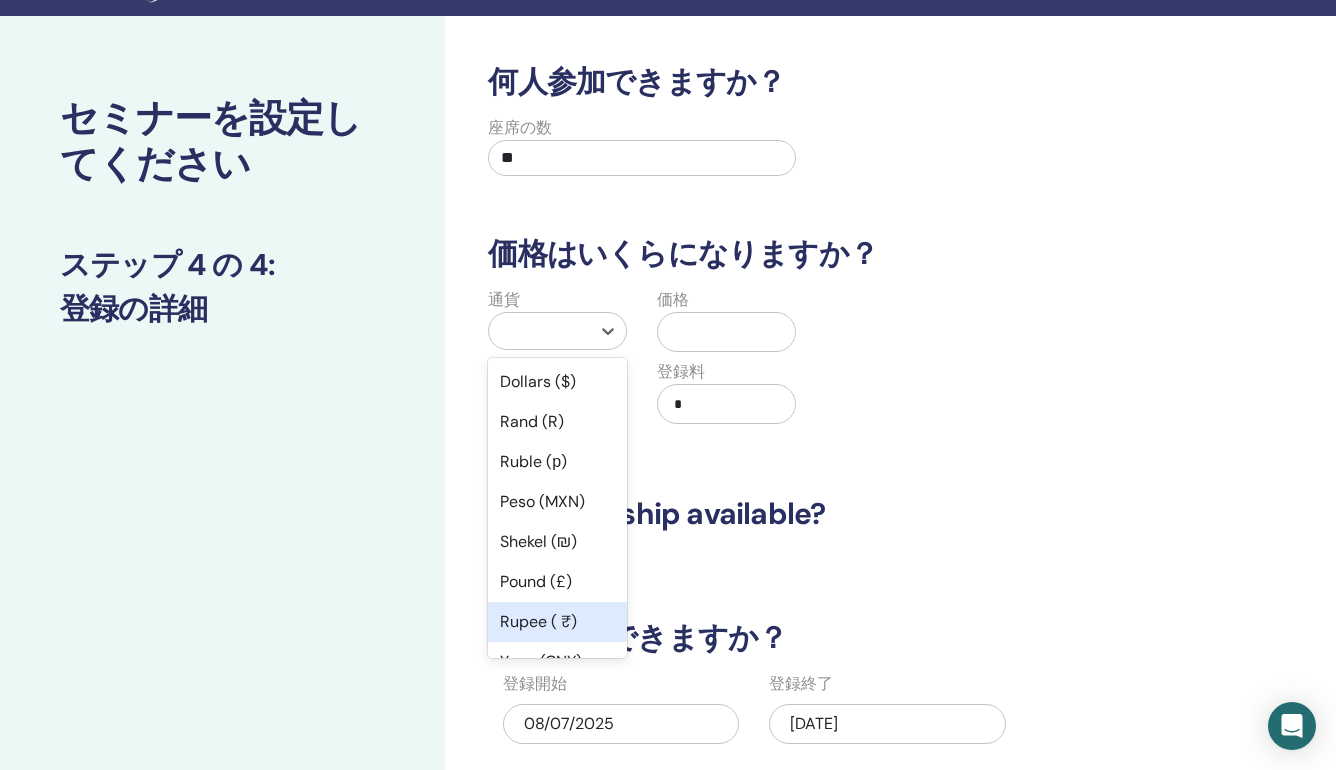 scroll, scrollTop: 135, scrollLeft: 0, axis: vertical 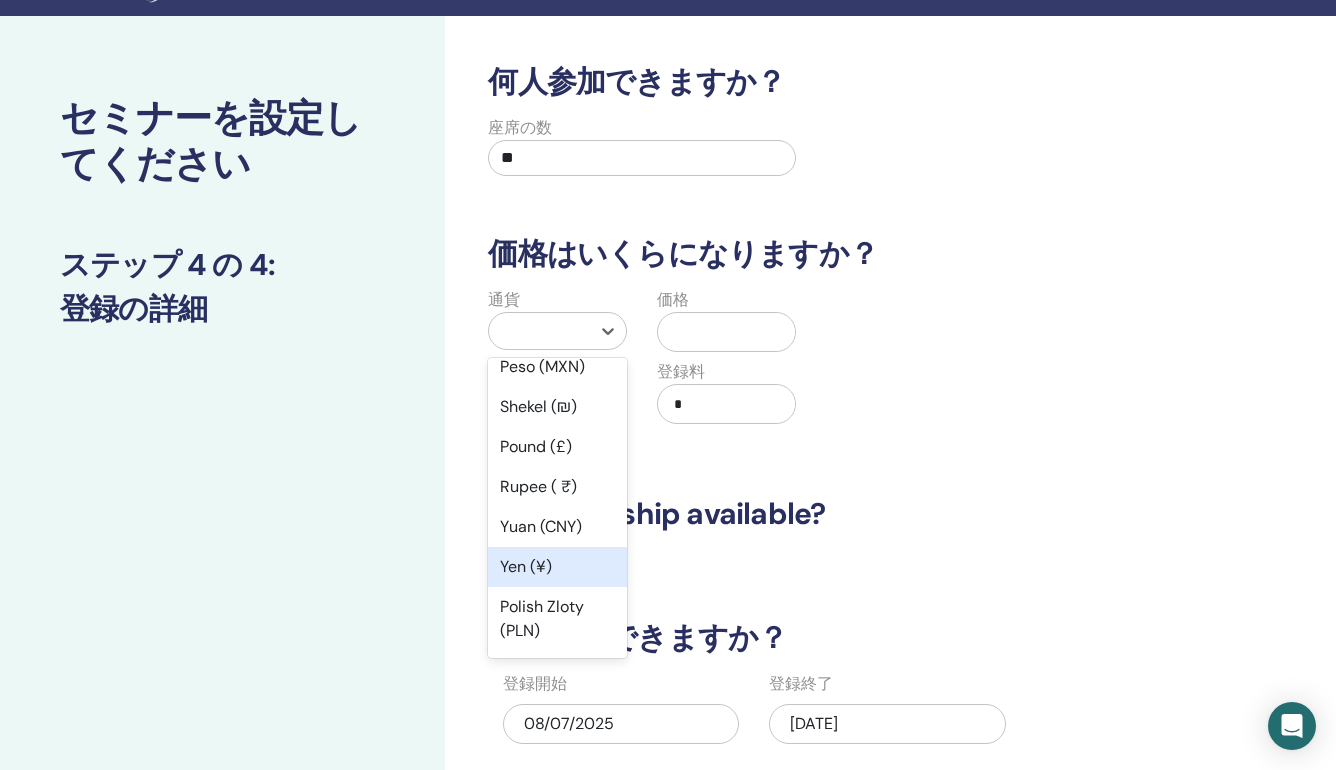 click on "Yen (¥)" at bounding box center [557, 567] 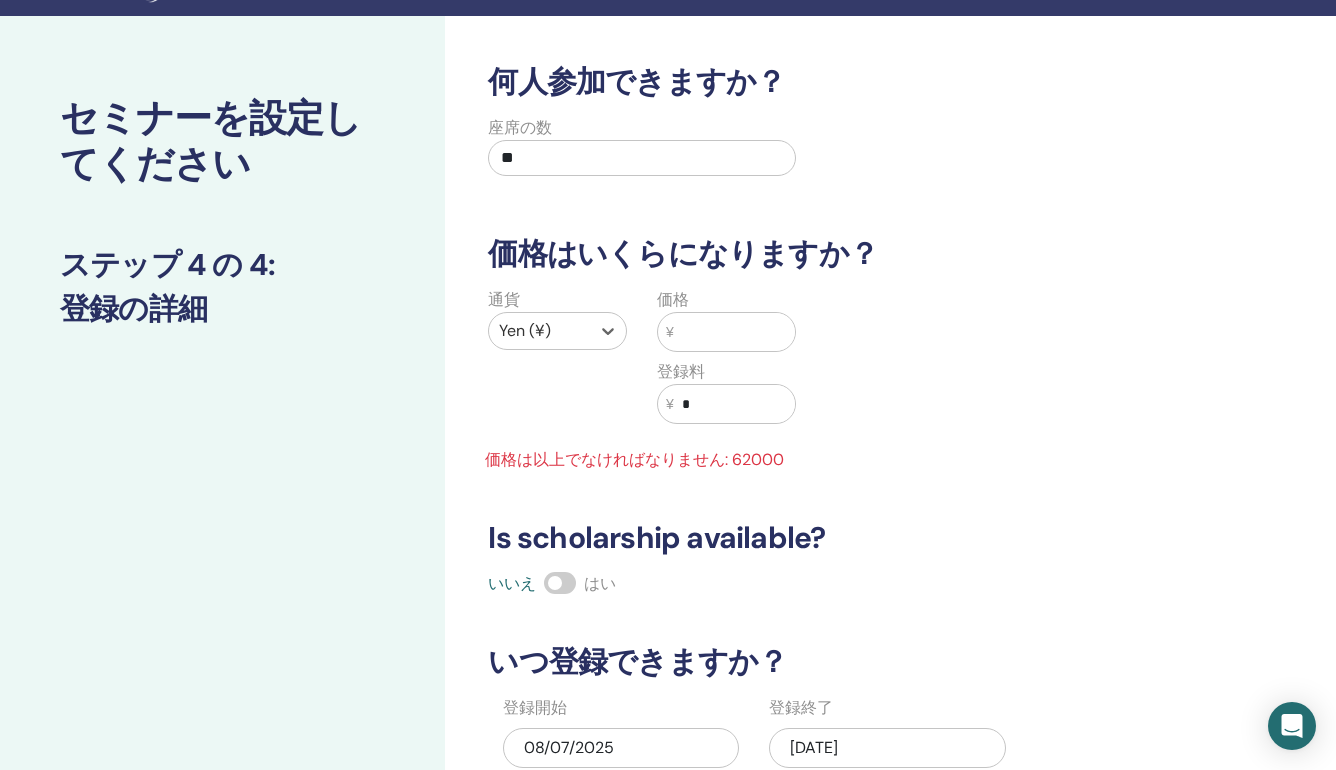 click at bounding box center [734, 332] 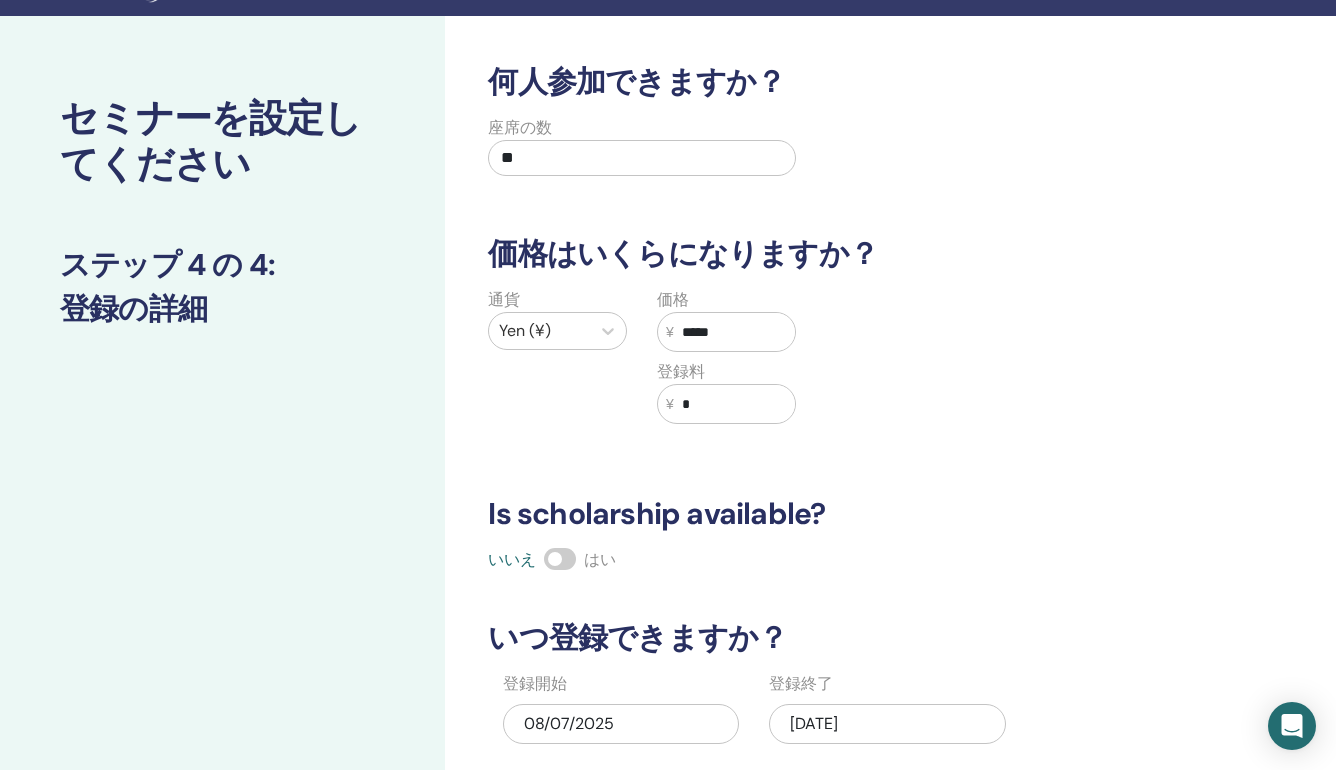 type on "*****" 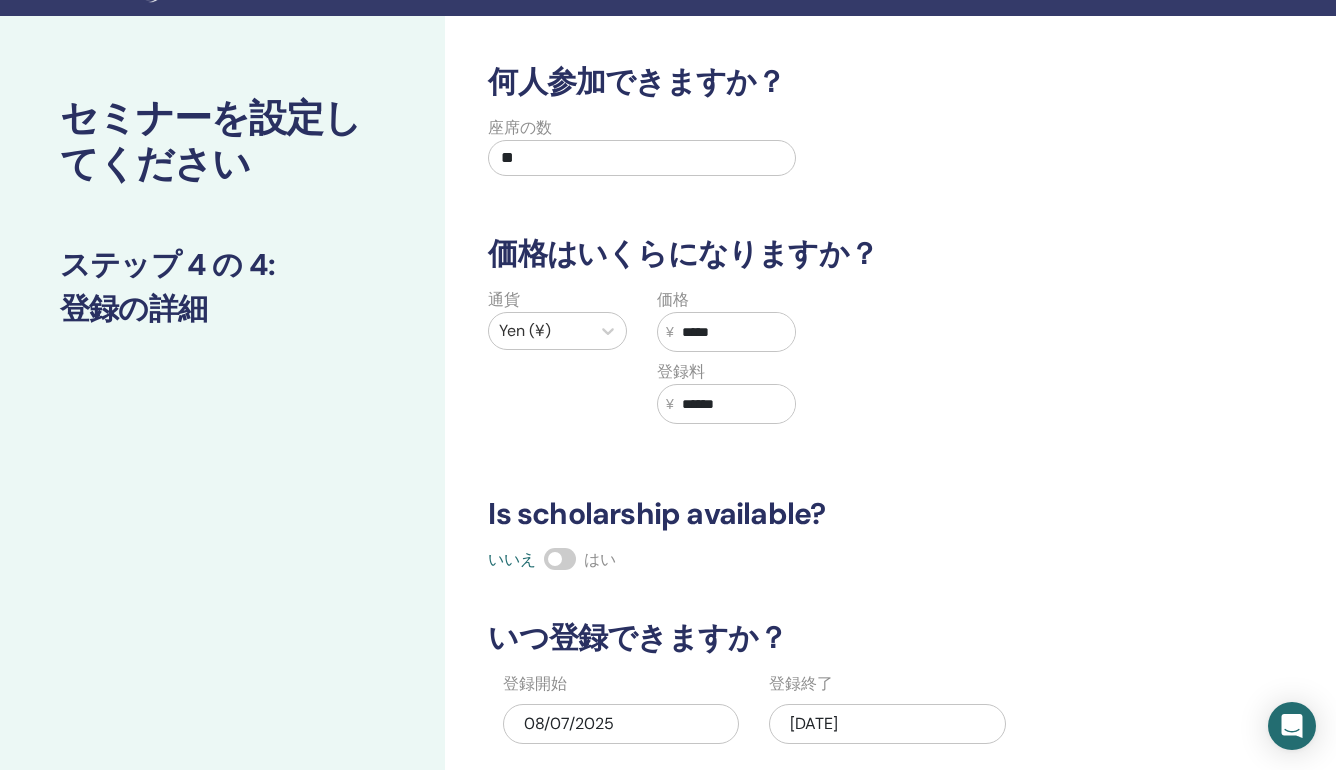 click on "何人参加できますか？ 座席の数 ** 価格はいくらになりますか？ 通貨 Yen (¥) 価格 ¥ ***** 登録料 ¥ ****** Is scholarship available? いいえ はい いつ登録できますか？ 登録開始 08/07/2025 登録終了 08/30/2025 戻る 保存して続行" at bounding box center (825, 463) 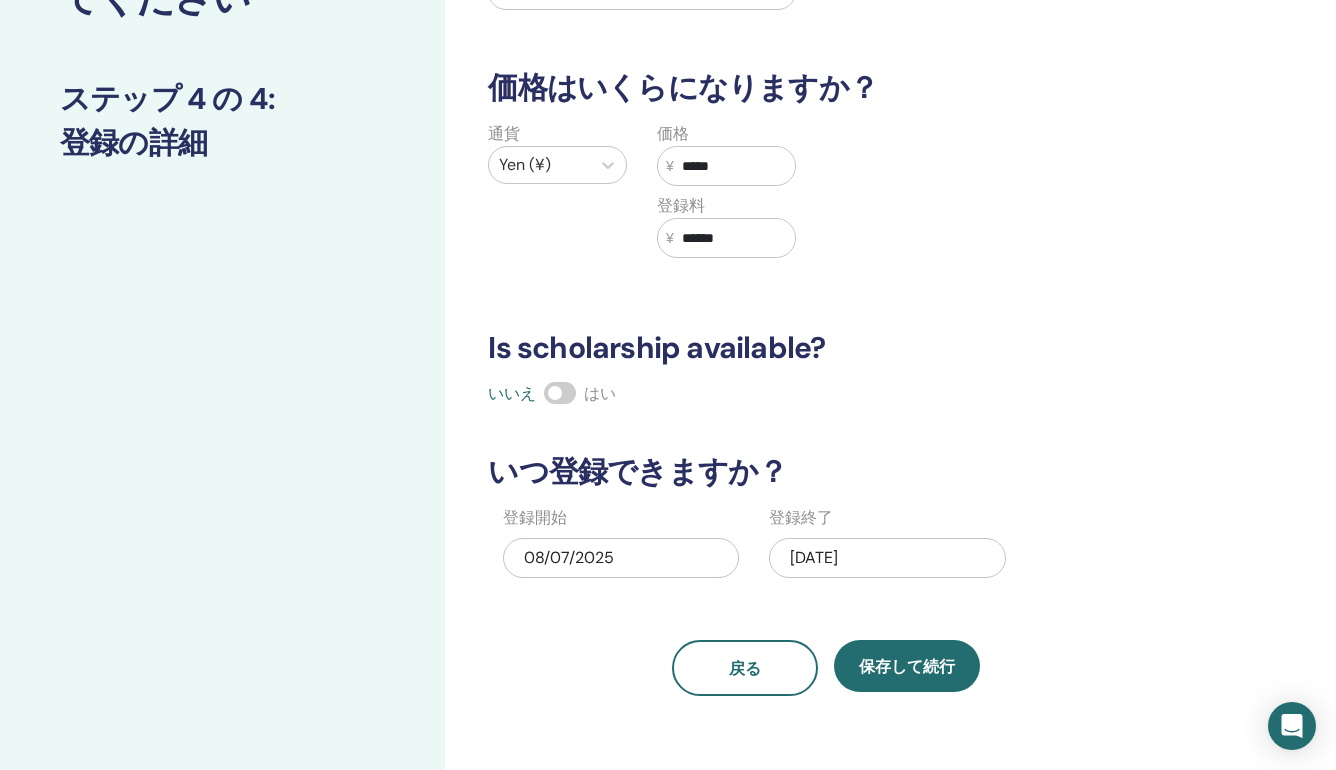 click on "******" at bounding box center (734, 238) 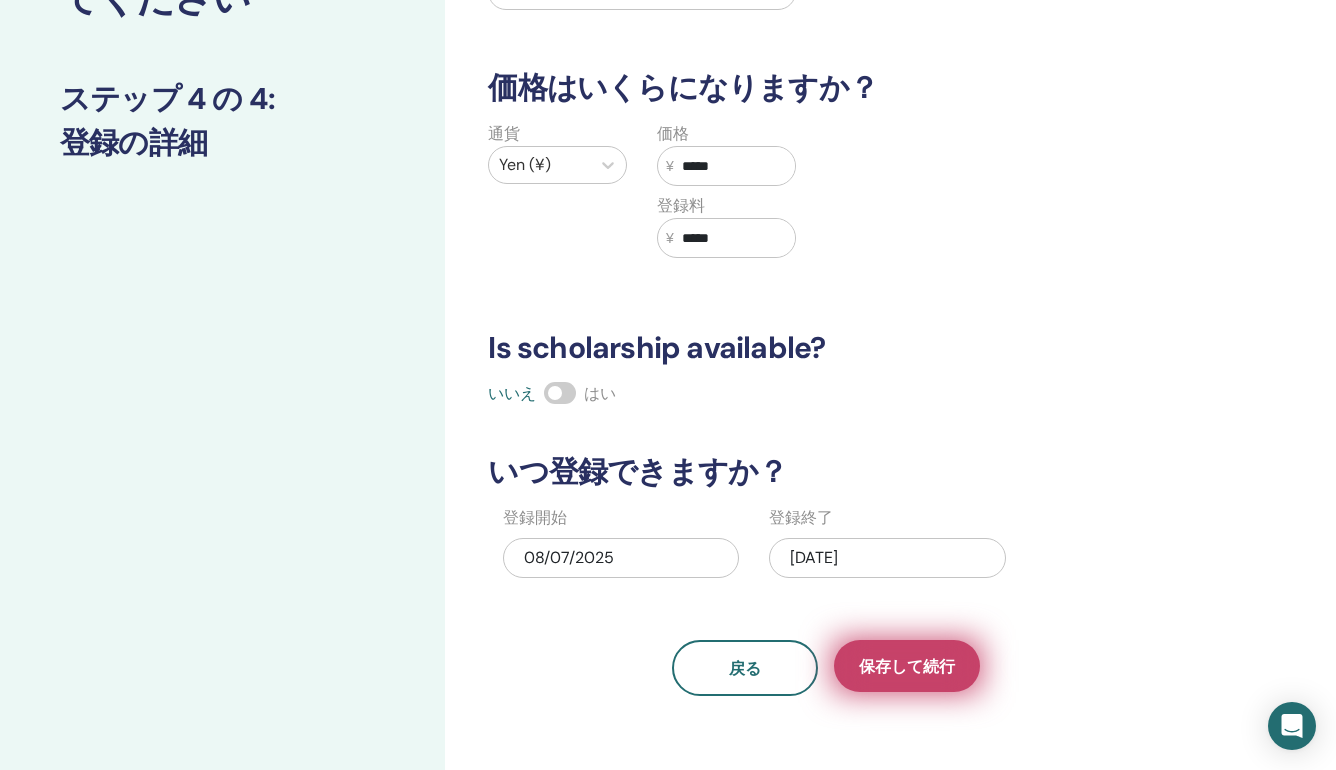 type on "*****" 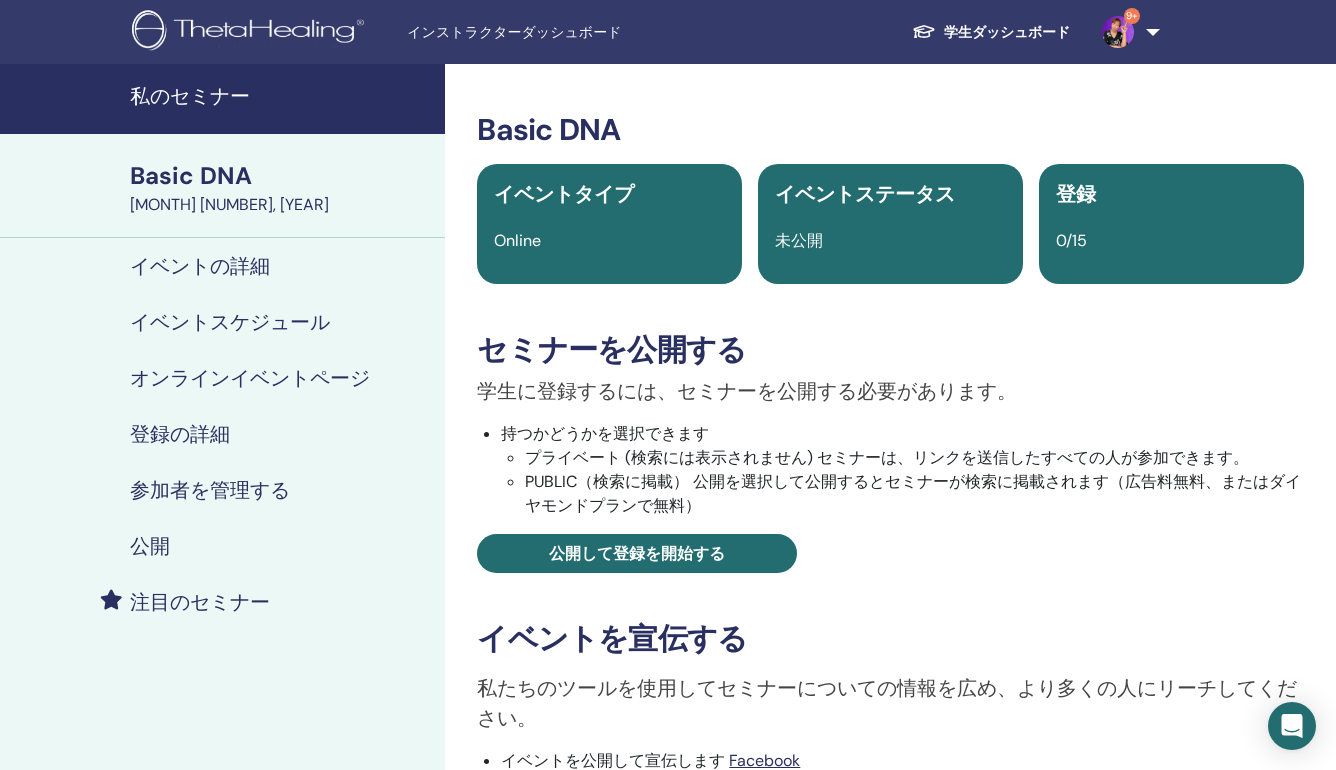 scroll, scrollTop: 0, scrollLeft: 0, axis: both 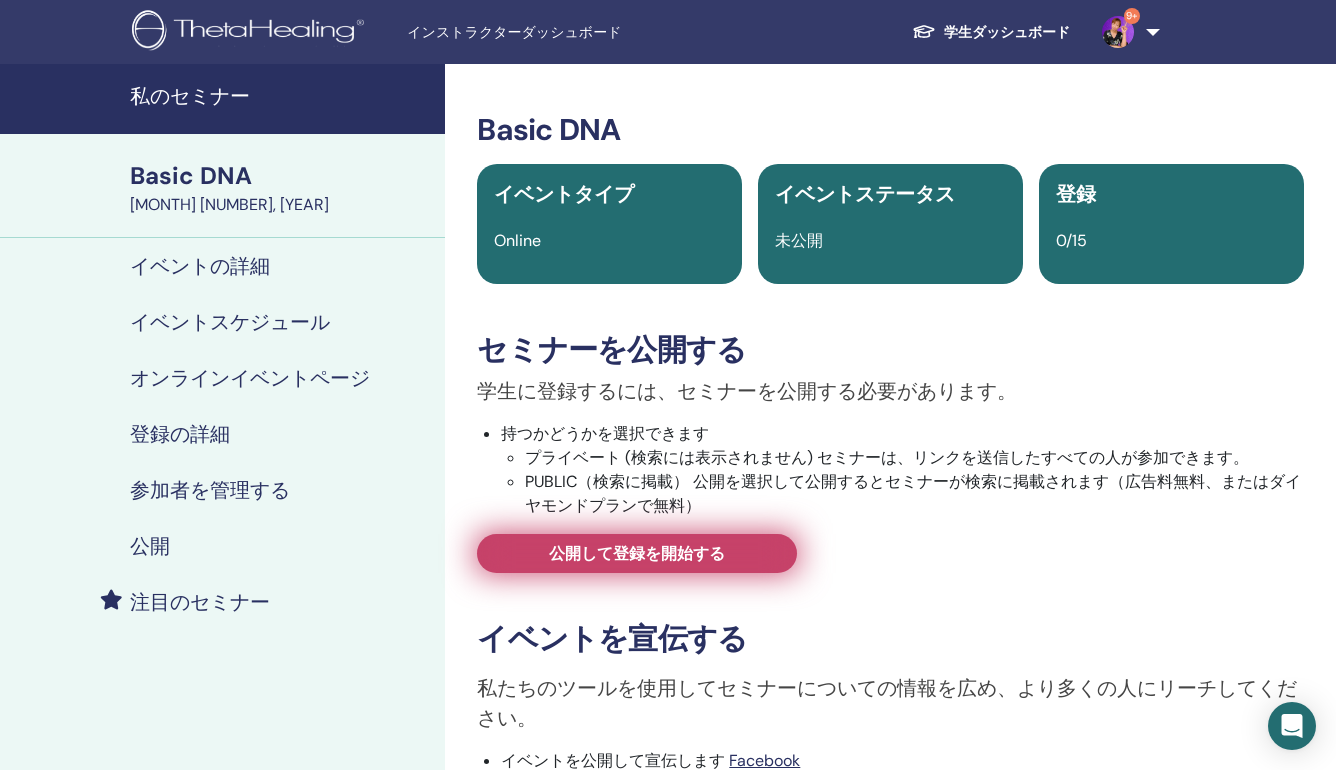 click on "公開して登録を開始する" at bounding box center [637, 553] 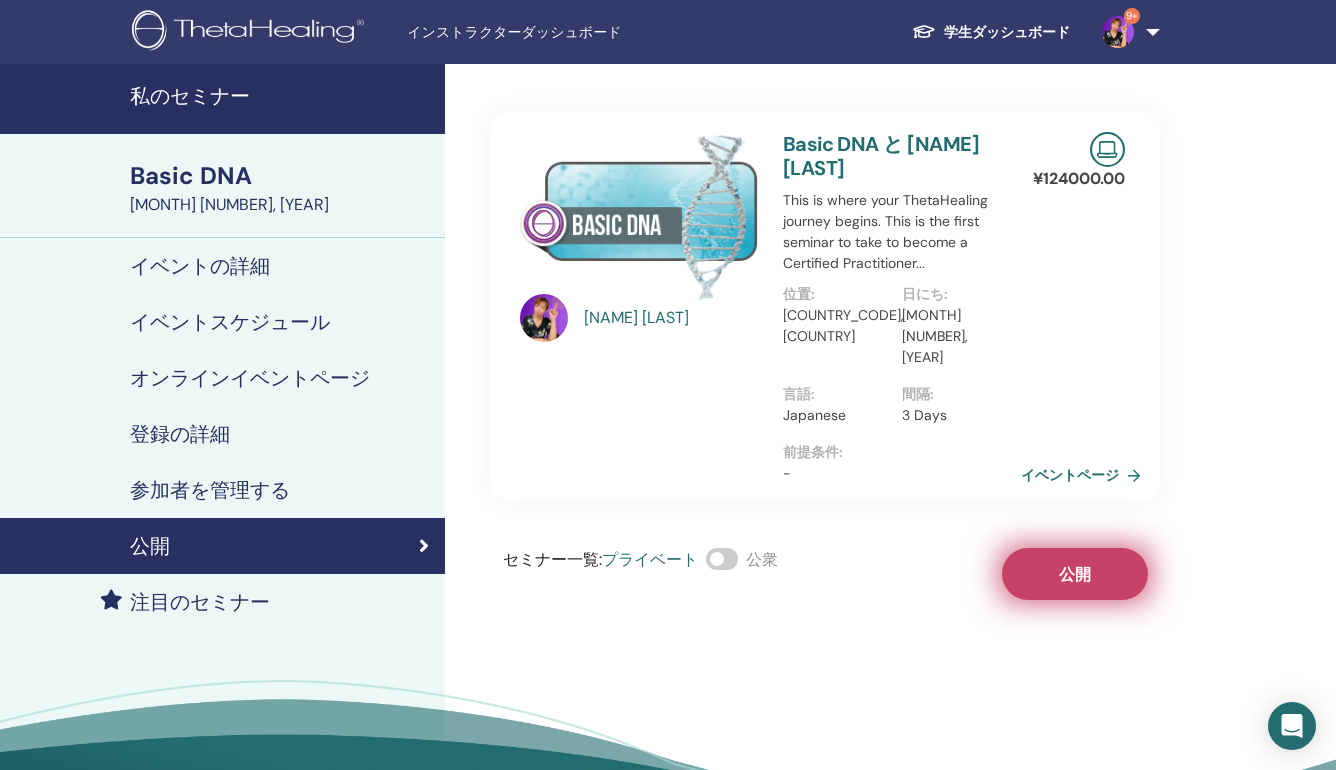 click on "公開" at bounding box center [1075, 574] 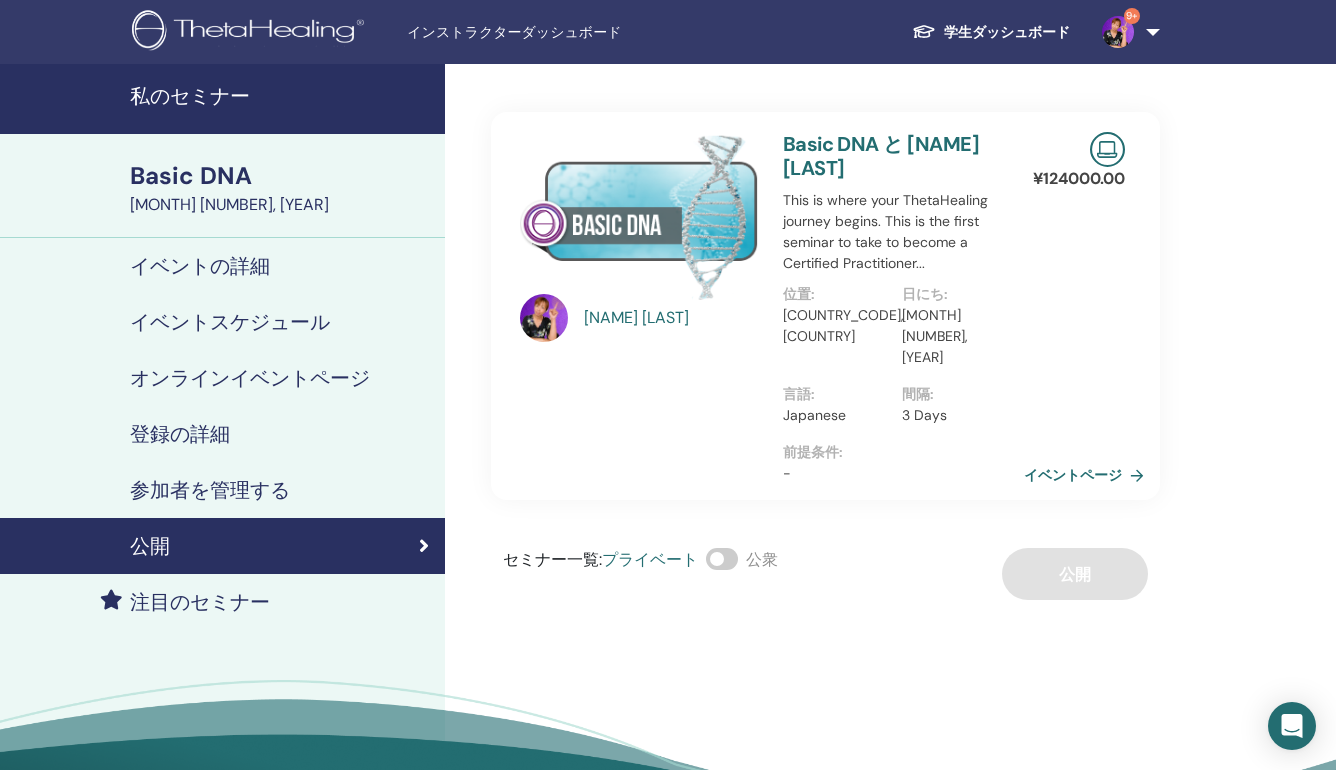 click on "イベントページ" at bounding box center (1088, 475) 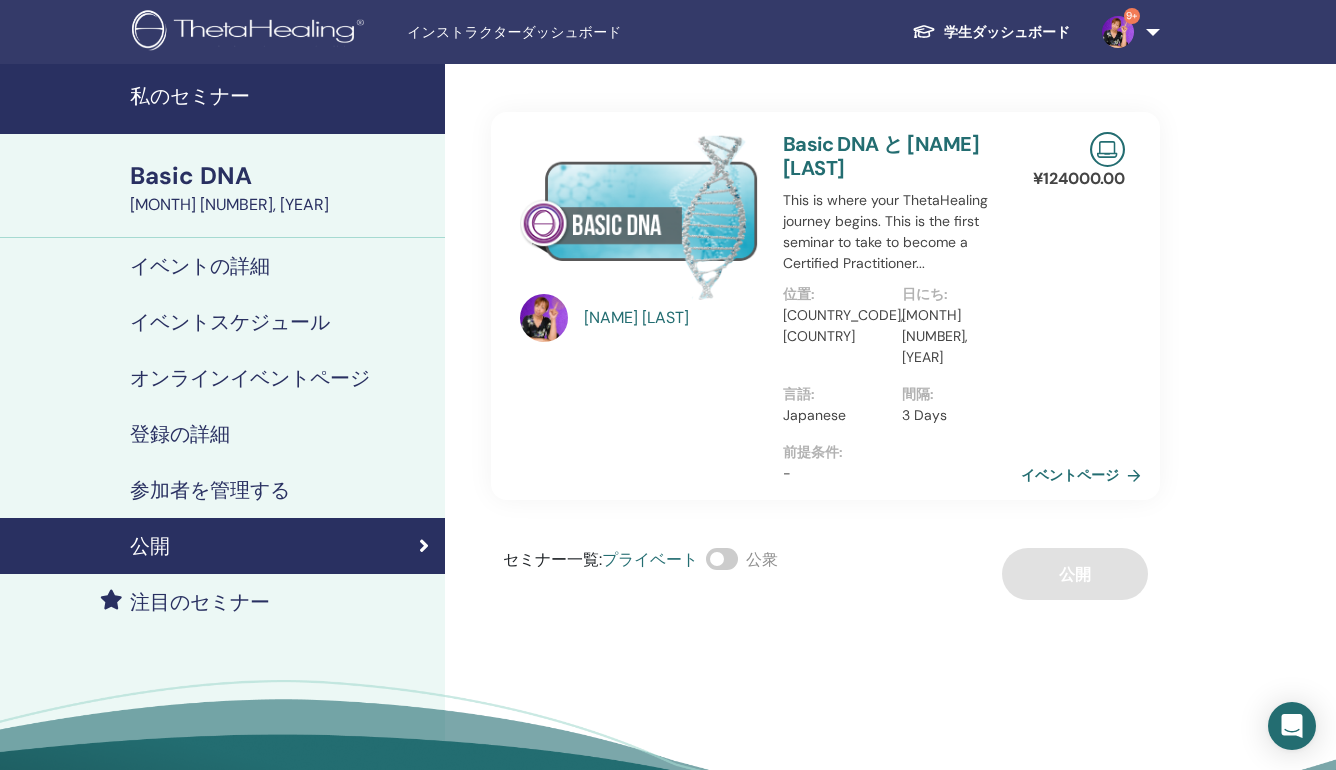 click on "登録の詳細" at bounding box center (180, 434) 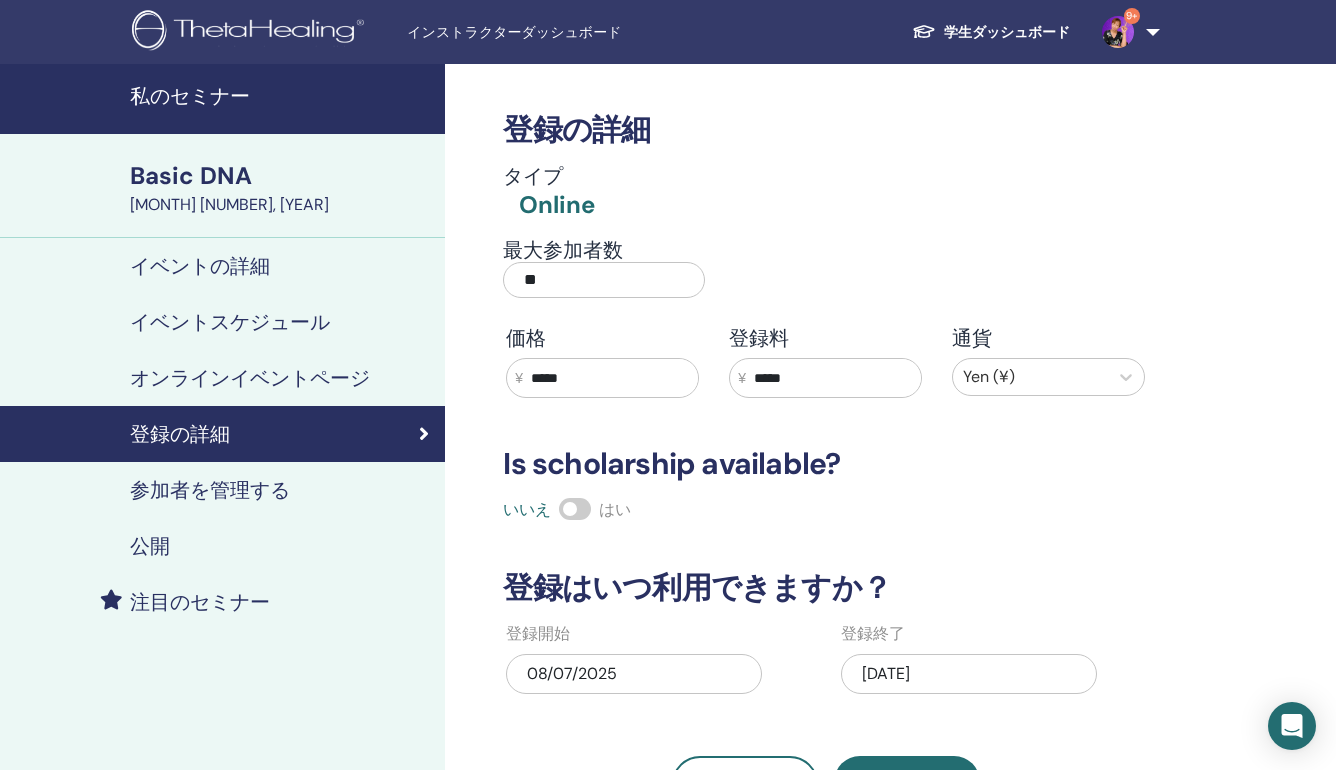 click on "*****" at bounding box center [833, 378] 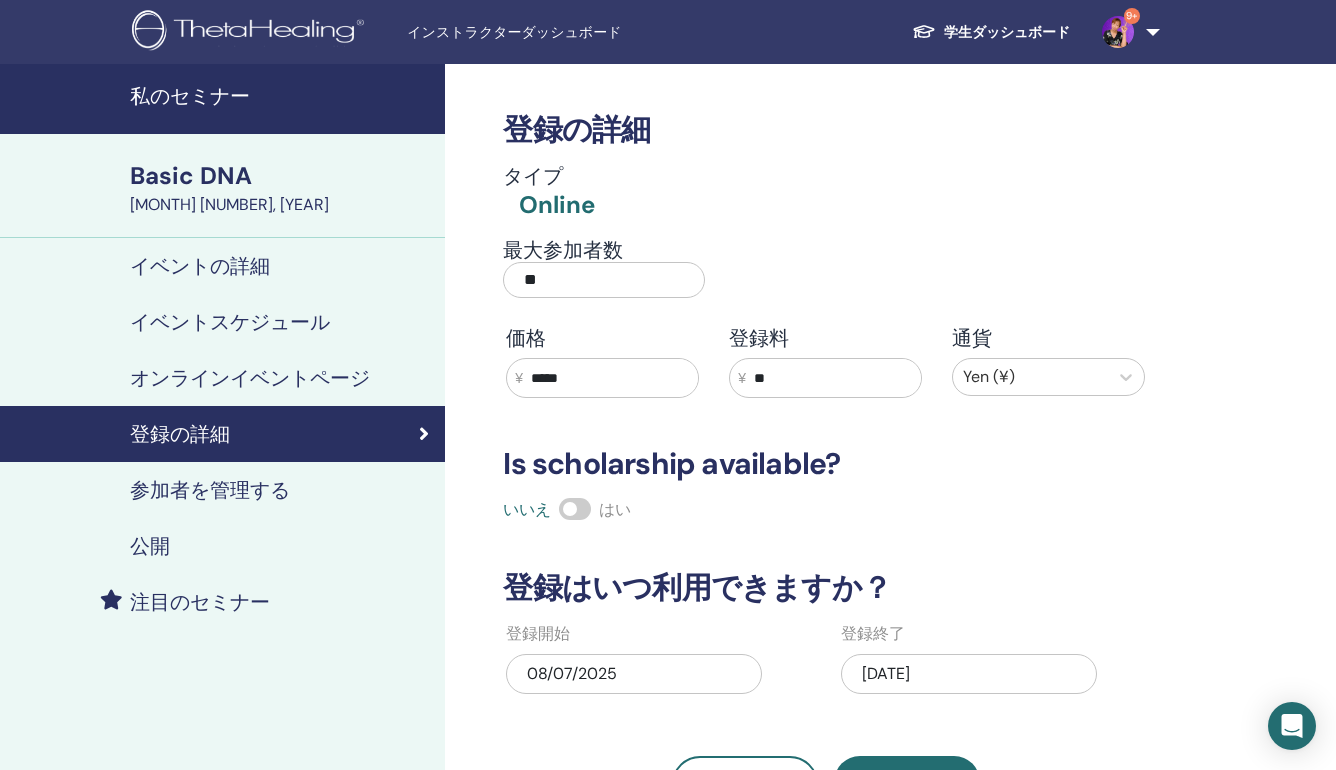 type on "*" 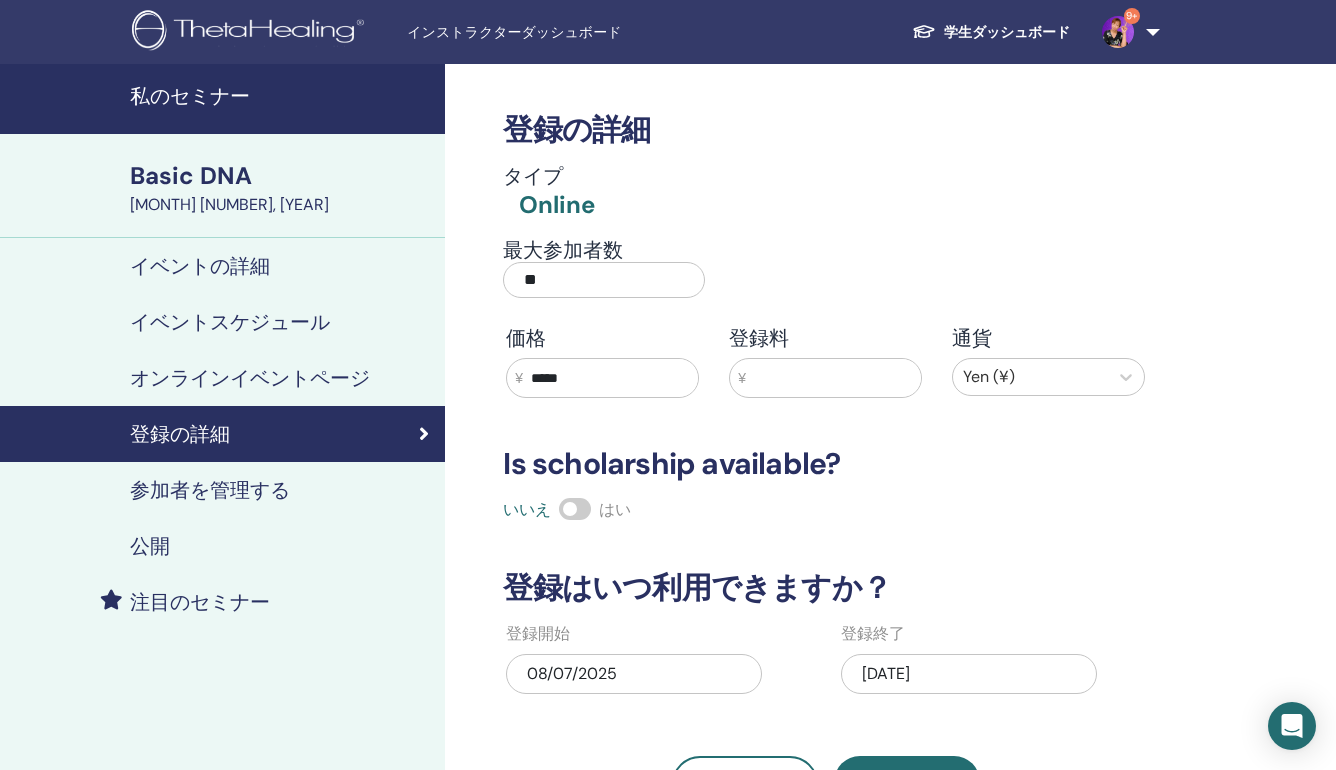 type on "*" 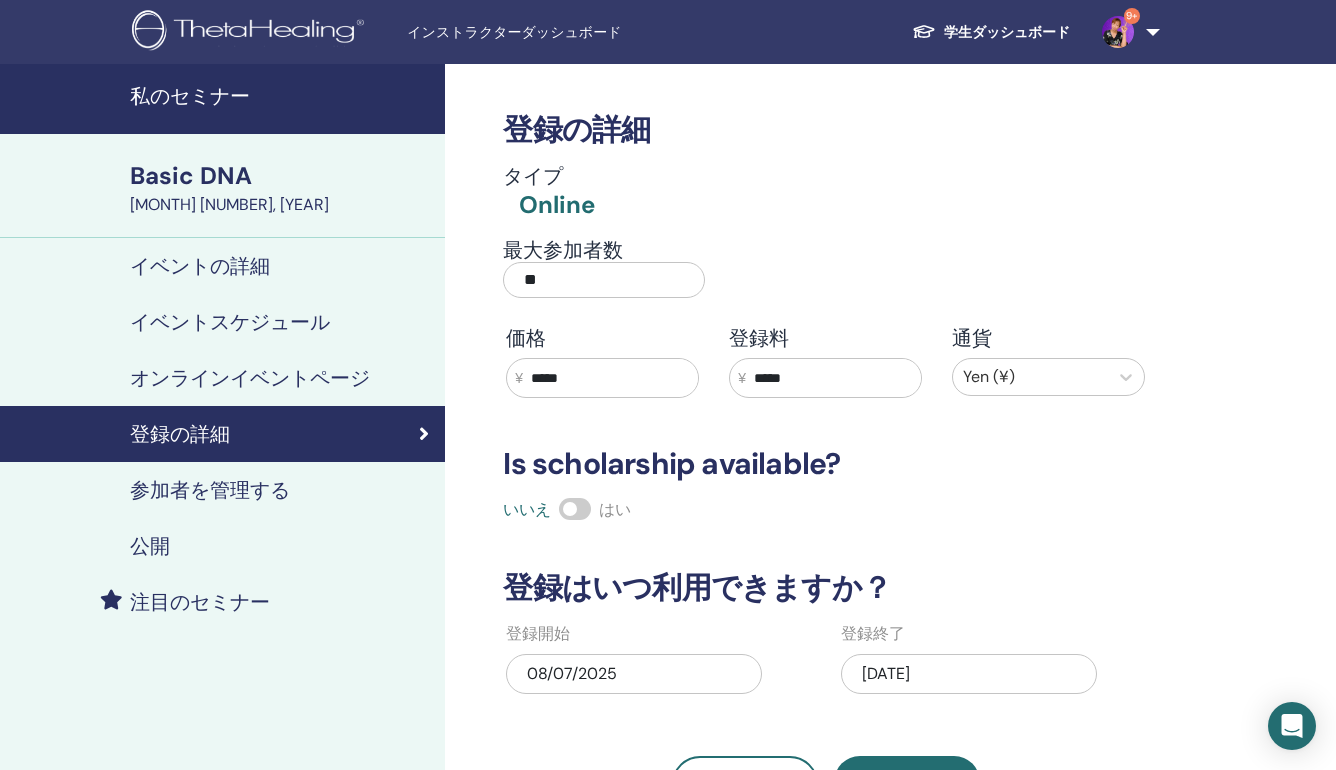 type on "*****" 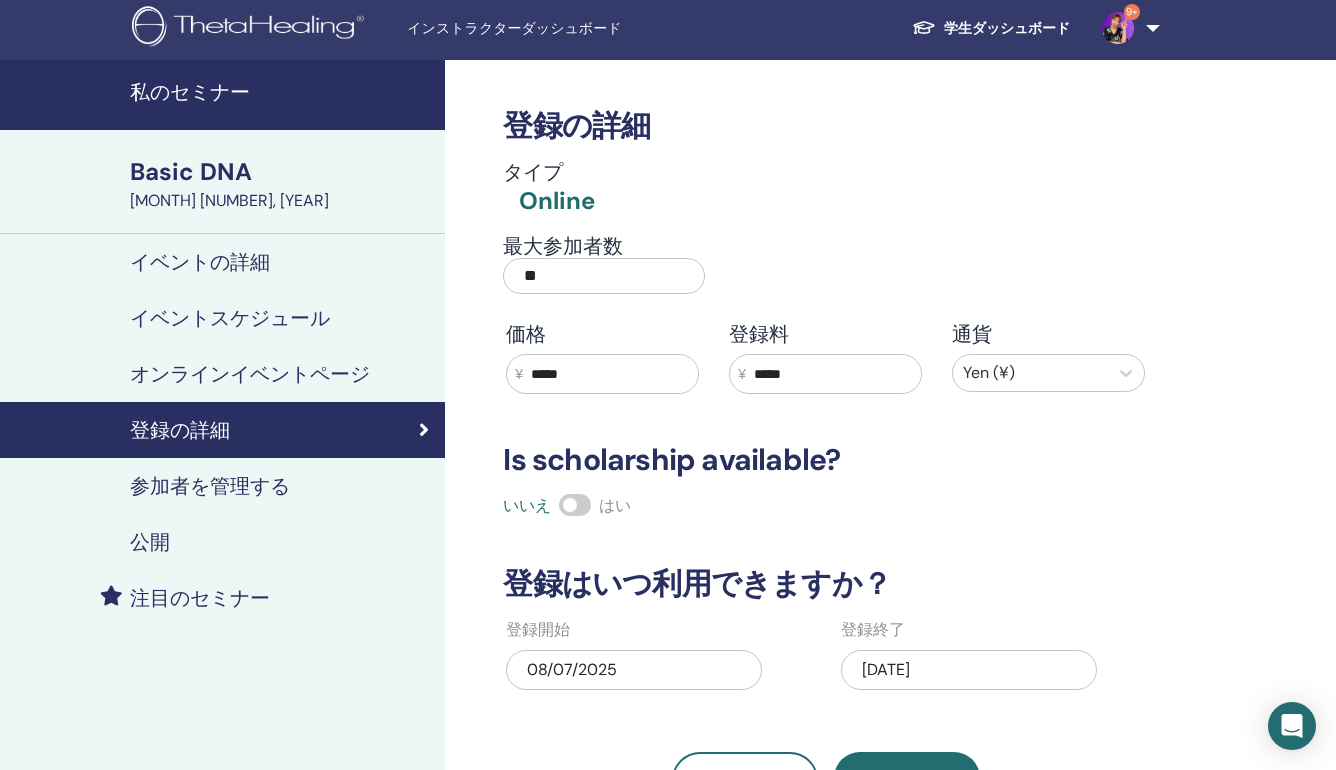 scroll, scrollTop: 128, scrollLeft: 0, axis: vertical 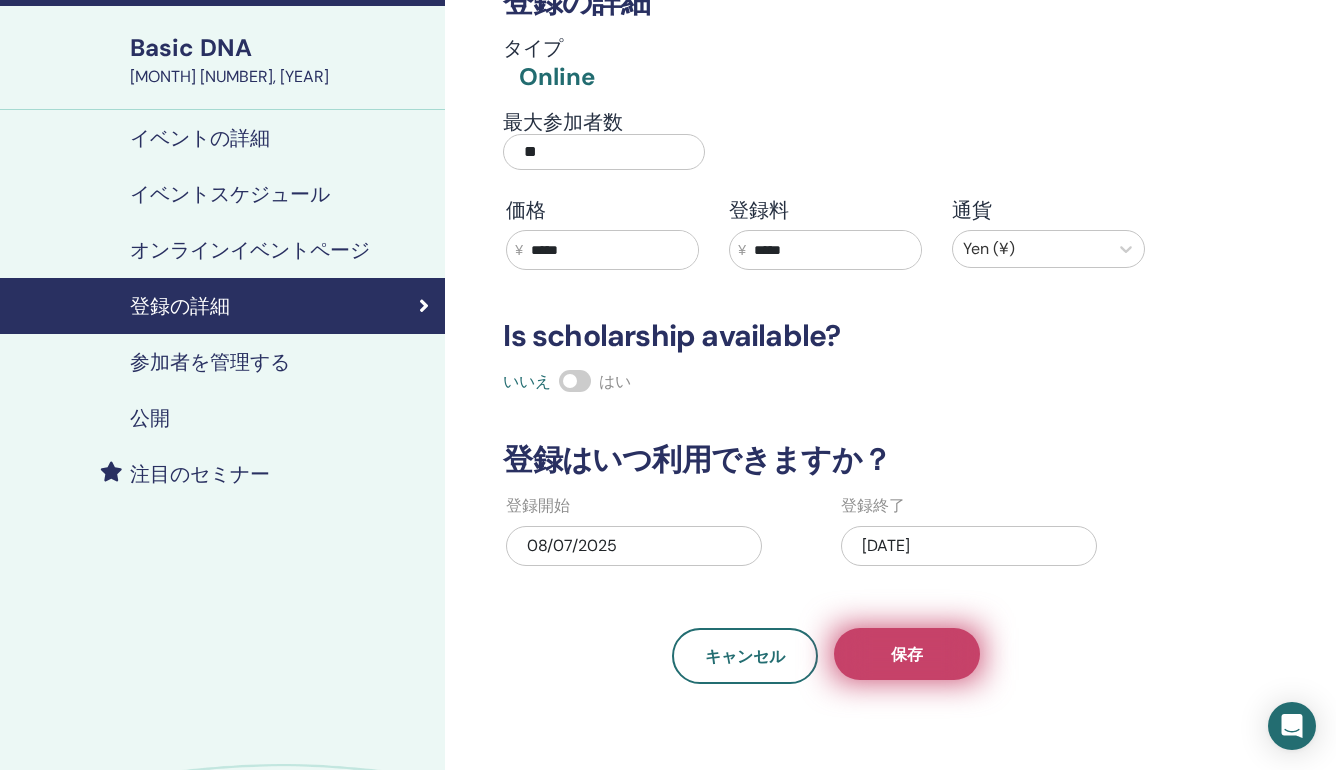 click on "保存" at bounding box center [907, 654] 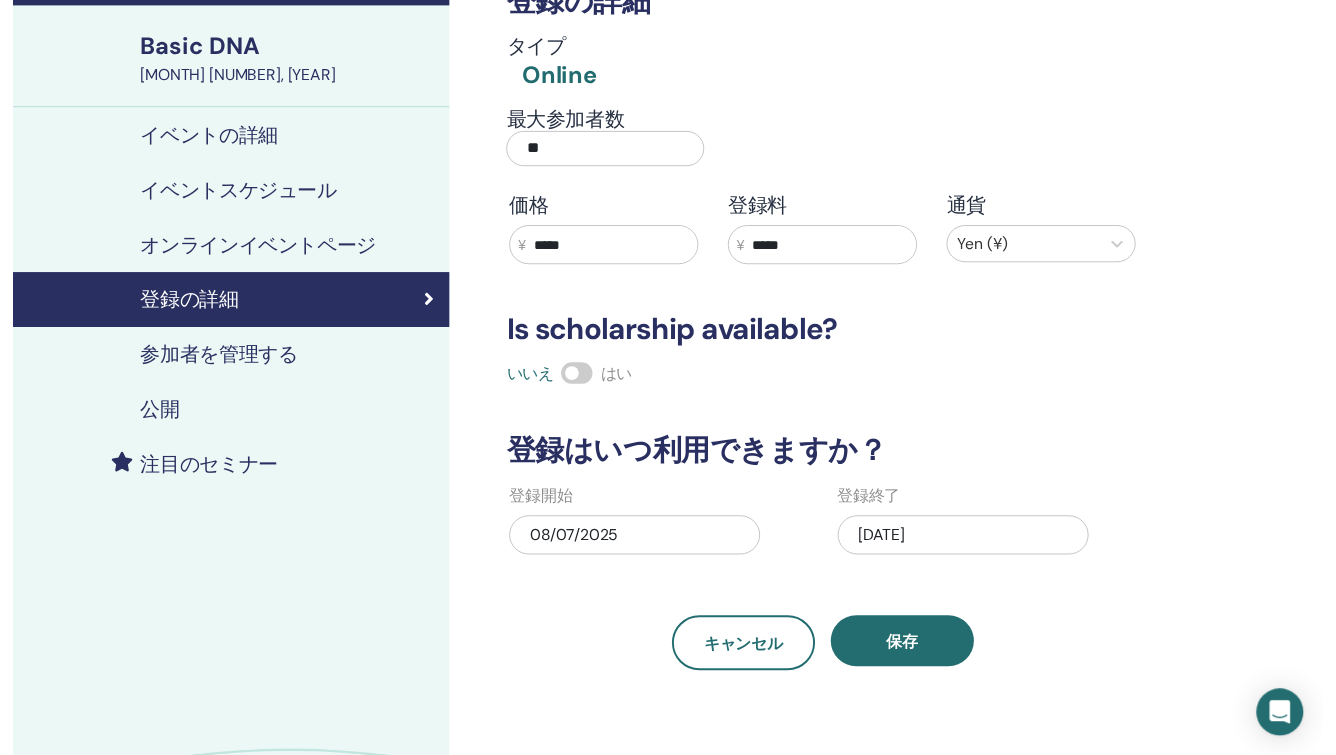 scroll, scrollTop: 0, scrollLeft: 0, axis: both 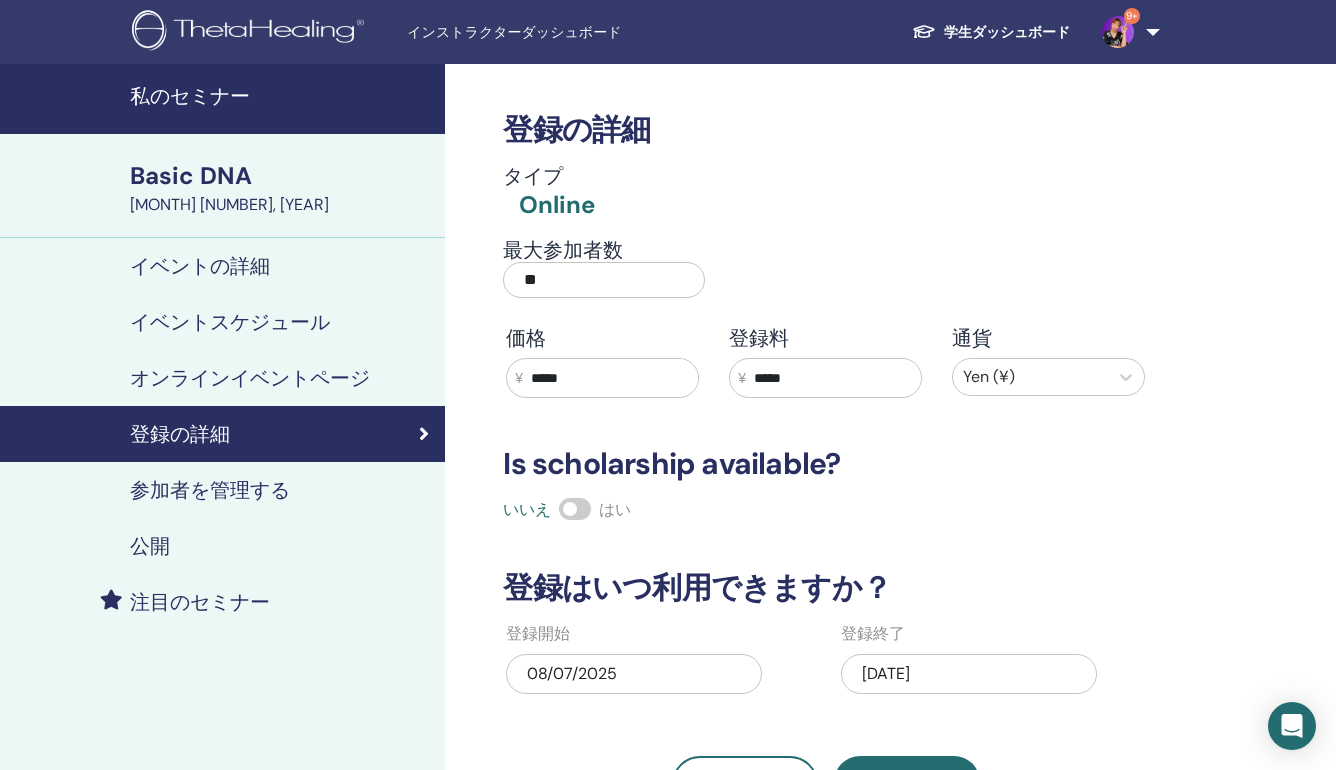 click on "注目のセミナー" at bounding box center (200, 602) 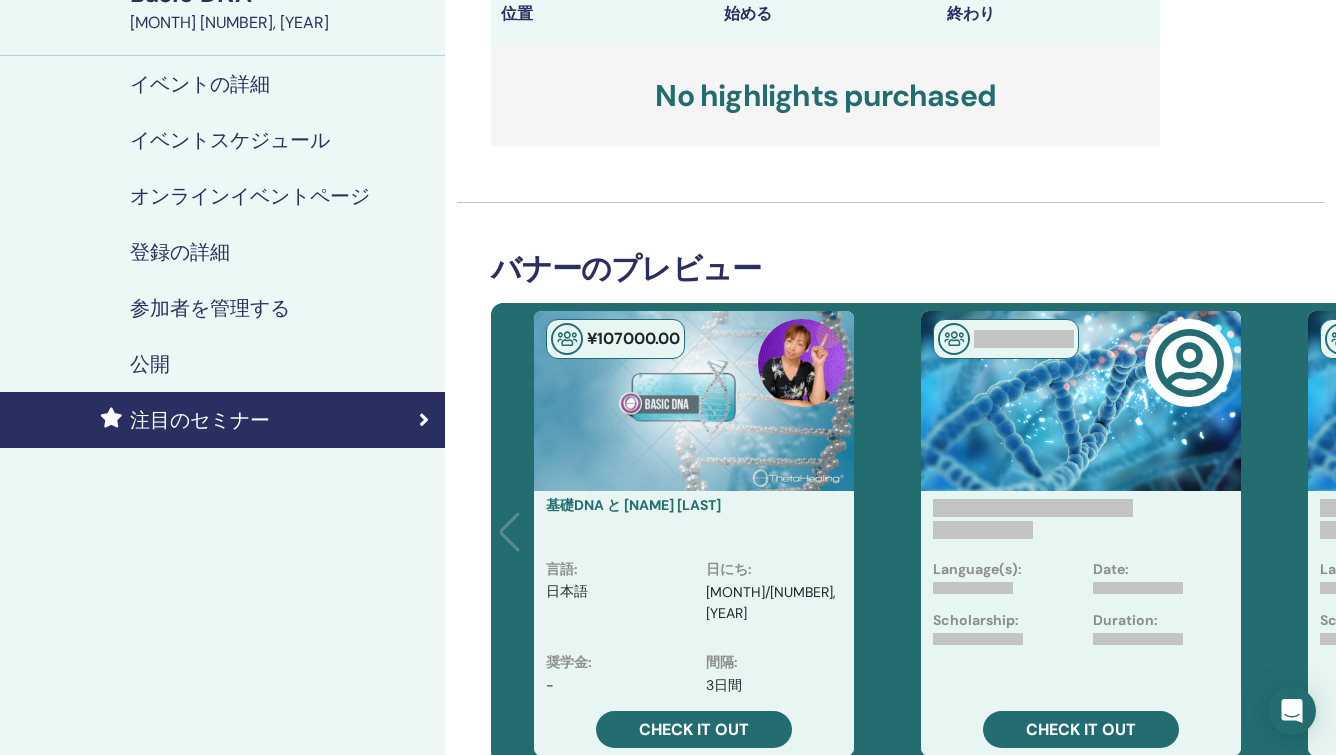 scroll, scrollTop: 272, scrollLeft: 0, axis: vertical 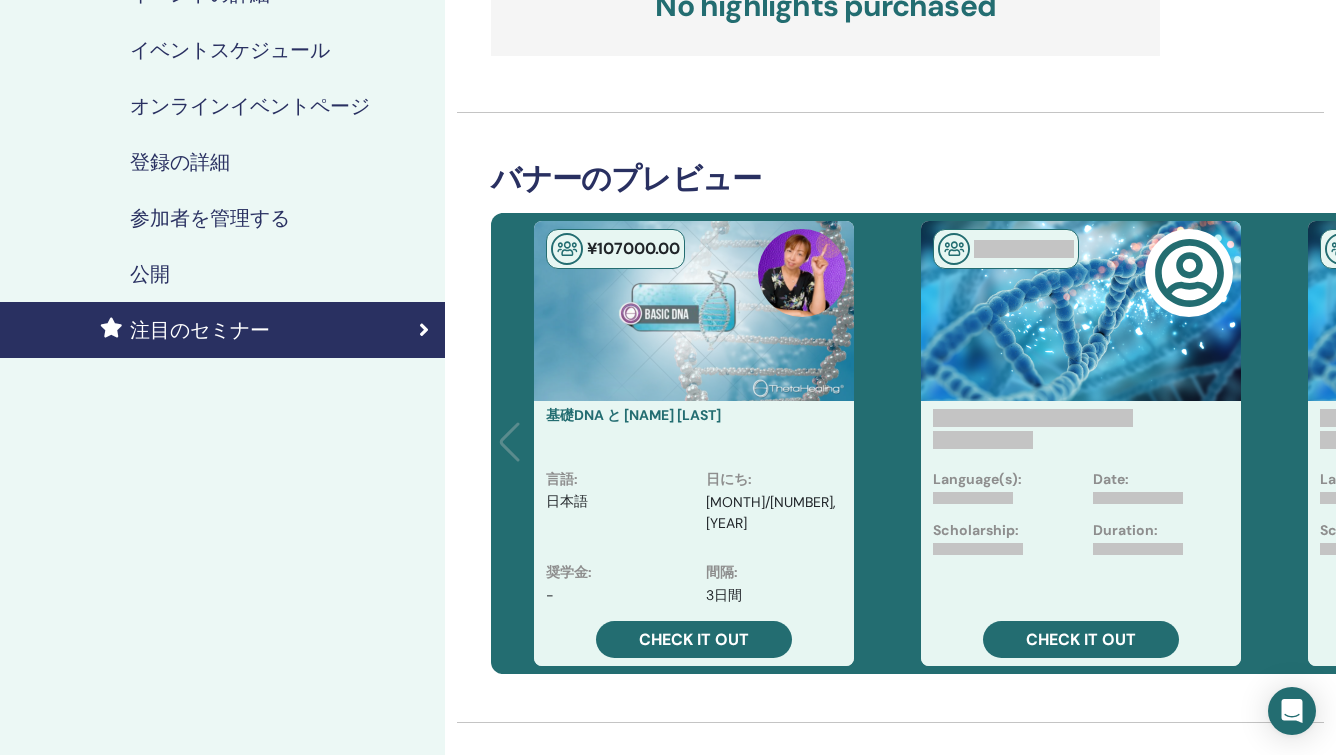 click on "公開" at bounding box center [150, 274] 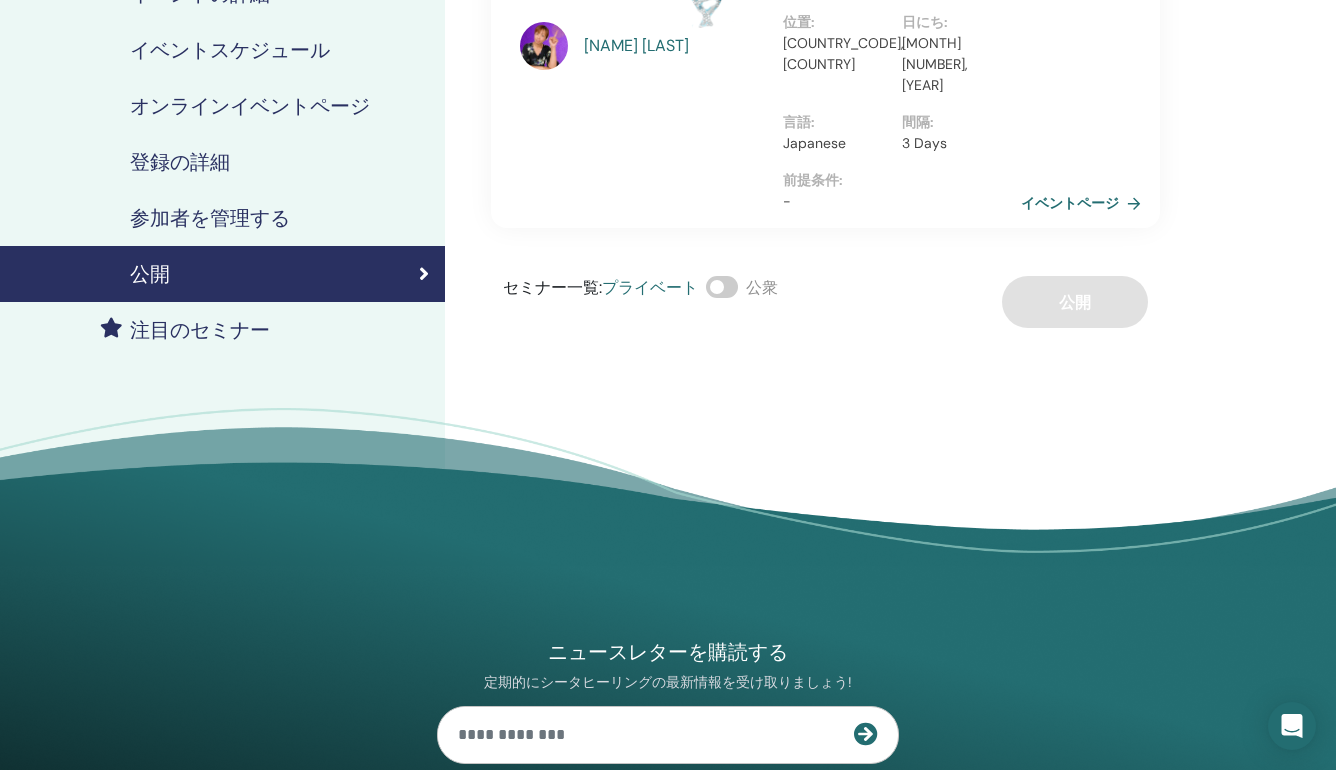 click on "注目のセミナー" at bounding box center [200, 330] 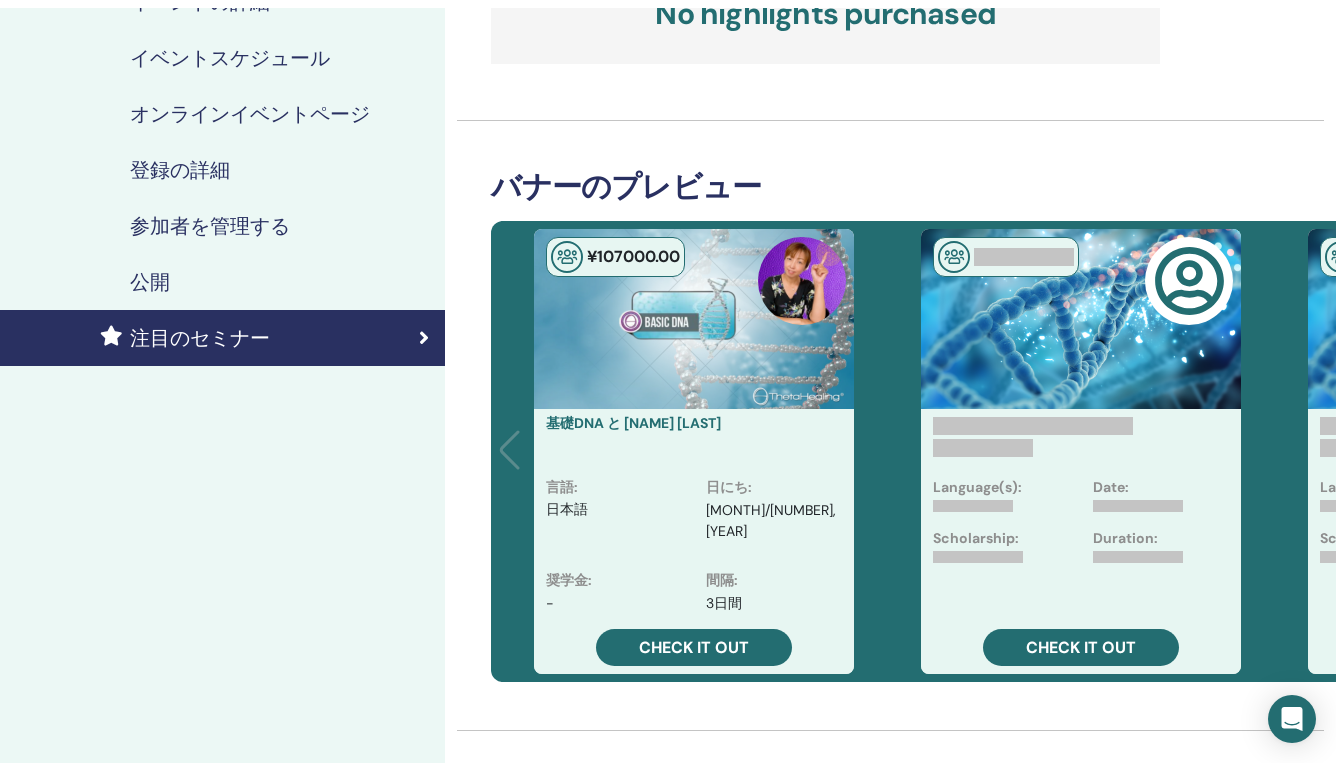 scroll, scrollTop: 0, scrollLeft: 0, axis: both 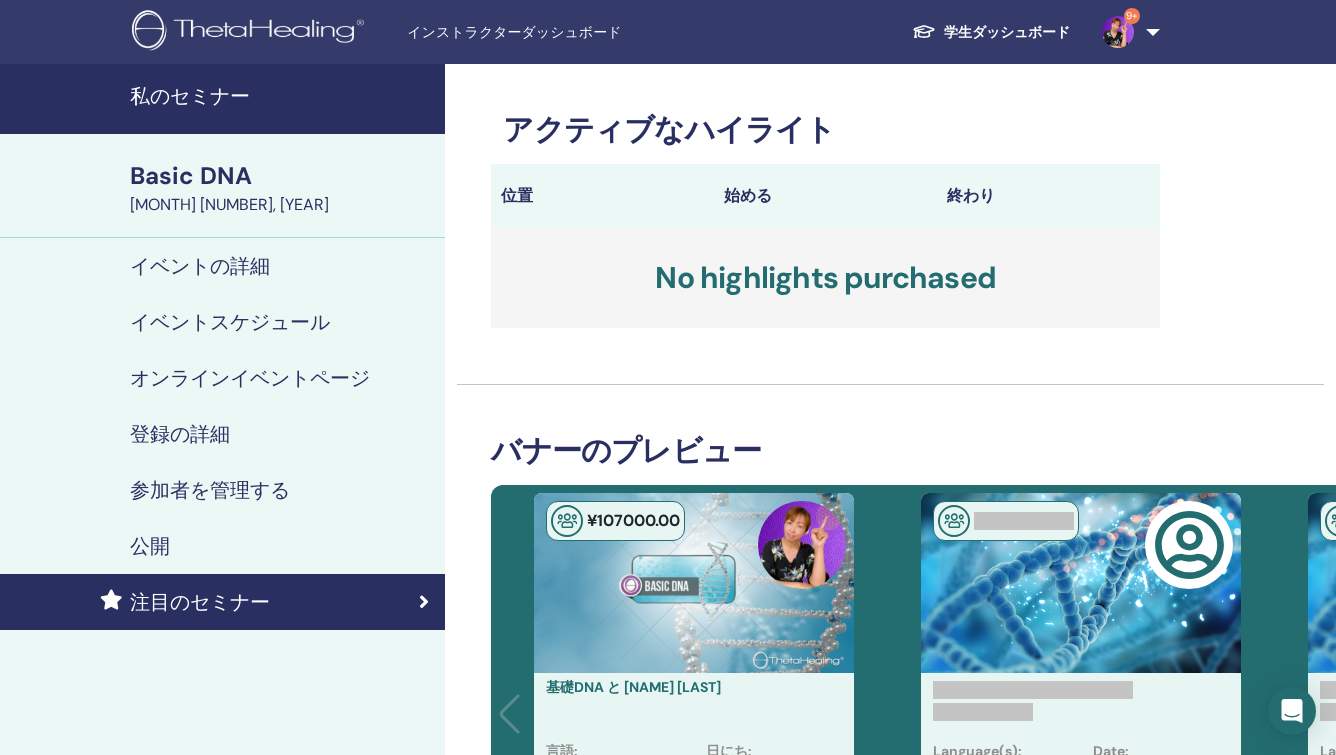 click on "公開" at bounding box center (222, 546) 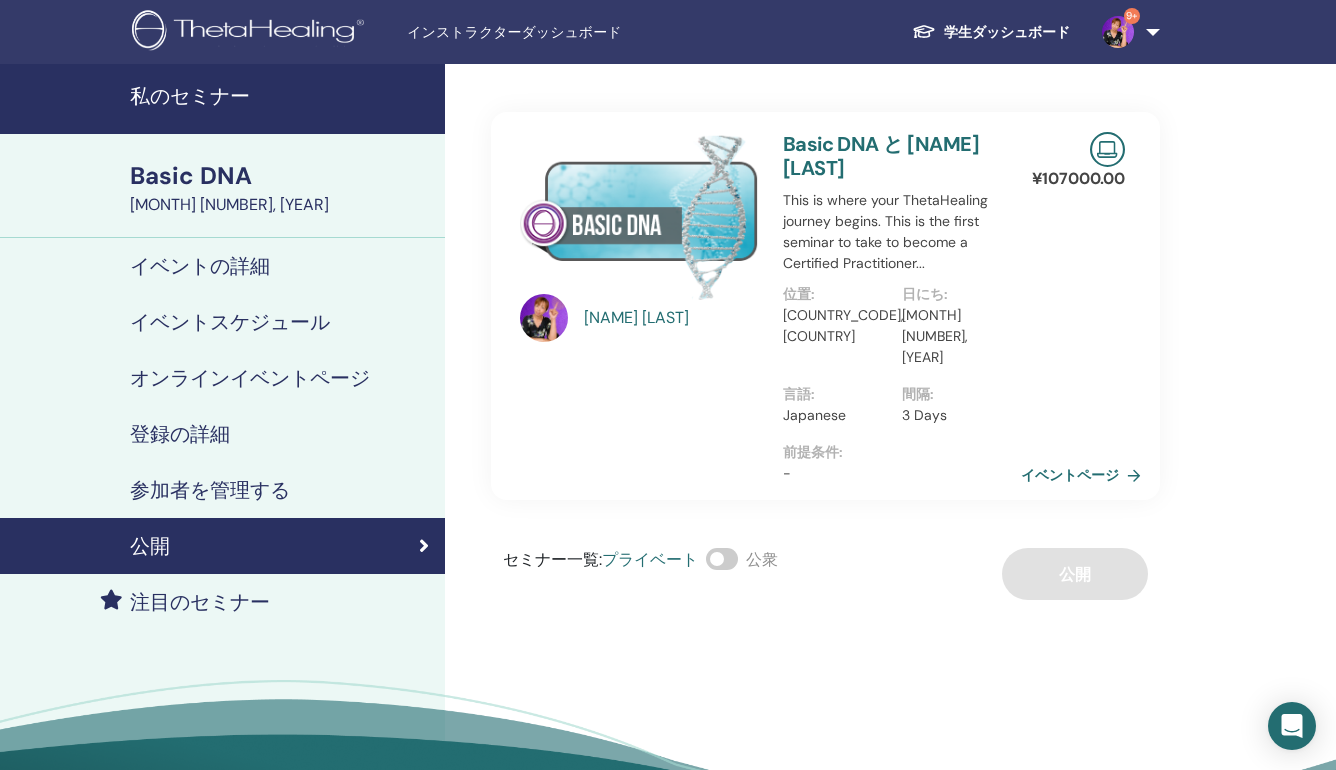 click at bounding box center (722, 559) 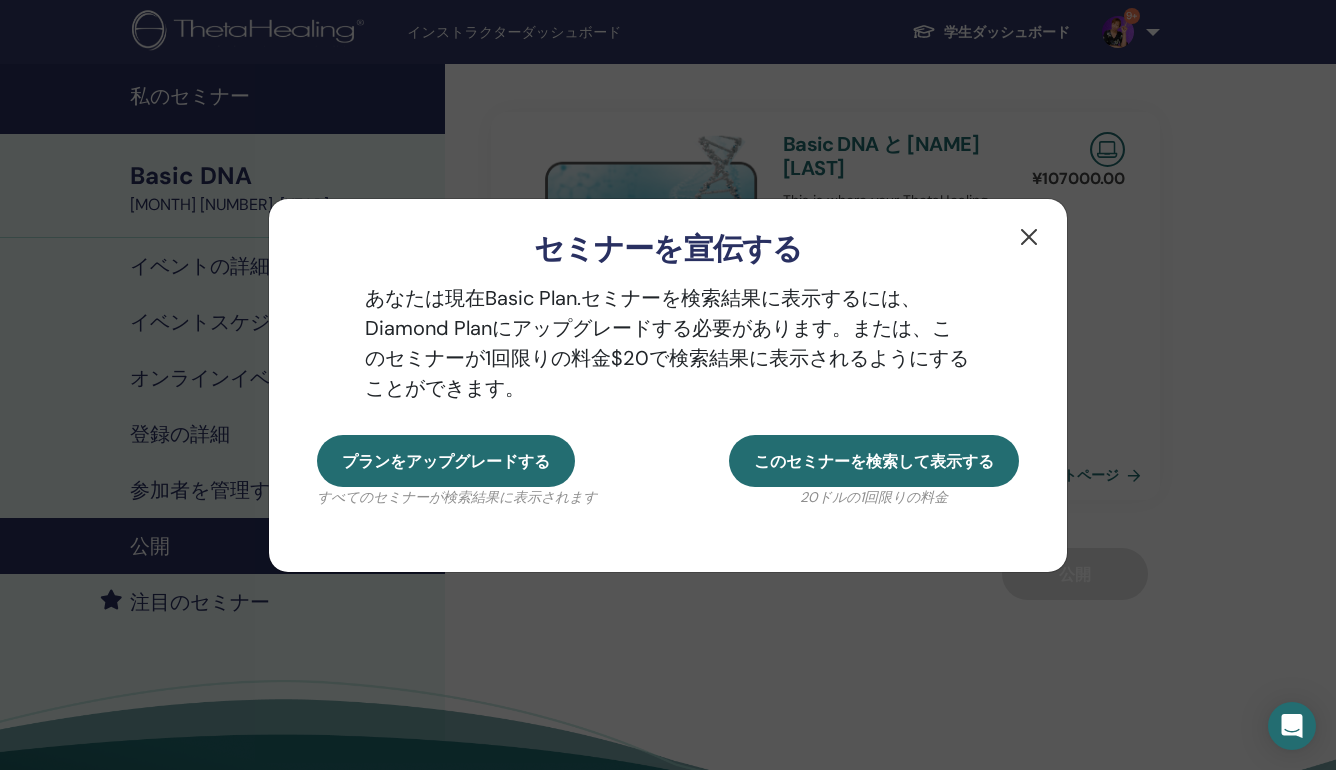 click at bounding box center (1029, 237) 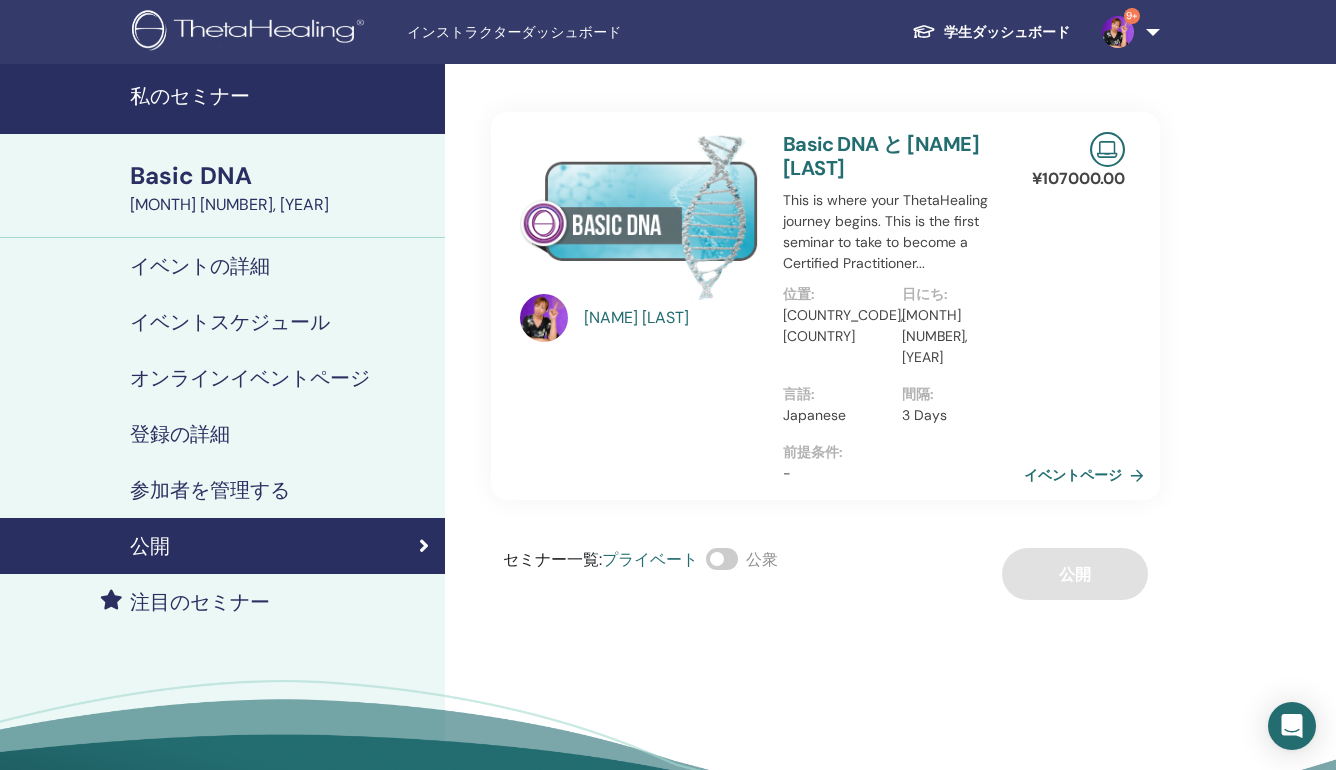 click on "イベントページ" at bounding box center (1088, 475) 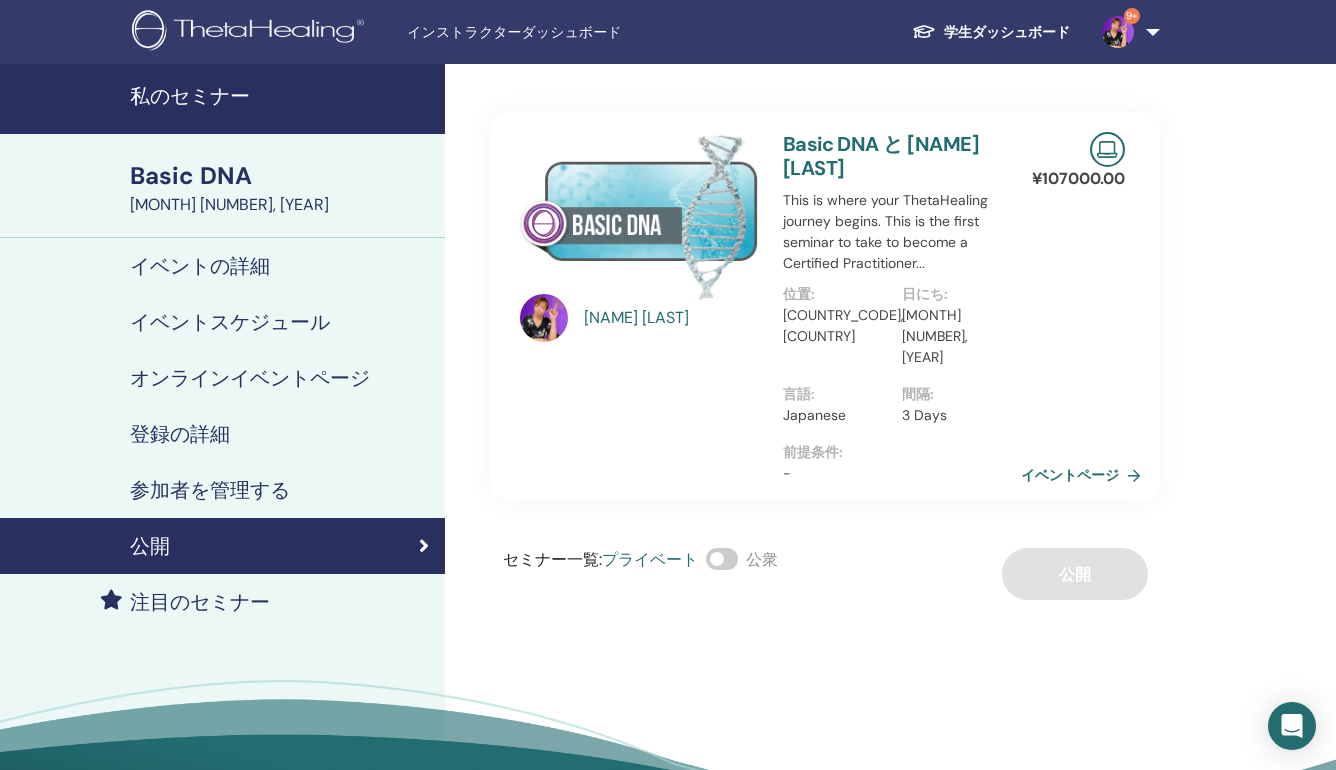 click on "参加者を管理する" at bounding box center [210, 490] 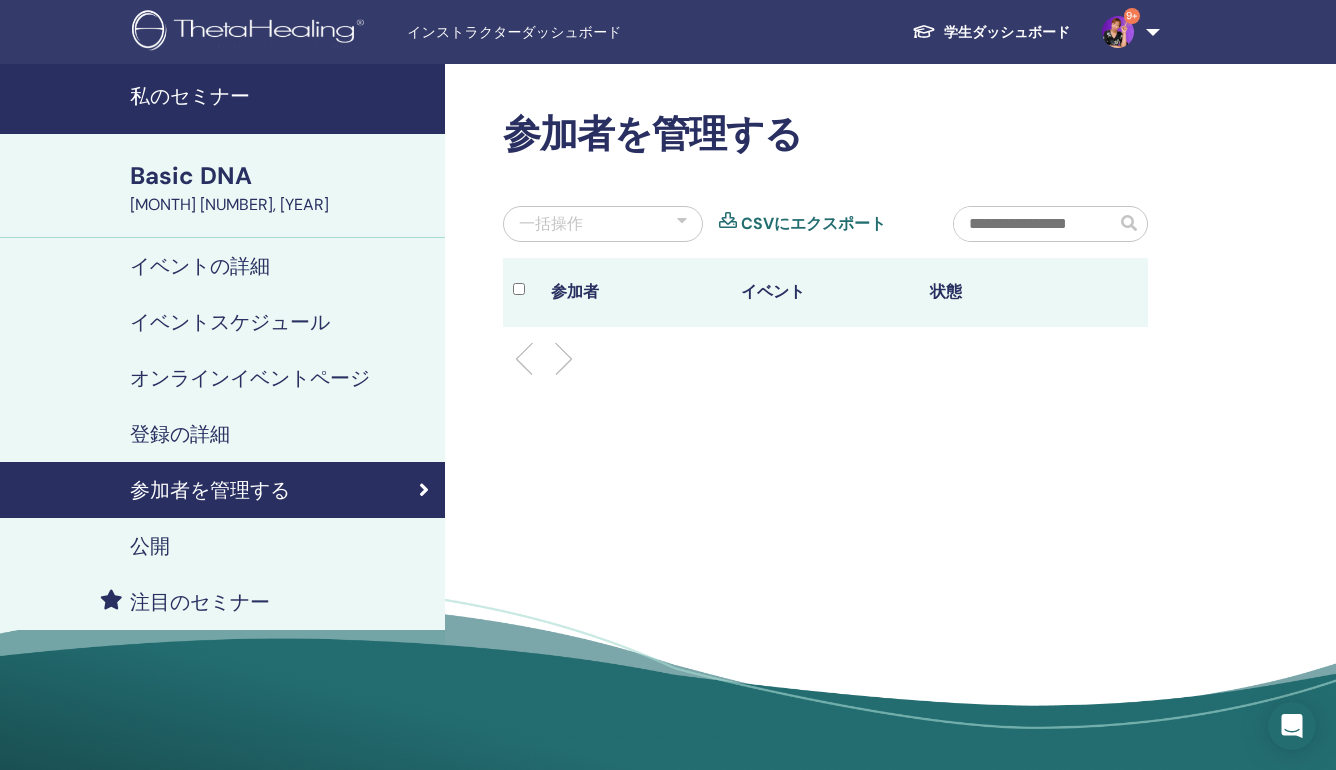 click on "登録の詳細" at bounding box center (180, 434) 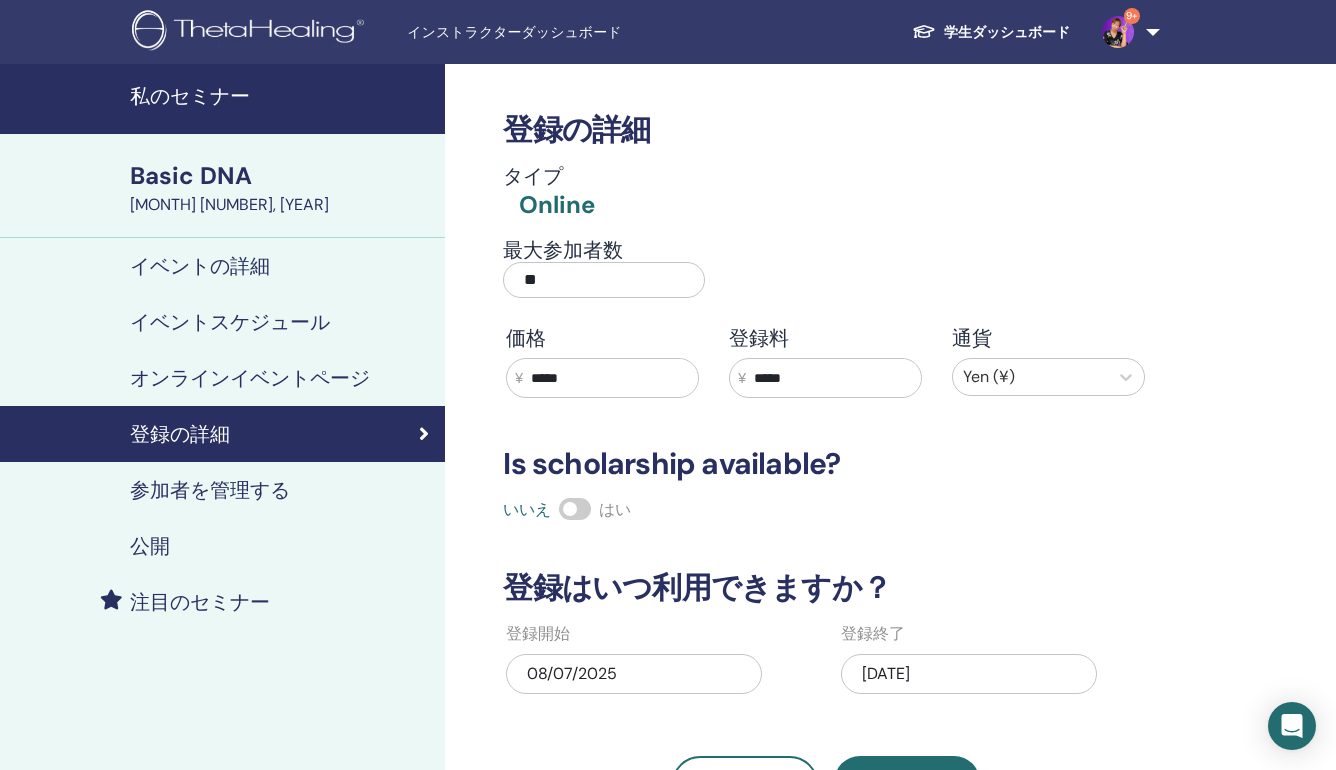 scroll, scrollTop: 173, scrollLeft: 0, axis: vertical 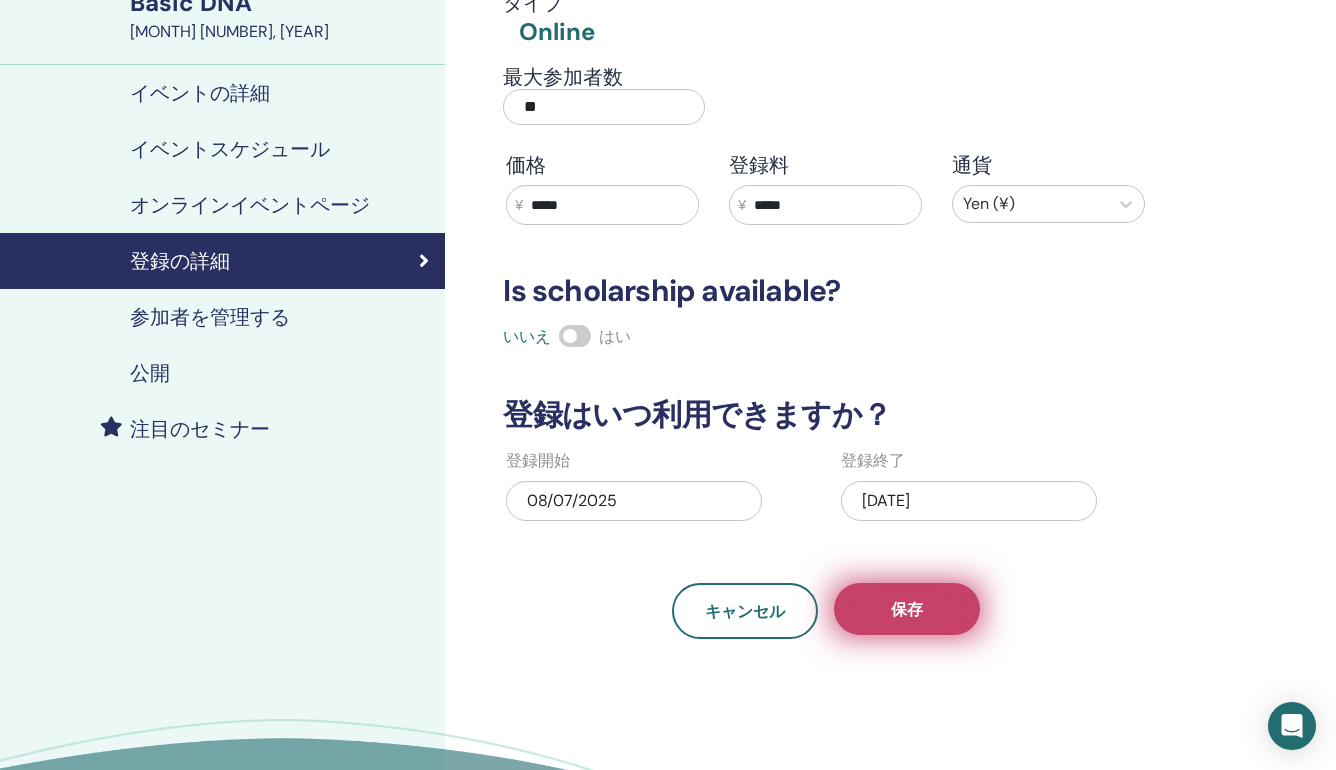 click on "保存" at bounding box center (907, 609) 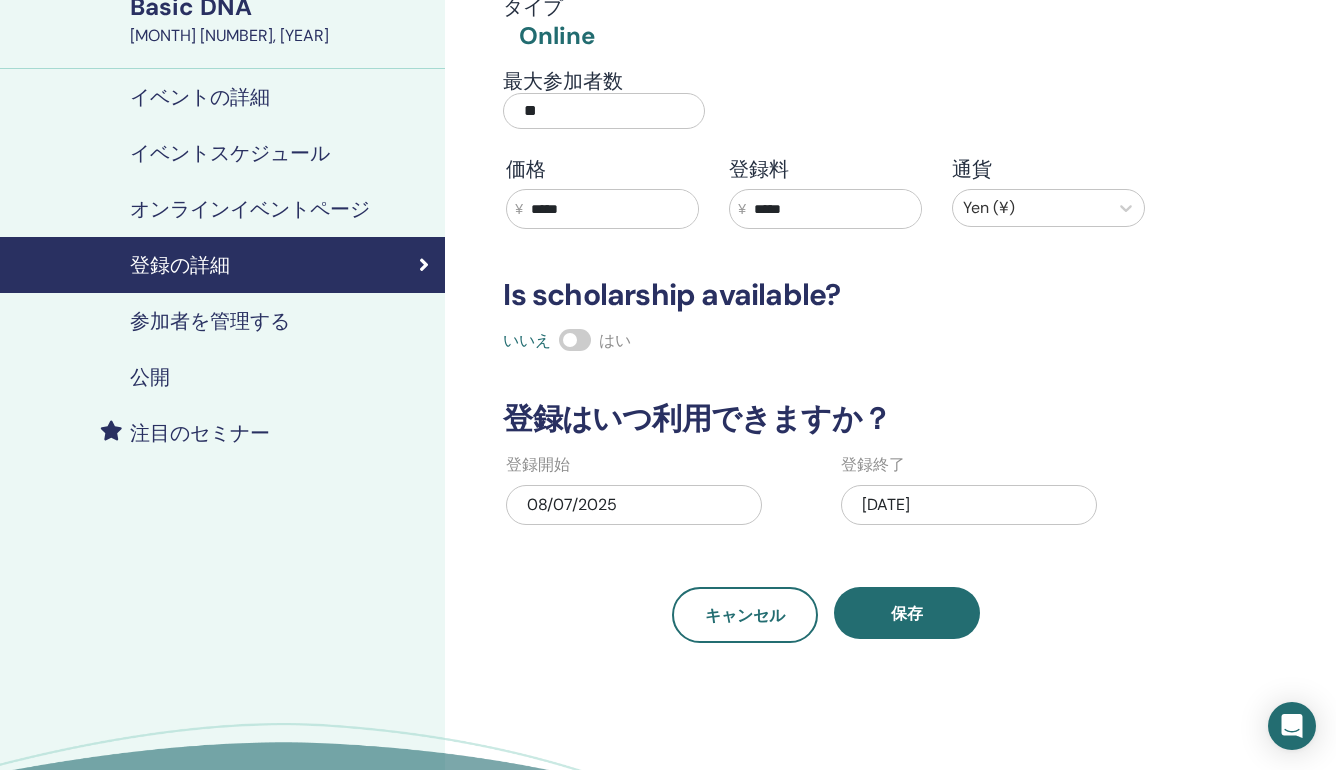 scroll, scrollTop: 0, scrollLeft: 0, axis: both 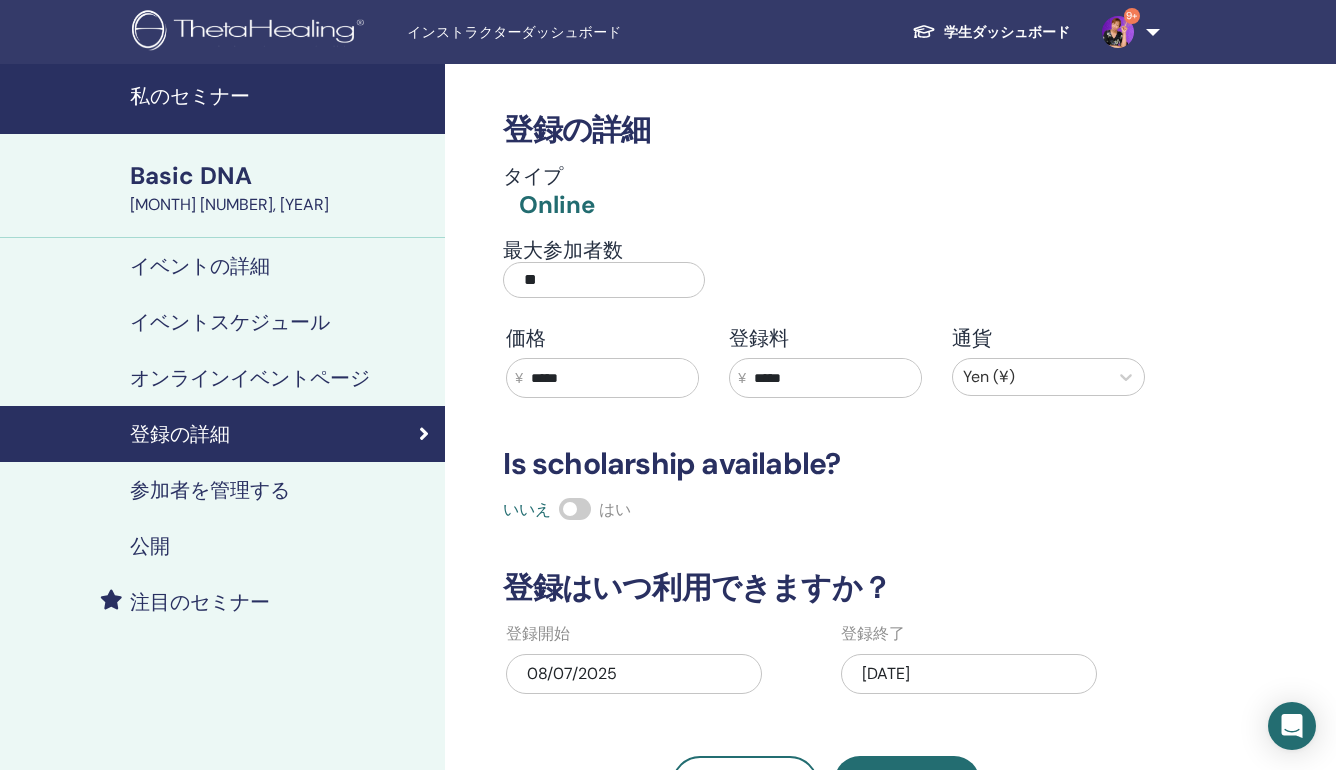 click on "学生ダッシュボード" at bounding box center (991, 32) 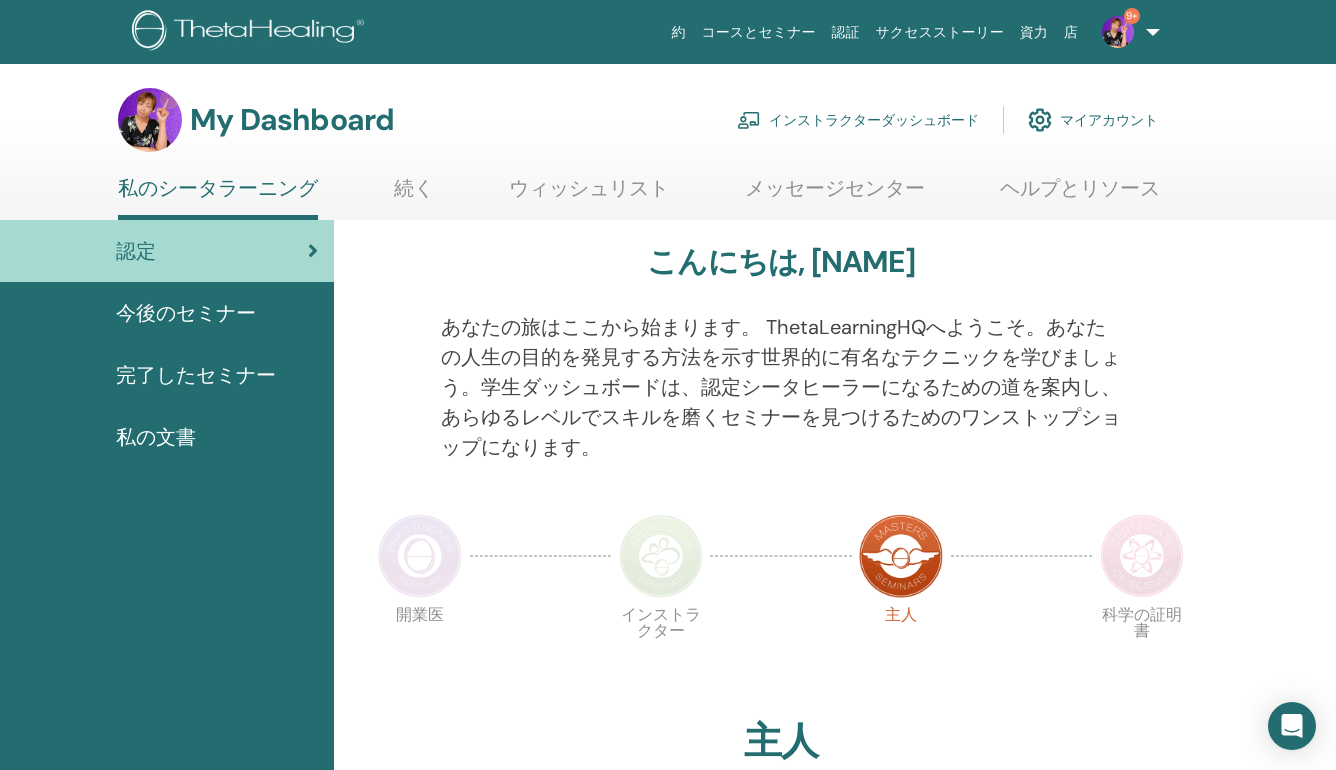 scroll, scrollTop: 0, scrollLeft: 0, axis: both 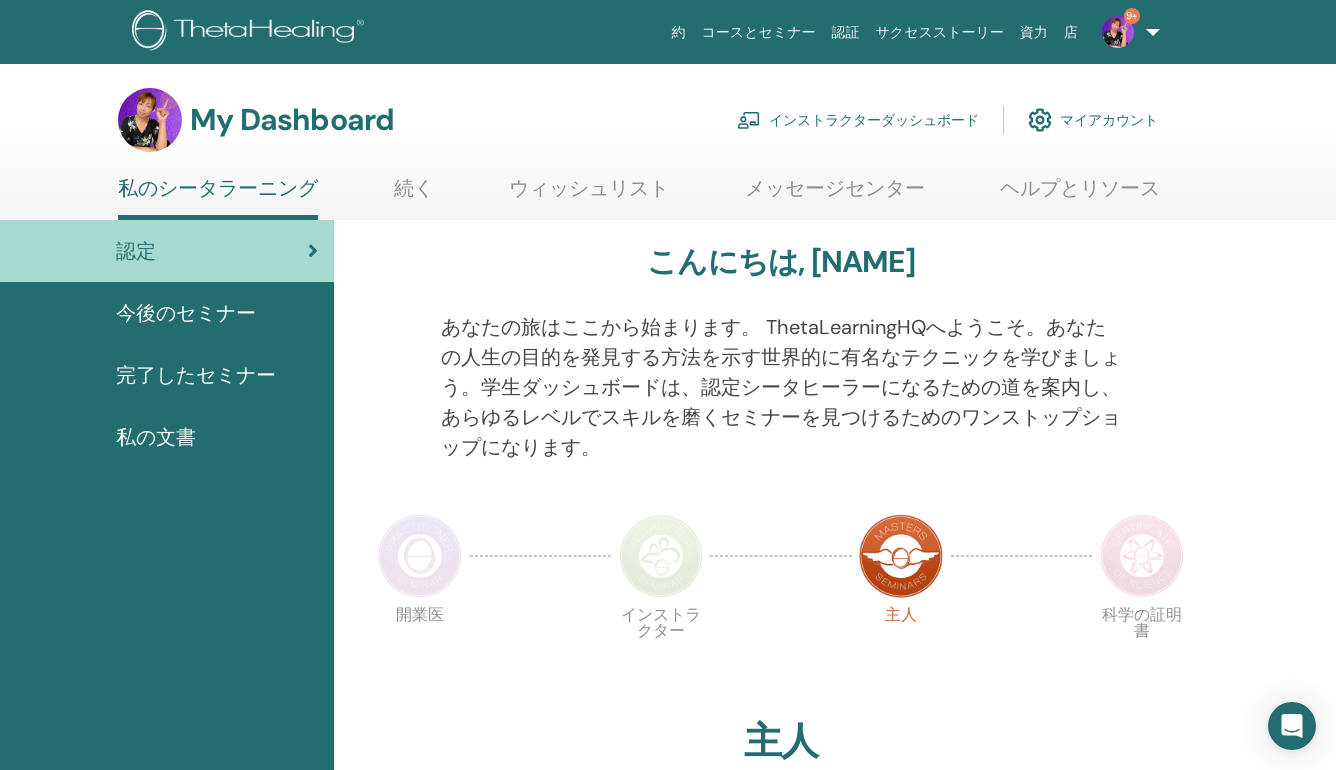 click on "インストラクターダッシュボード" at bounding box center (858, 120) 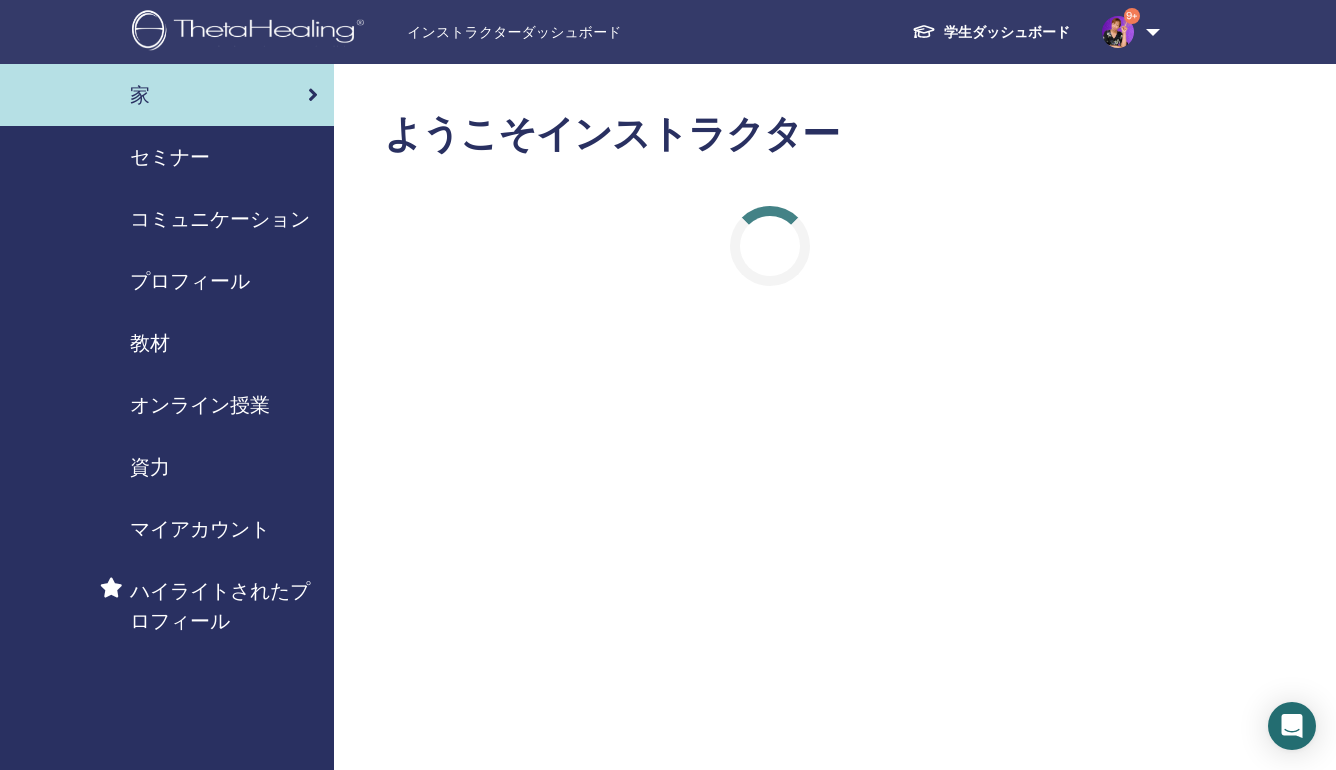 scroll, scrollTop: 0, scrollLeft: 0, axis: both 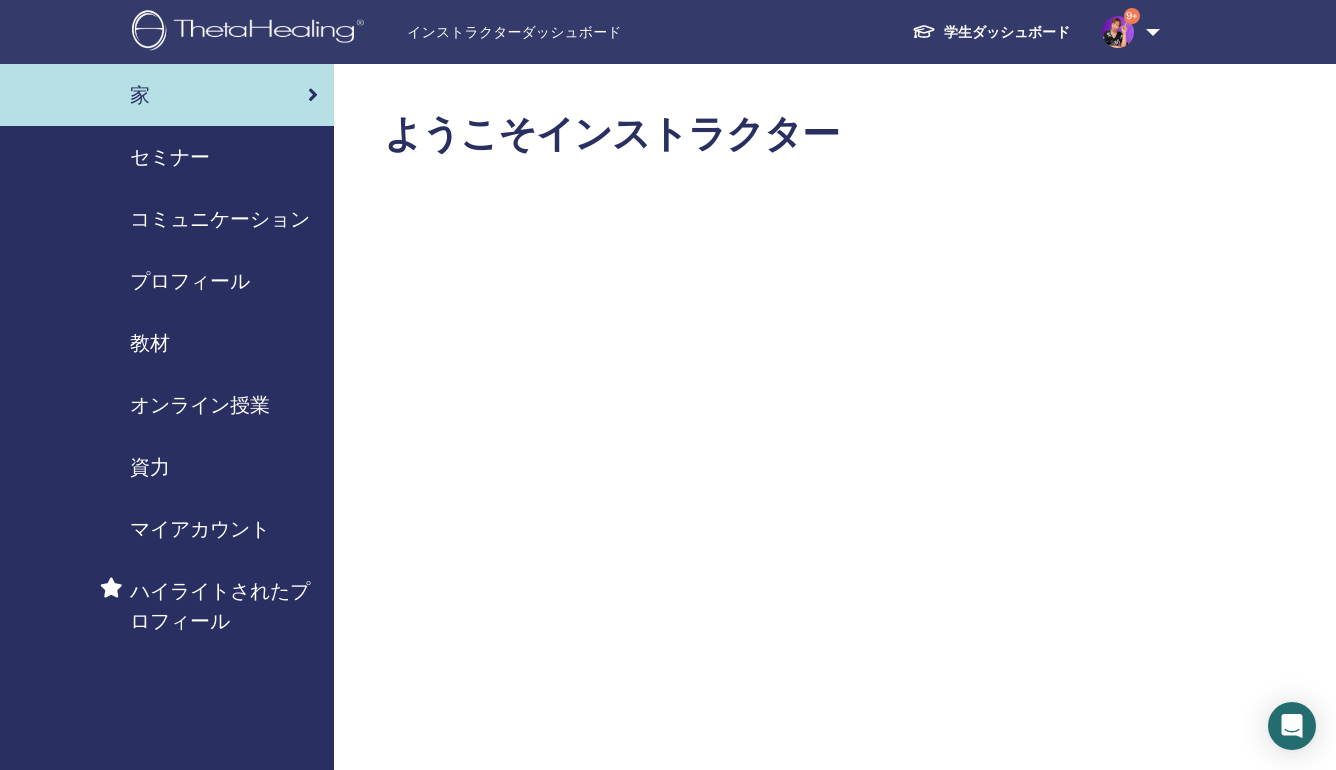 click on "教材" at bounding box center [150, 343] 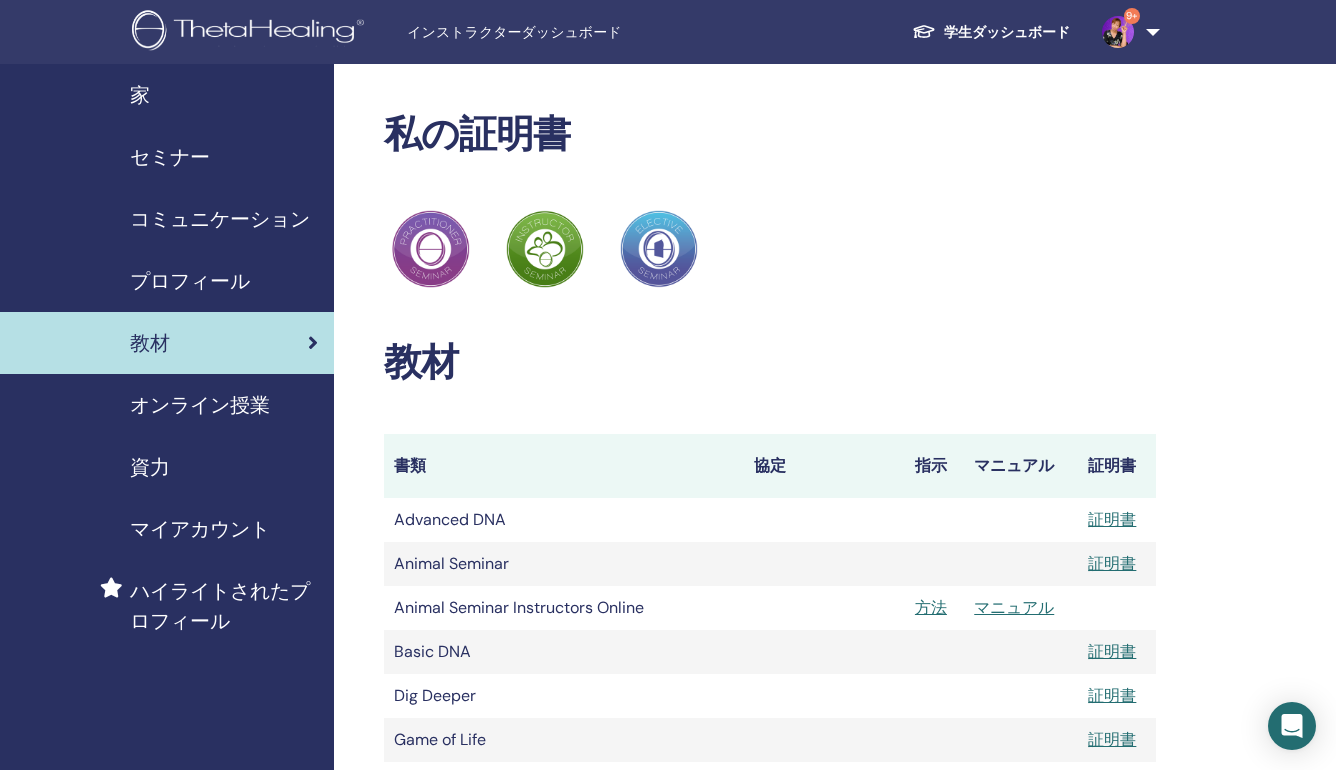 scroll, scrollTop: 0, scrollLeft: 0, axis: both 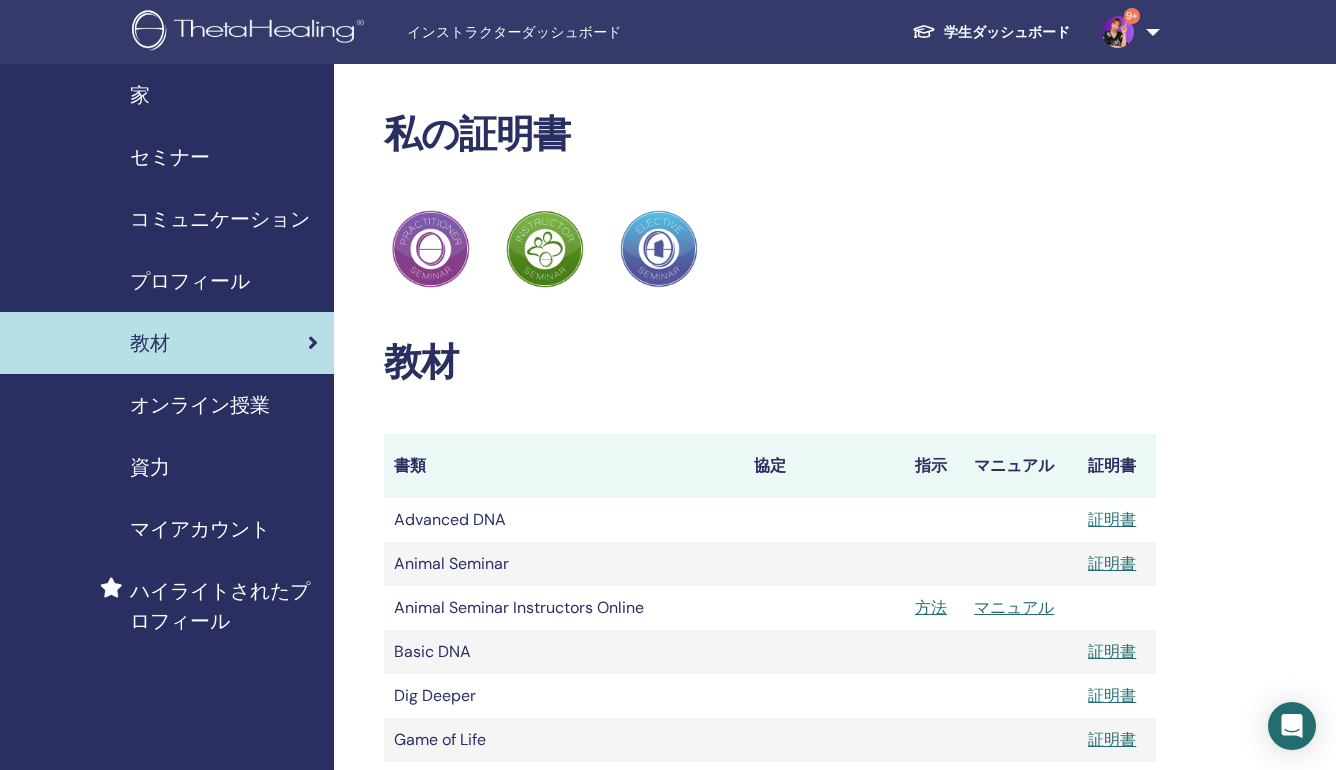 click on "オンライン授業" at bounding box center [200, 405] 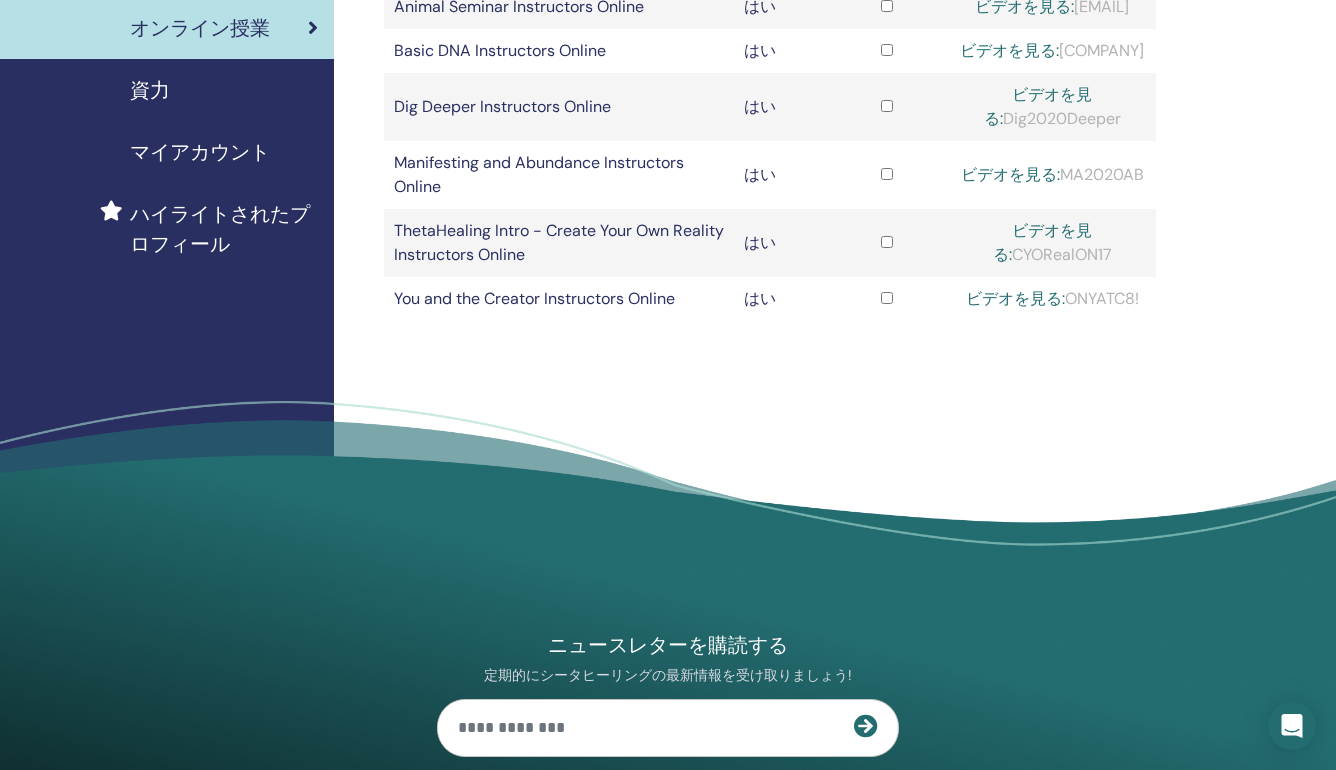 scroll, scrollTop: 225, scrollLeft: 0, axis: vertical 